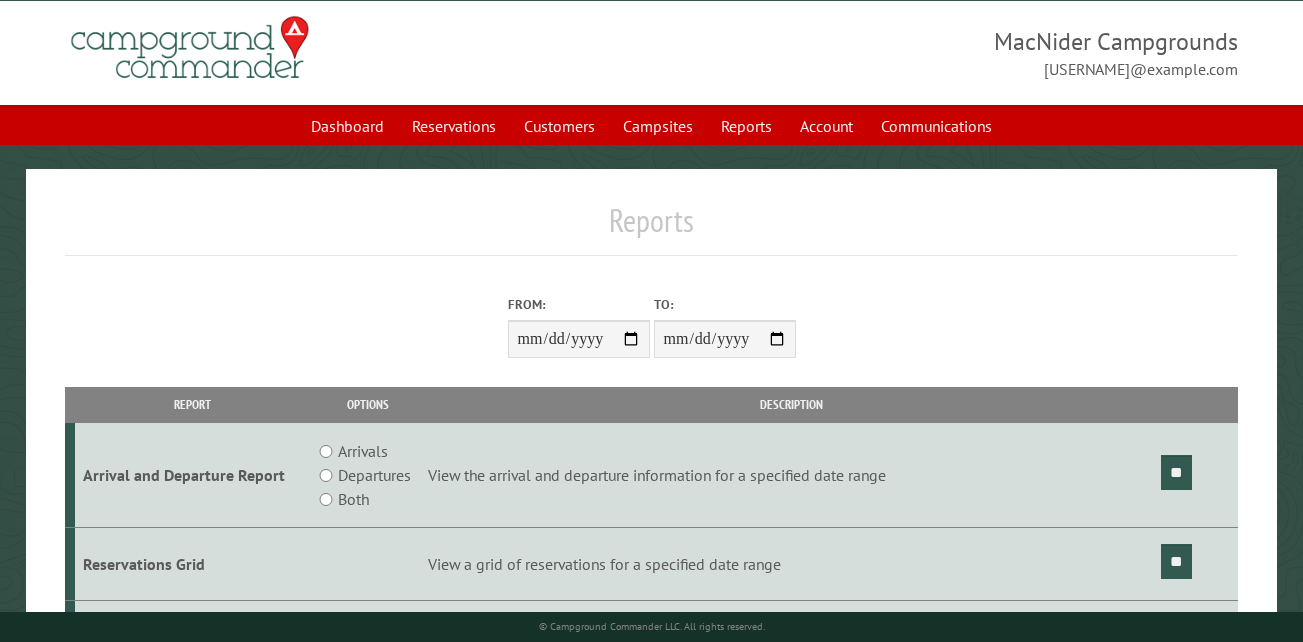 scroll, scrollTop: 0, scrollLeft: 0, axis: both 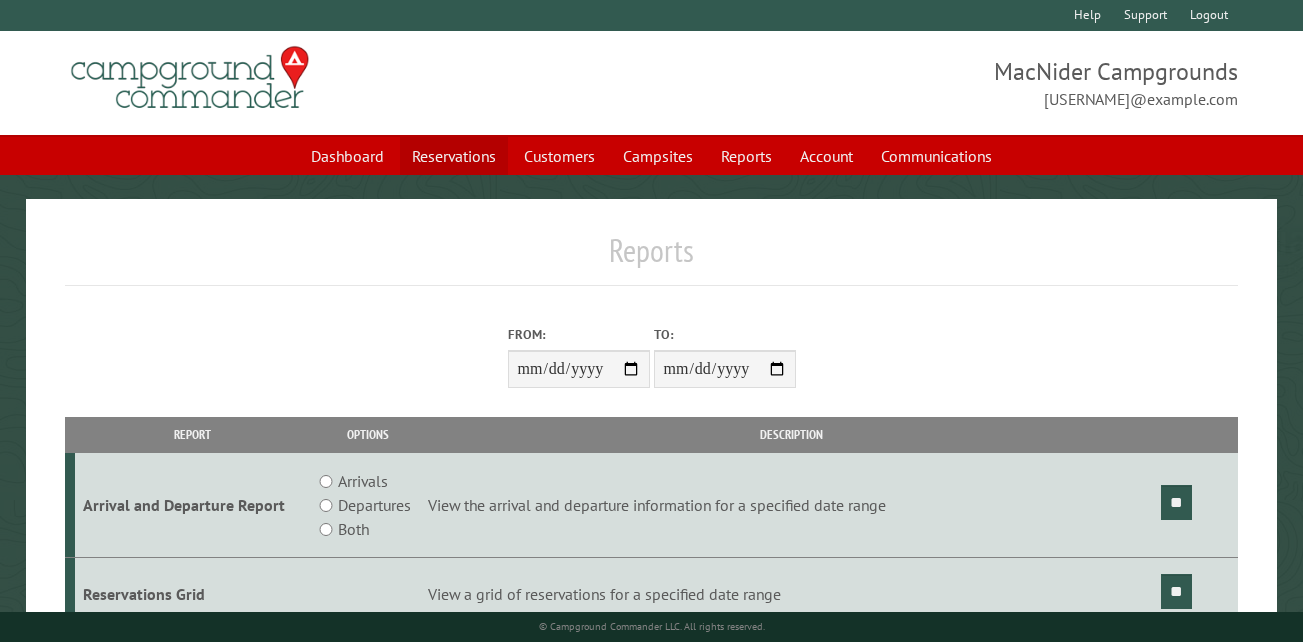 click on "Reservations" at bounding box center [454, 156] 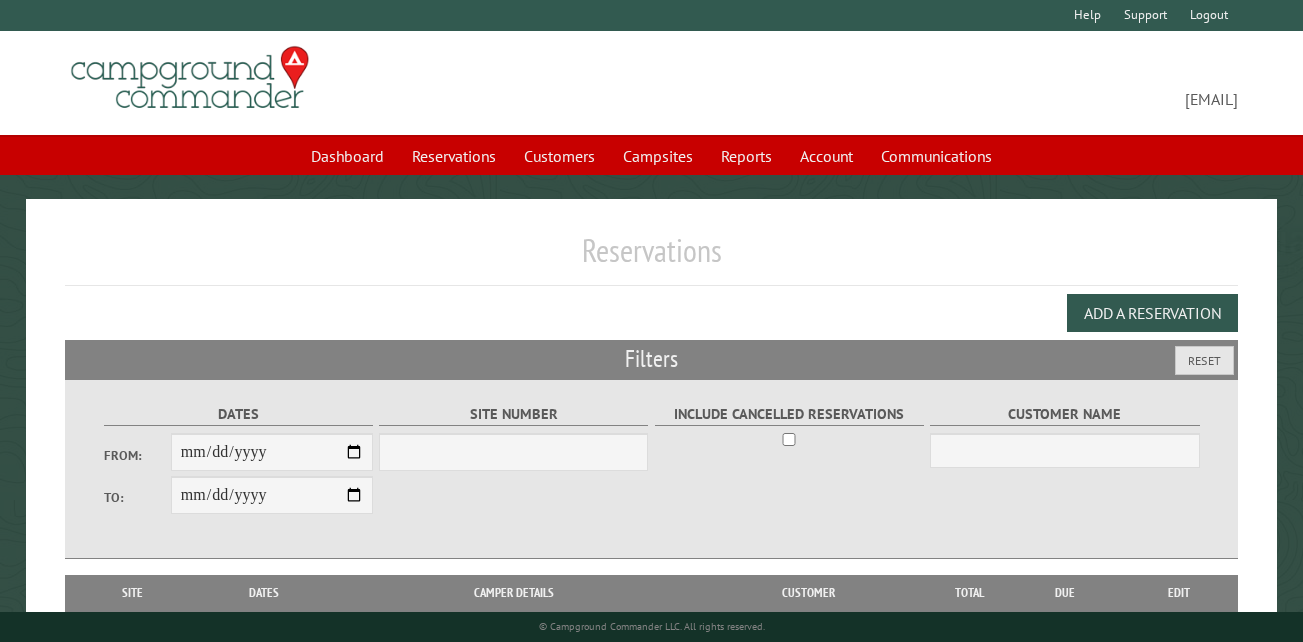 scroll, scrollTop: 0, scrollLeft: 0, axis: both 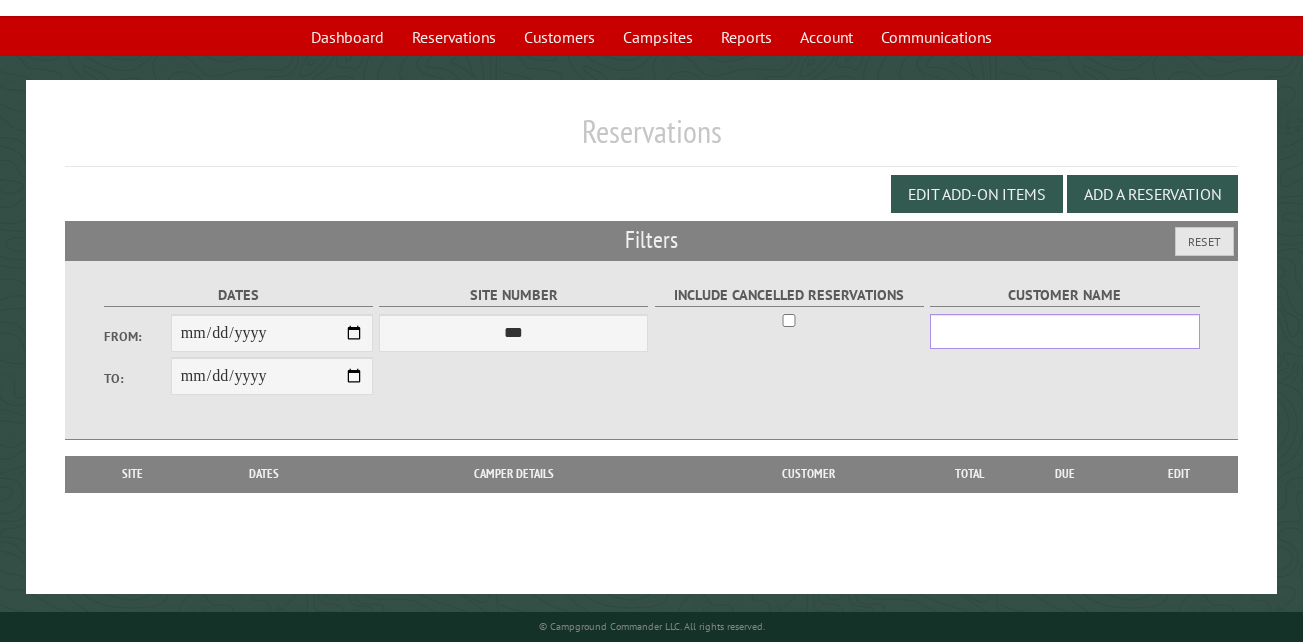 click on "Customer Name" at bounding box center [1064, 331] 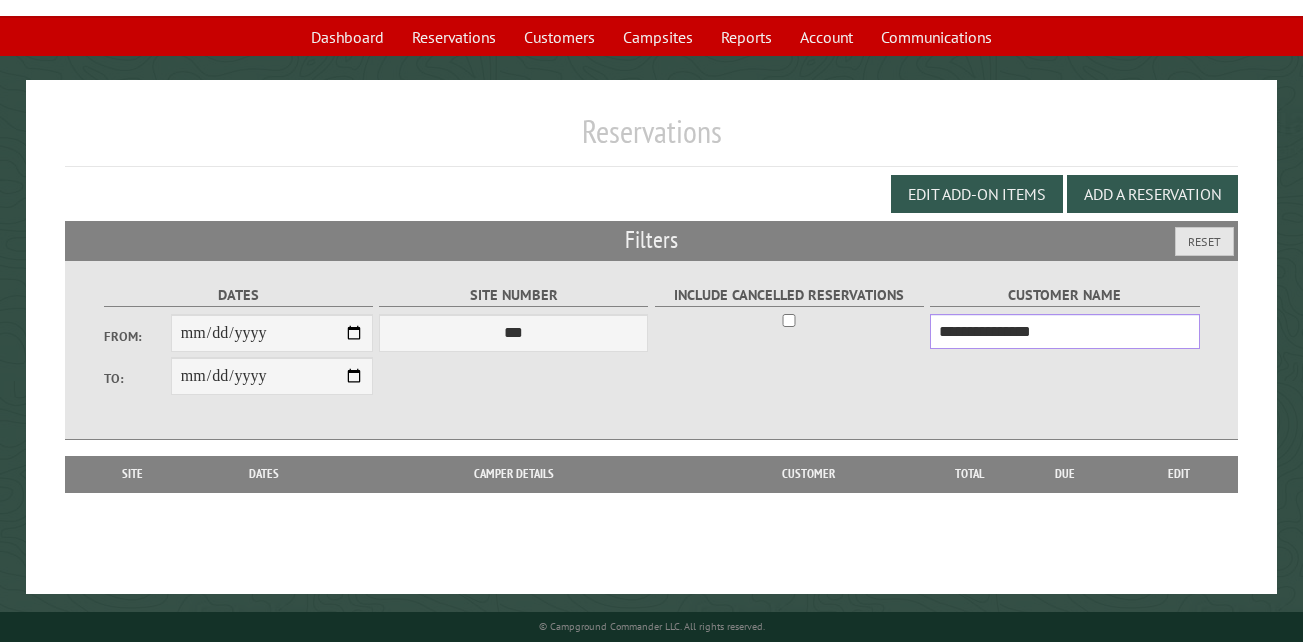 type on "**********" 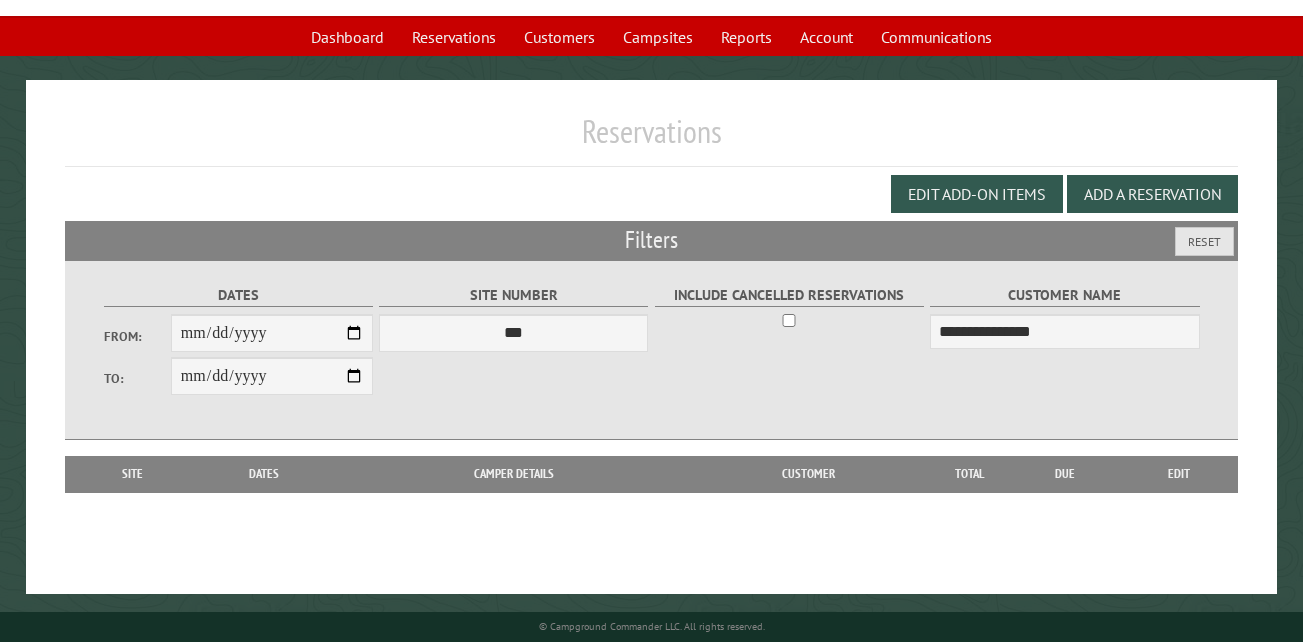 click on "Dates
From:
To:
Site Number
*** ** ** ** ** ** ** ** ** ** *** *** *** *** ** ** ** ** ** ** ** ** ** *** *** ** ** ** ** ** ** ********* ** ** ** ** ** ** ** ** ** *** *** *** *** *** *** ** ** ** ** ** ** ** ** ** *** *** *** *** *** *** ** ** ** ** ** ** ** ** ** ** ** ** ** ** ** ** ** ** ** ** ** ** ** ** *** *** *** *** *** ***
Include Cancelled Reservations
Customer Name" at bounding box center (651, 350) 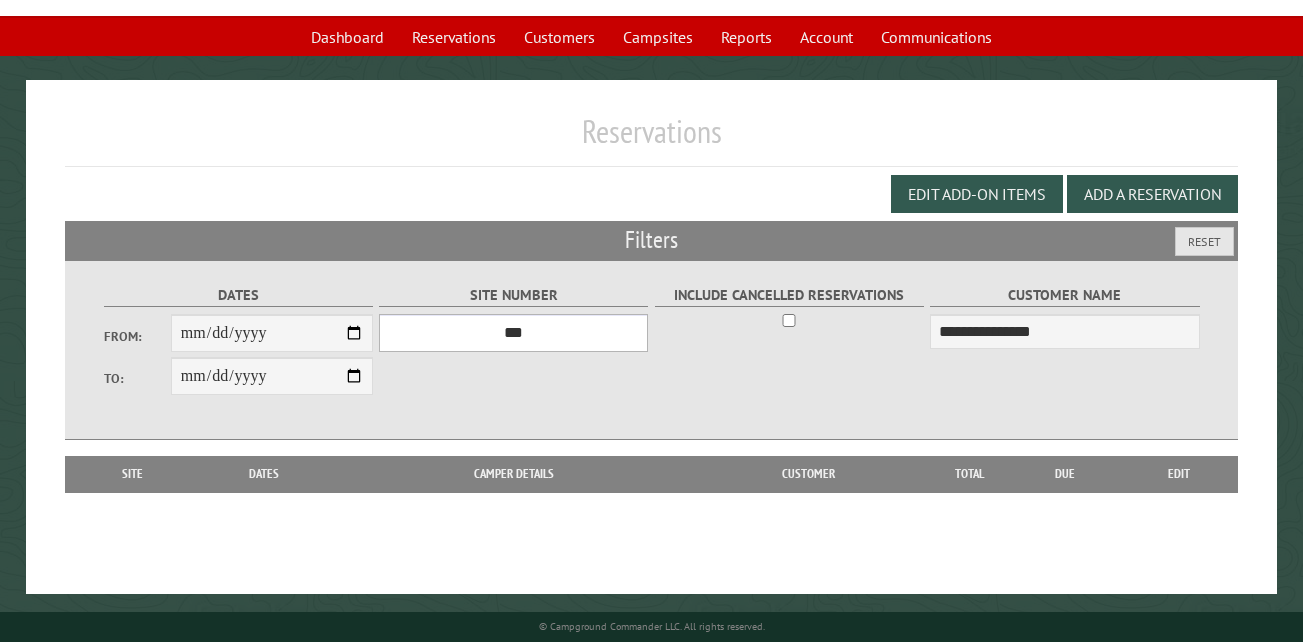 click on "*** ** ** ** ** ** ** ** ** ** *** *** *** *** ** ** ** ** ** ** ** ** ** *** *** ** ** ** ** ** ** ********* ** ** ** ** ** ** ** ** ** *** *** *** *** *** *** ** ** ** ** ** ** ** ** ** *** *** *** *** *** *** ** ** ** ** ** ** ** ** ** ** ** ** ** ** ** ** ** ** ** ** ** ** ** ** *** *** *** *** *** ***" at bounding box center (513, 333) 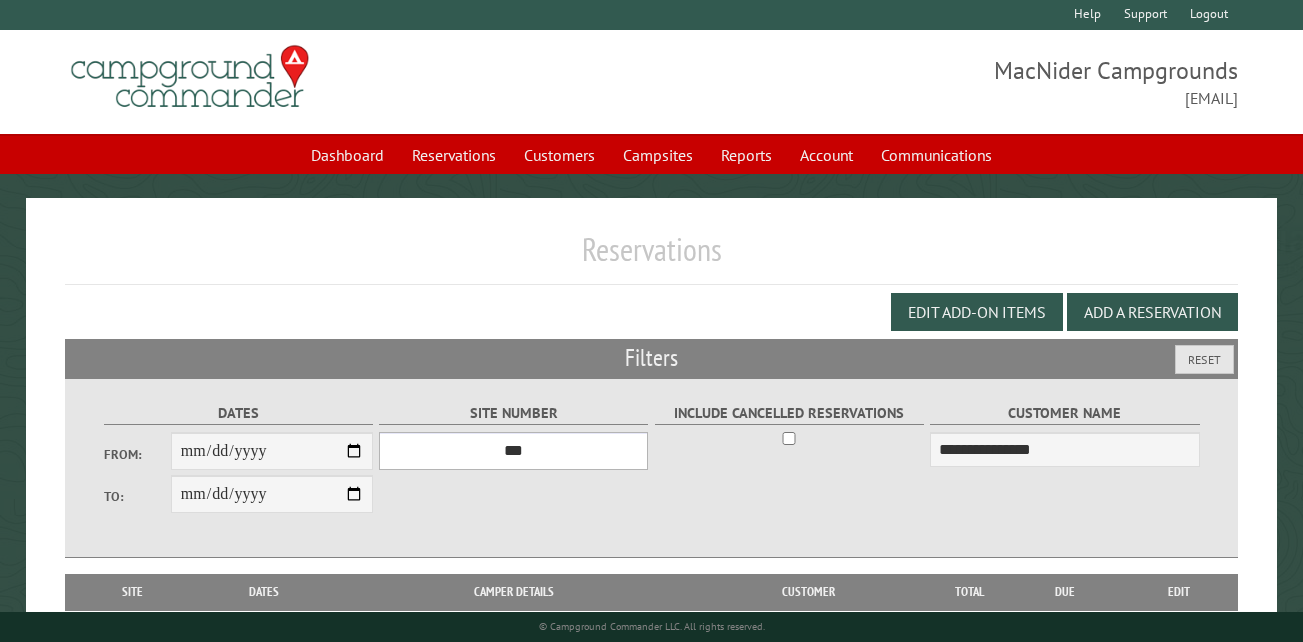 scroll, scrollTop: 0, scrollLeft: 0, axis: both 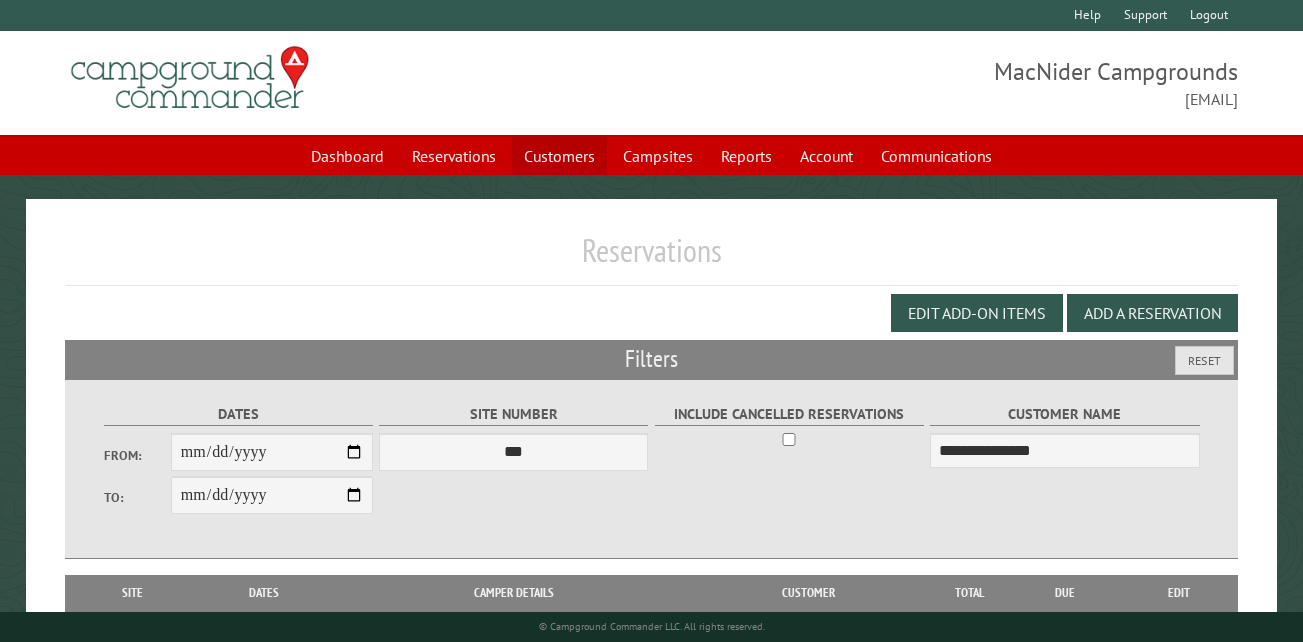 click on "Customers" at bounding box center (559, 156) 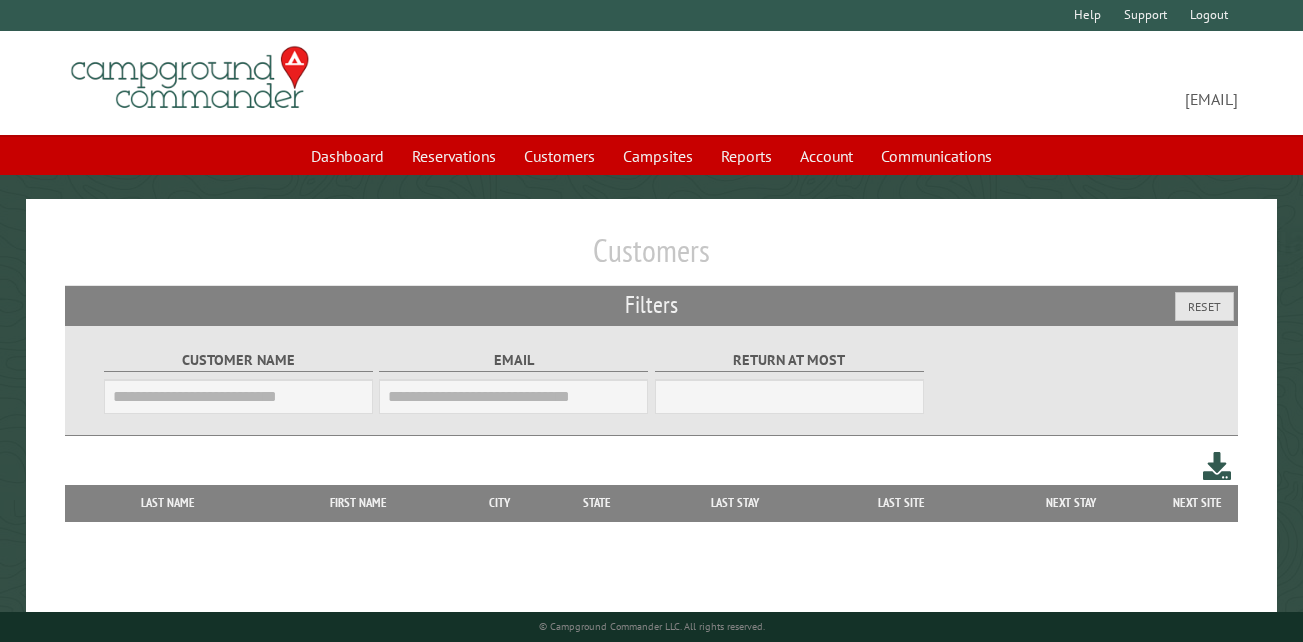 scroll, scrollTop: 0, scrollLeft: 0, axis: both 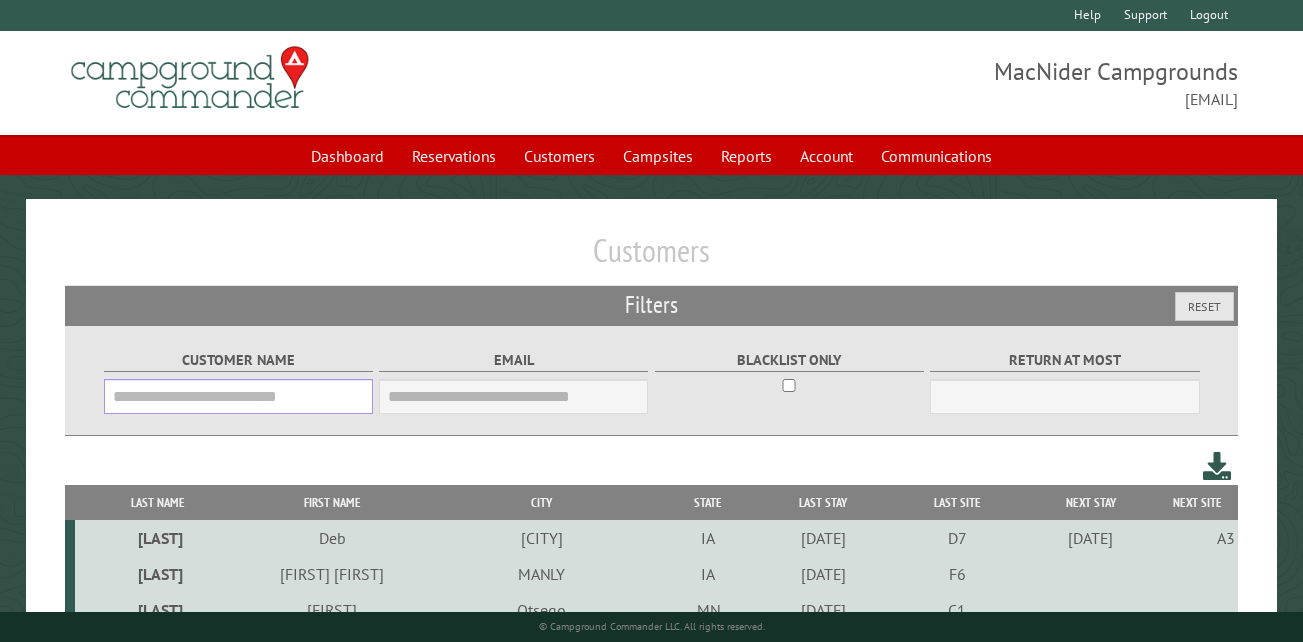 click on "Customer Name" at bounding box center [238, 396] 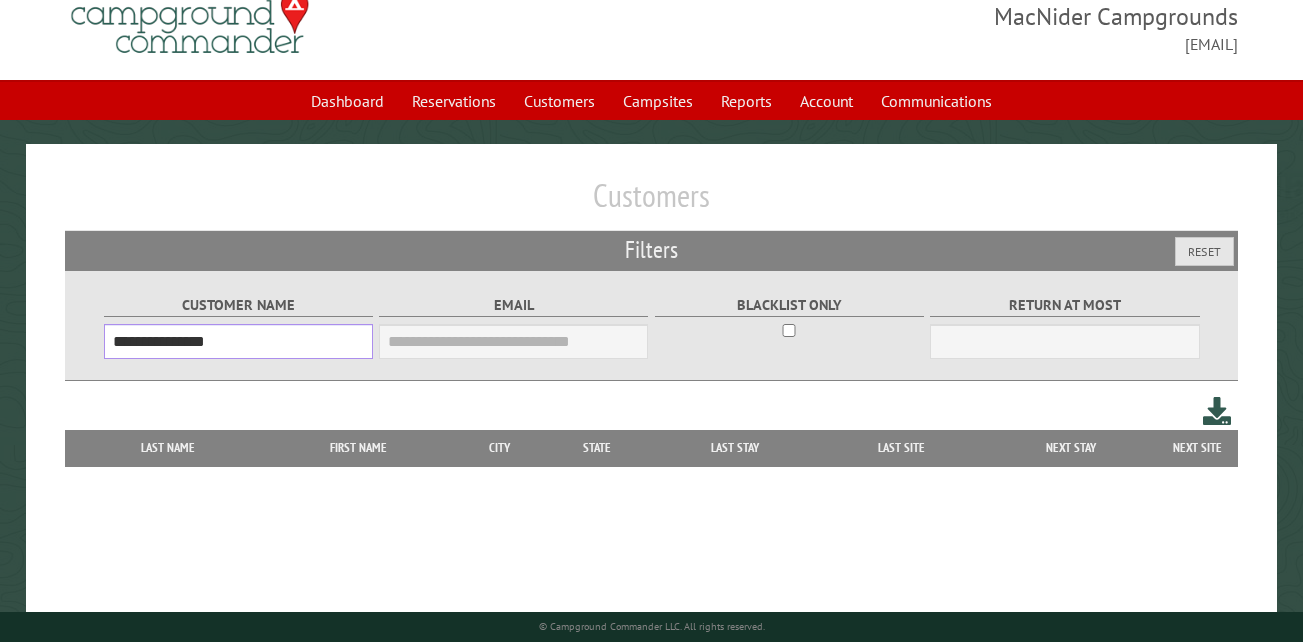 scroll, scrollTop: 0, scrollLeft: 0, axis: both 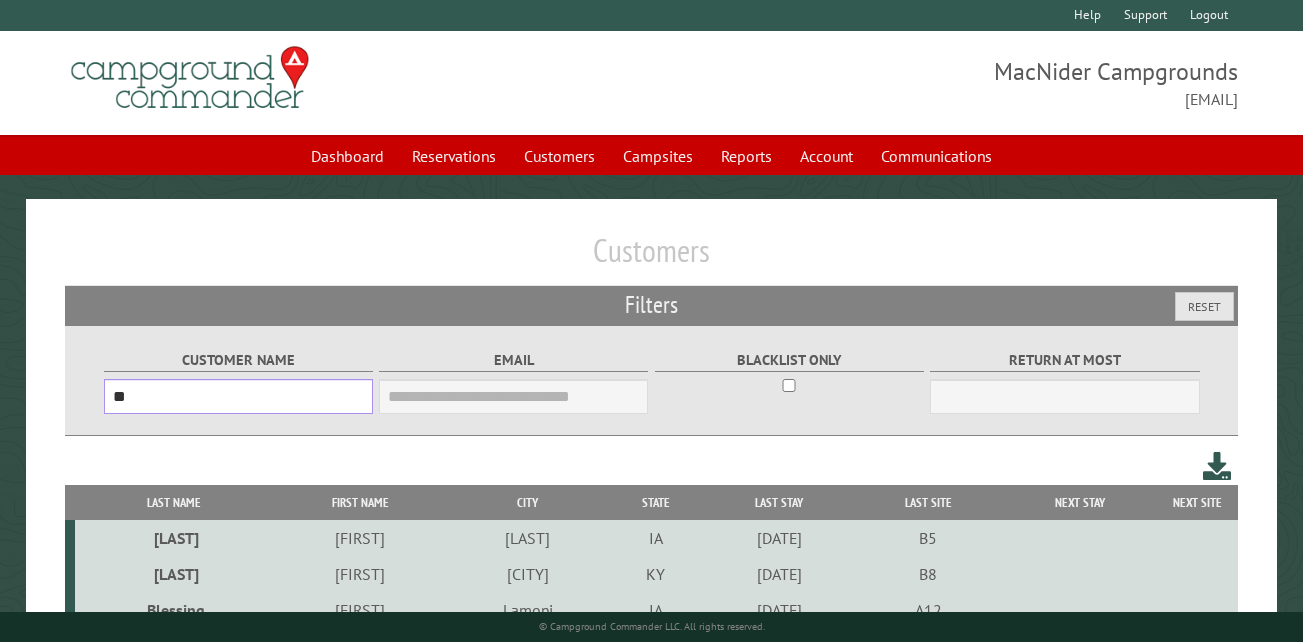 type on "*" 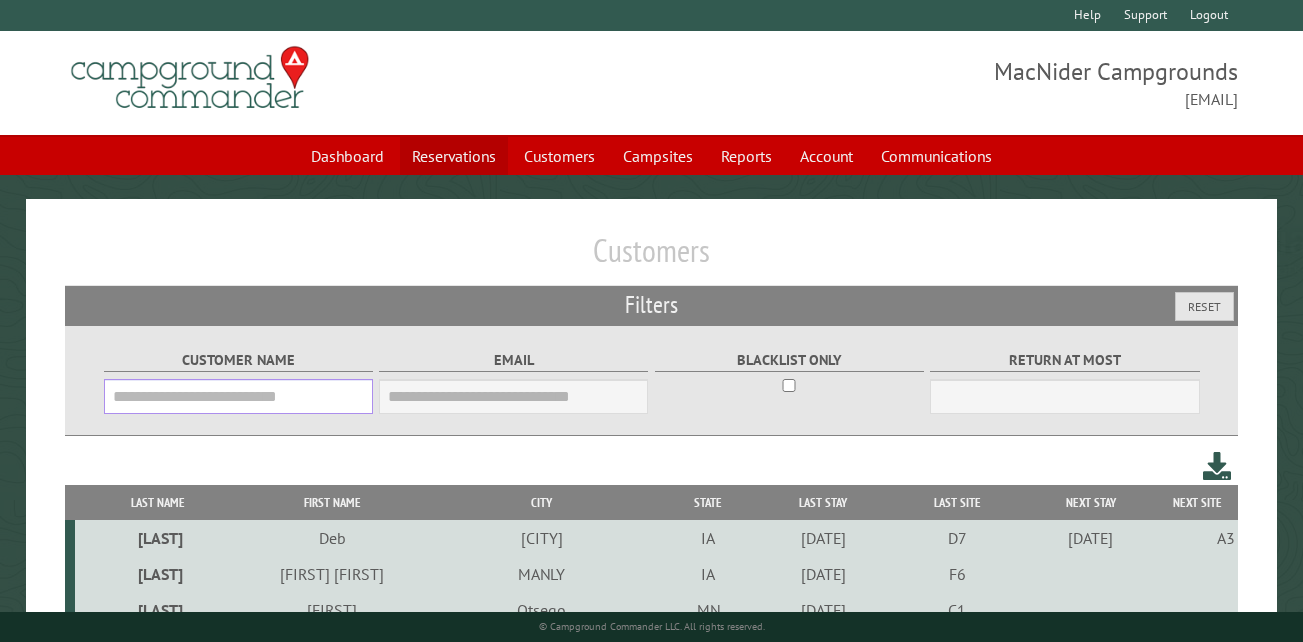 type 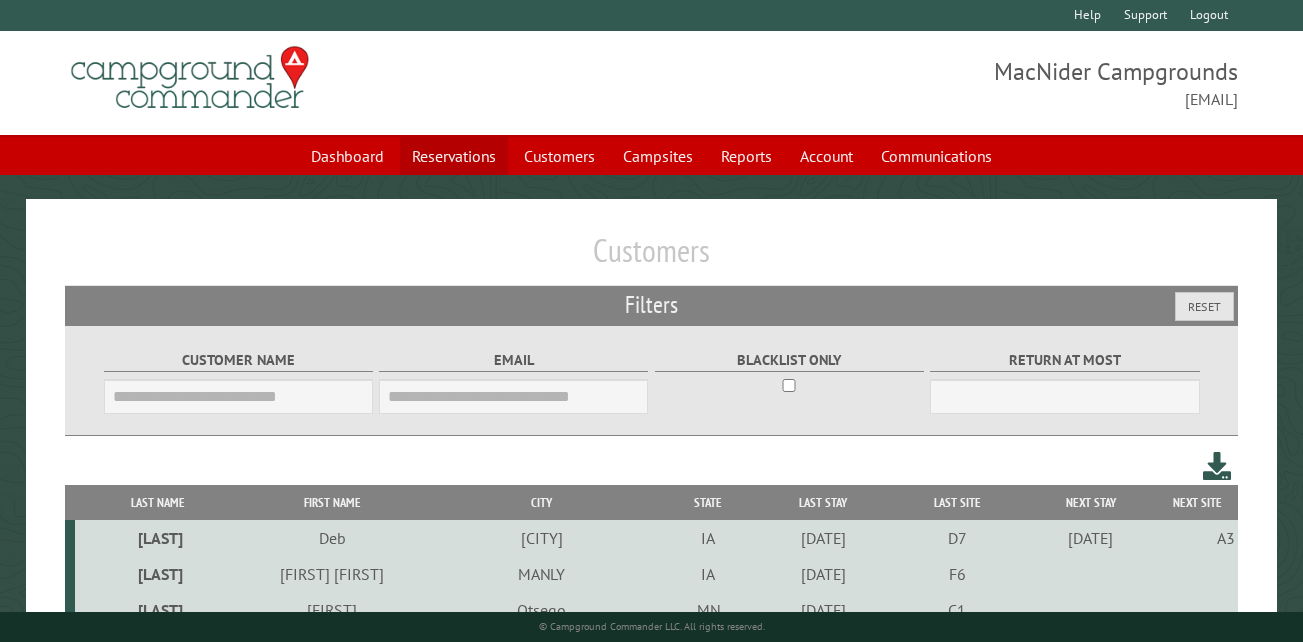 click on "Reservations" at bounding box center (454, 156) 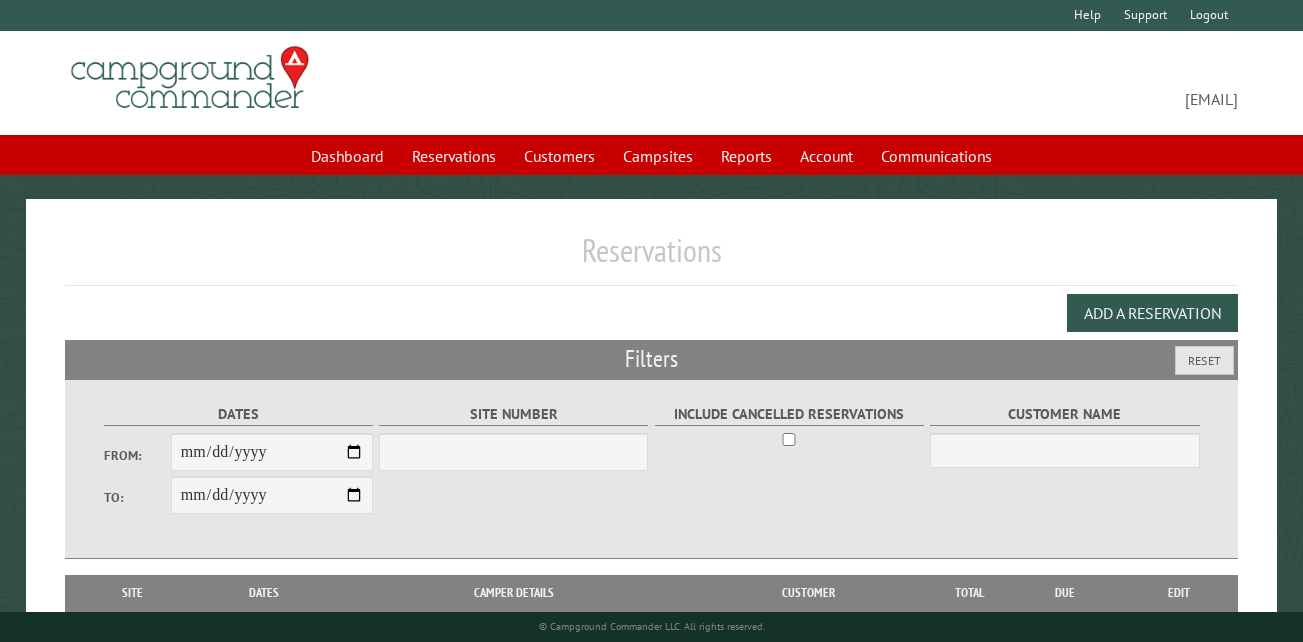 scroll, scrollTop: 0, scrollLeft: 0, axis: both 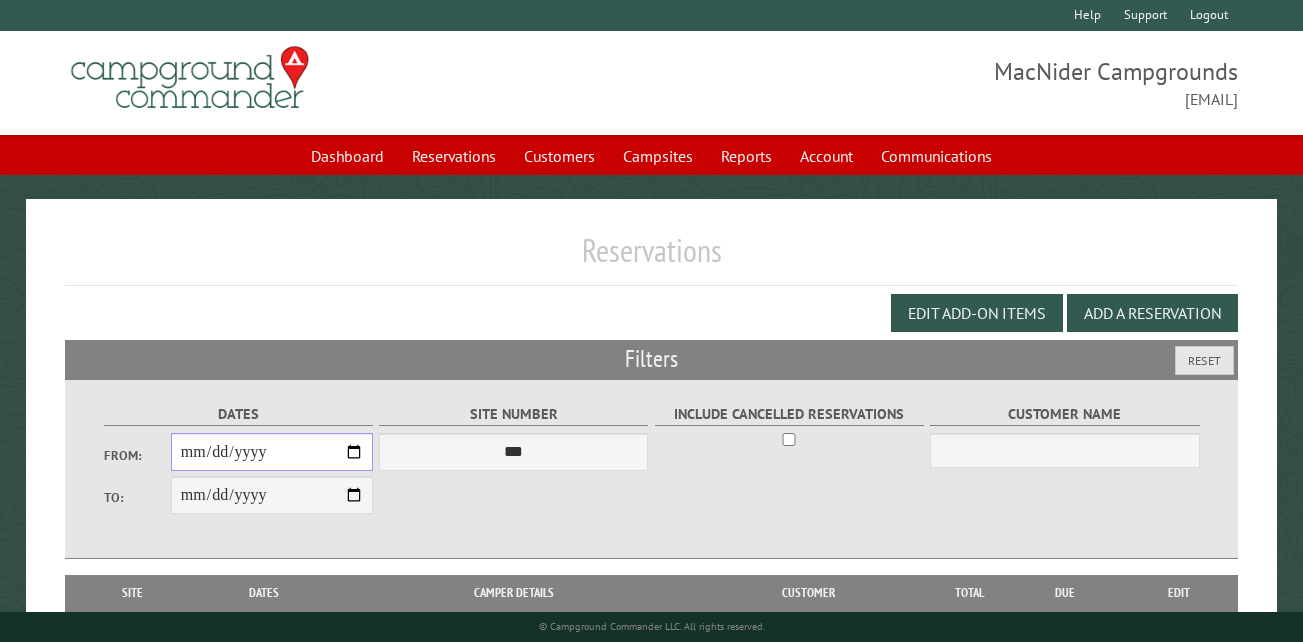 click on "From:" at bounding box center [272, 452] 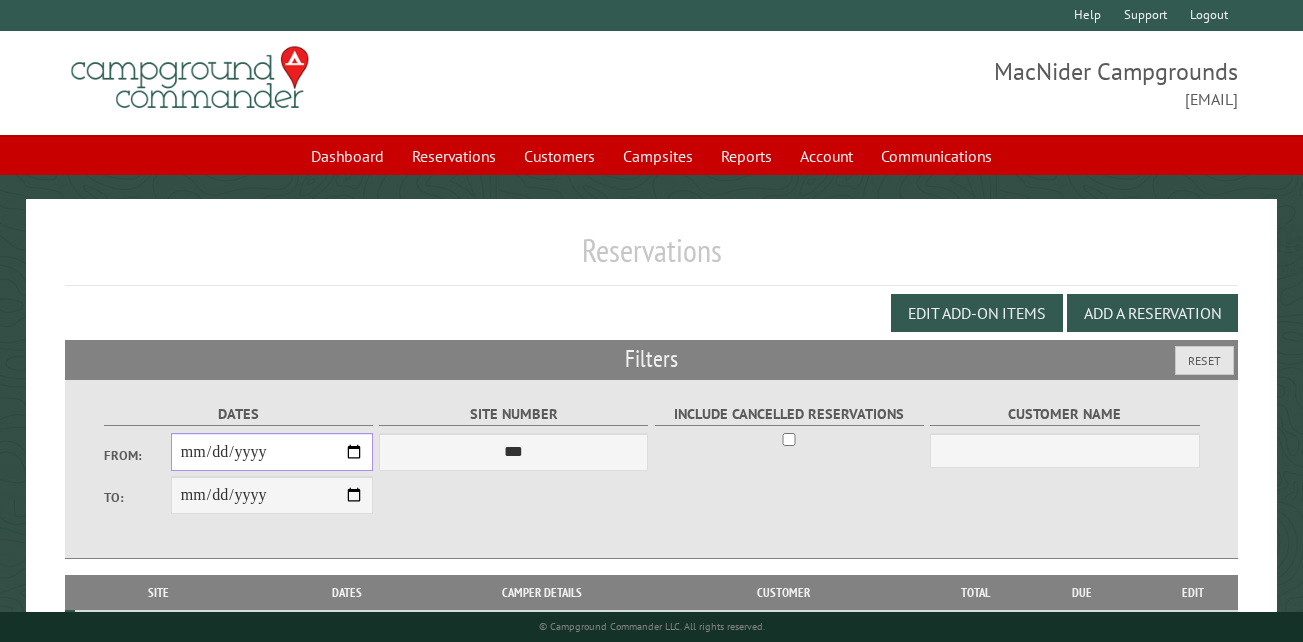 type on "**********" 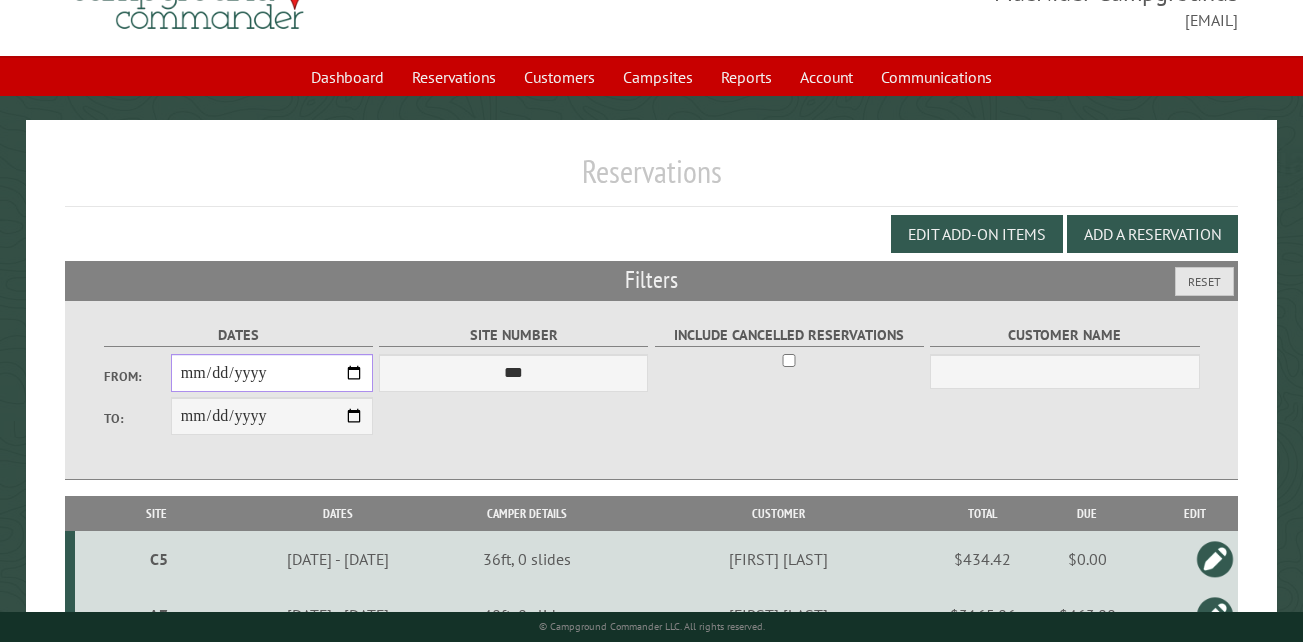 scroll, scrollTop: 300, scrollLeft: 0, axis: vertical 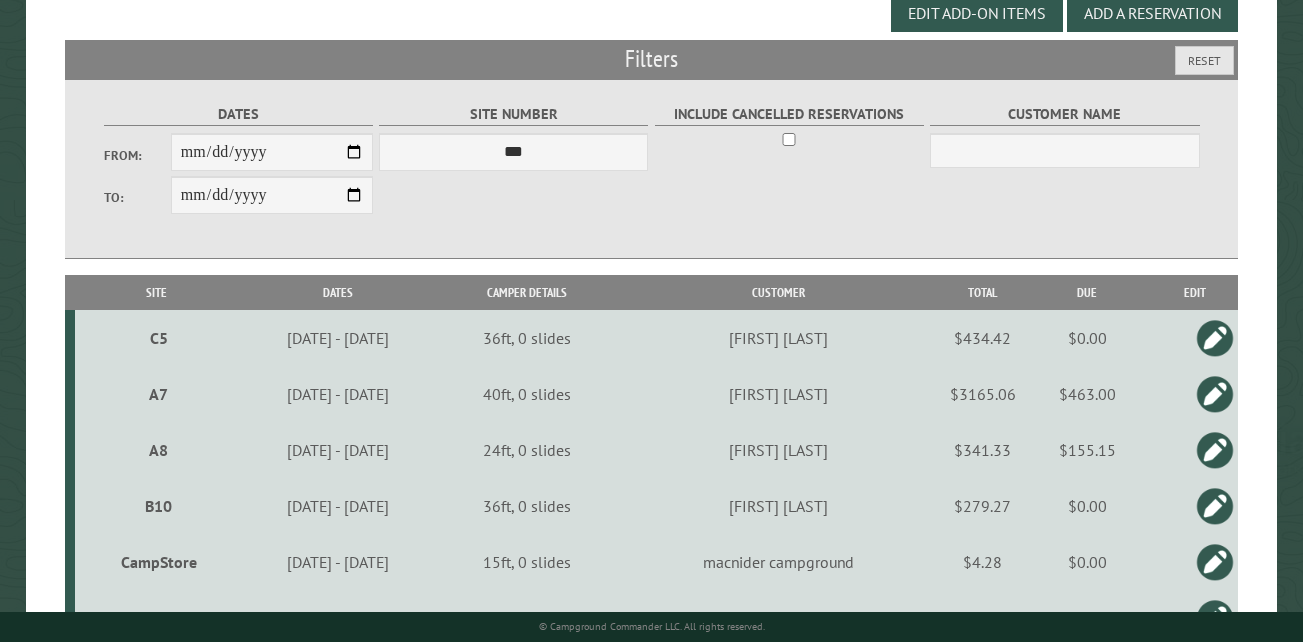 click on "Site" at bounding box center [156, 292] 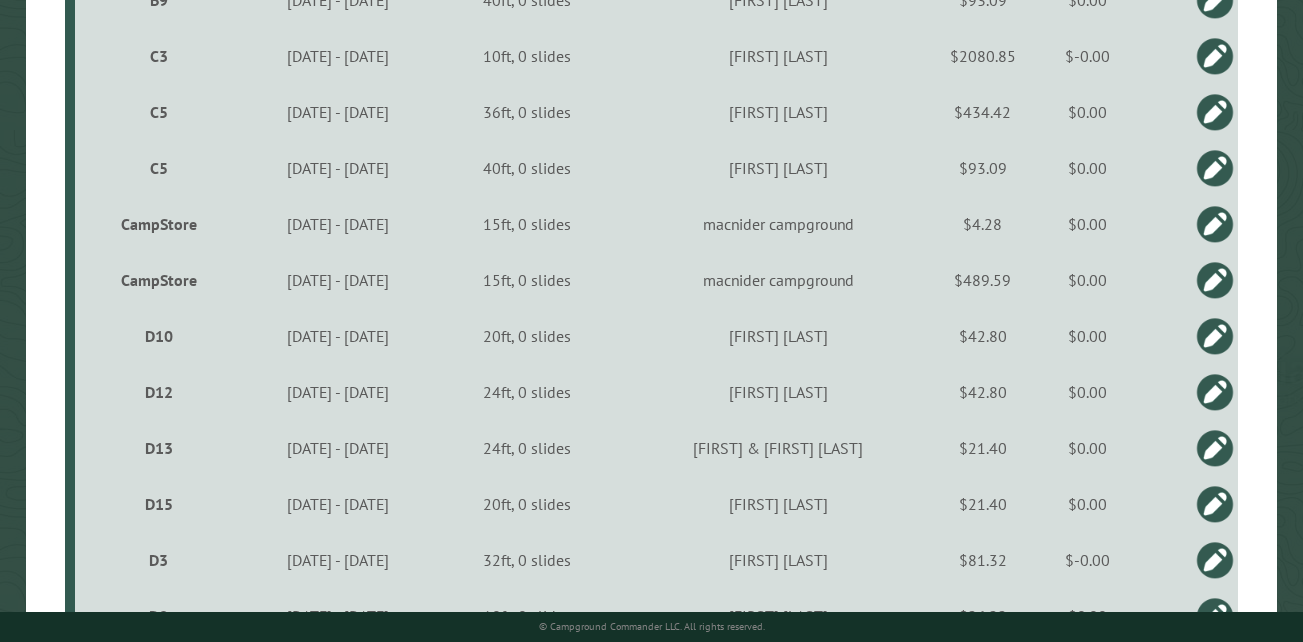 scroll, scrollTop: 1900, scrollLeft: 0, axis: vertical 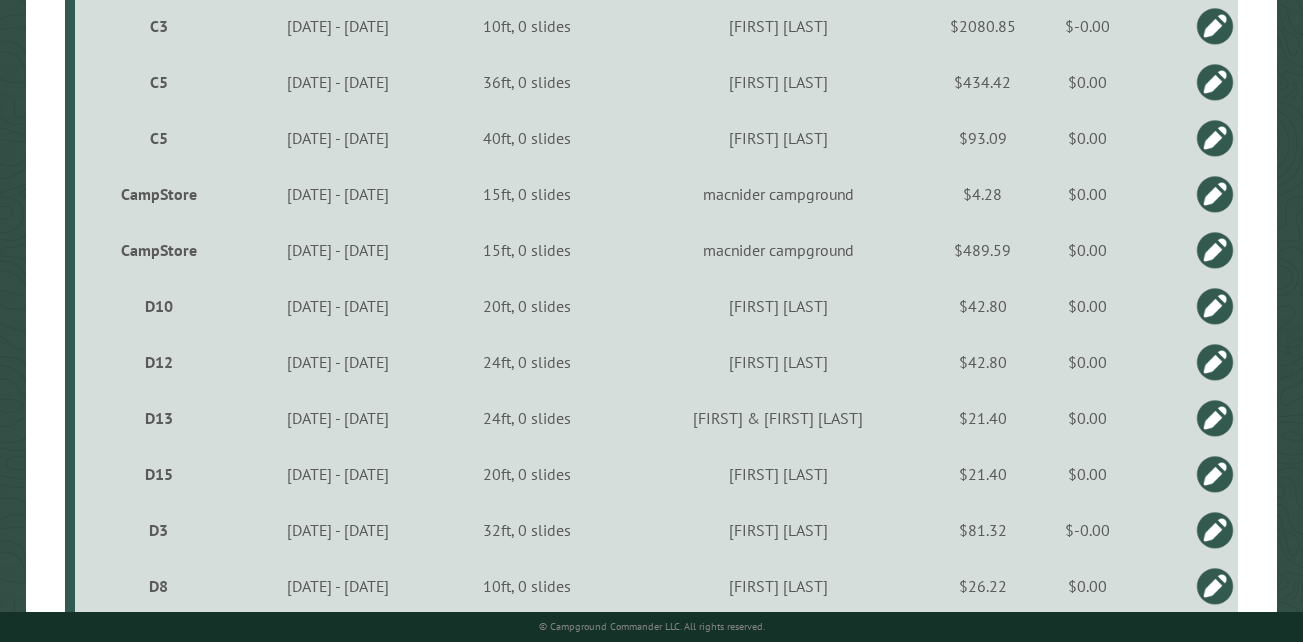 click at bounding box center (1215, 474) 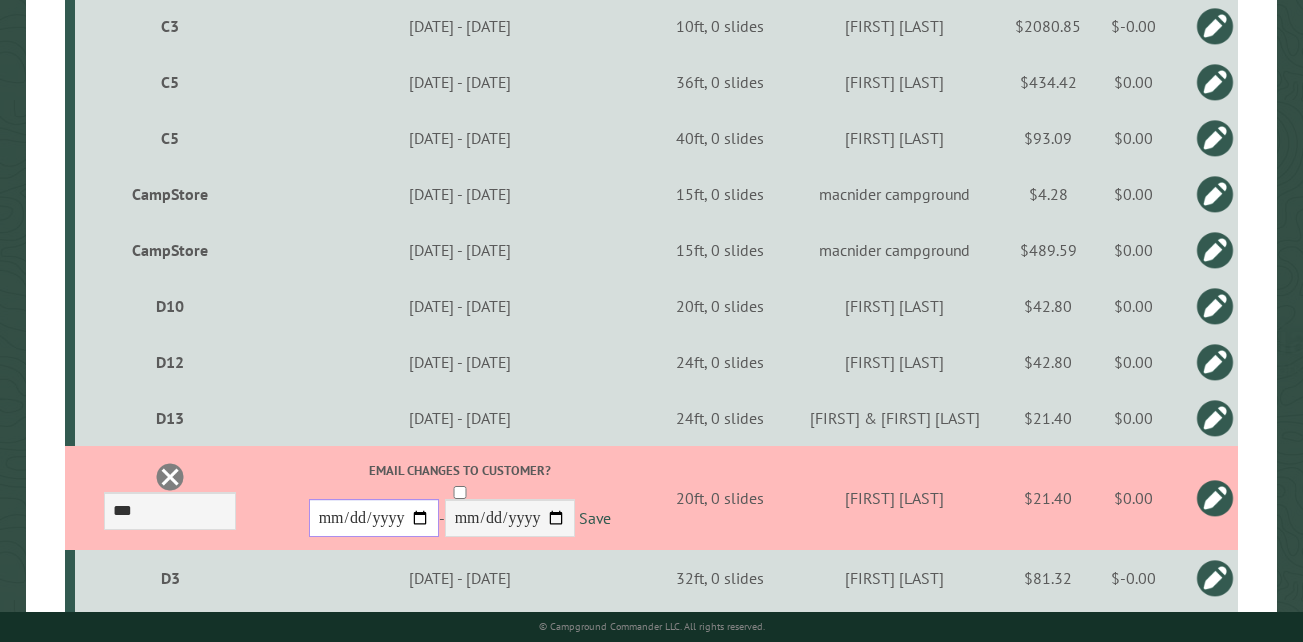 click on "**********" at bounding box center (374, 518) 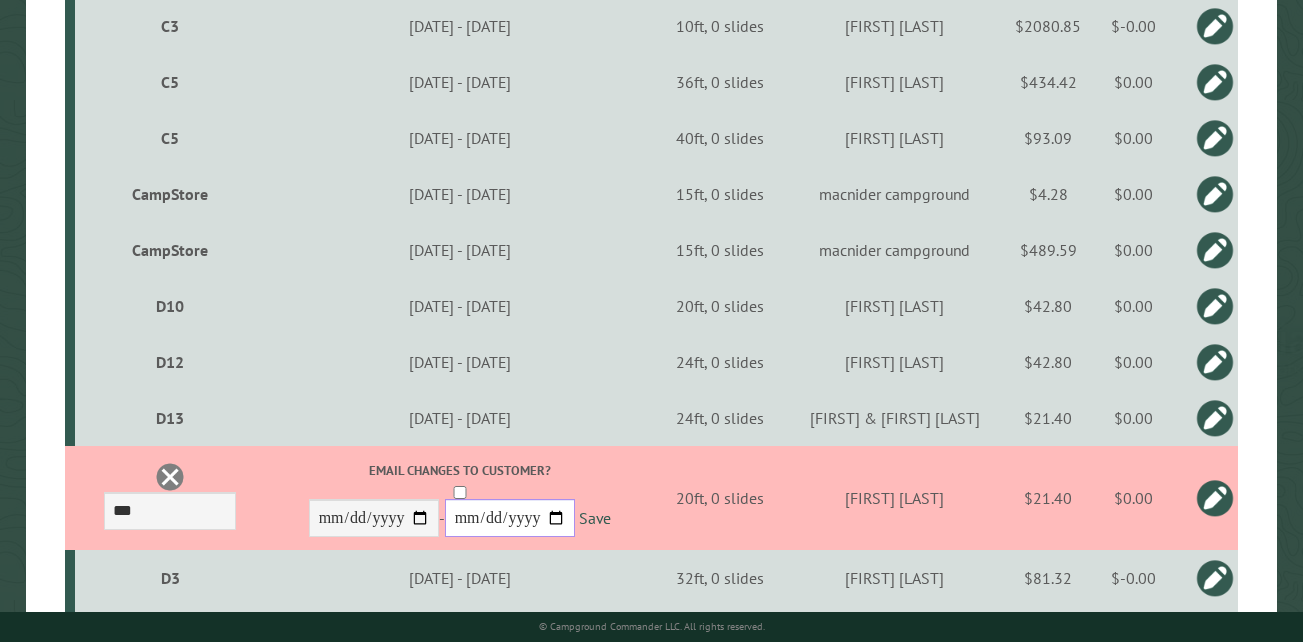 click on "**********" at bounding box center [510, 518] 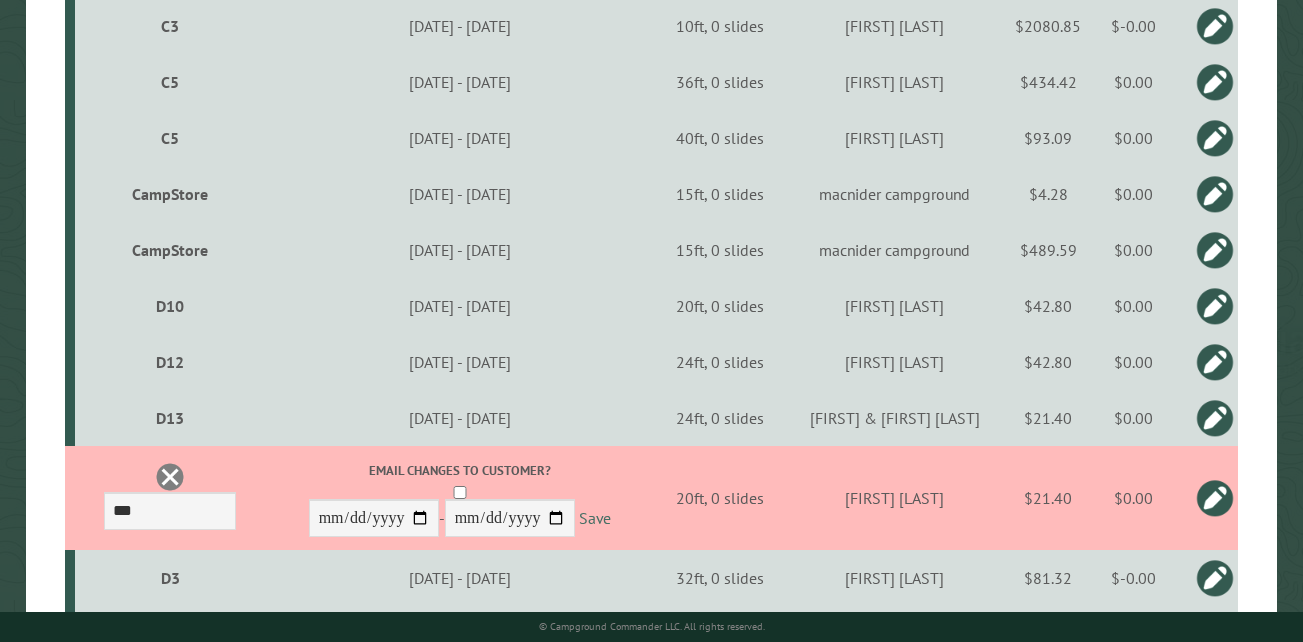 click on "Save" at bounding box center [595, 519] 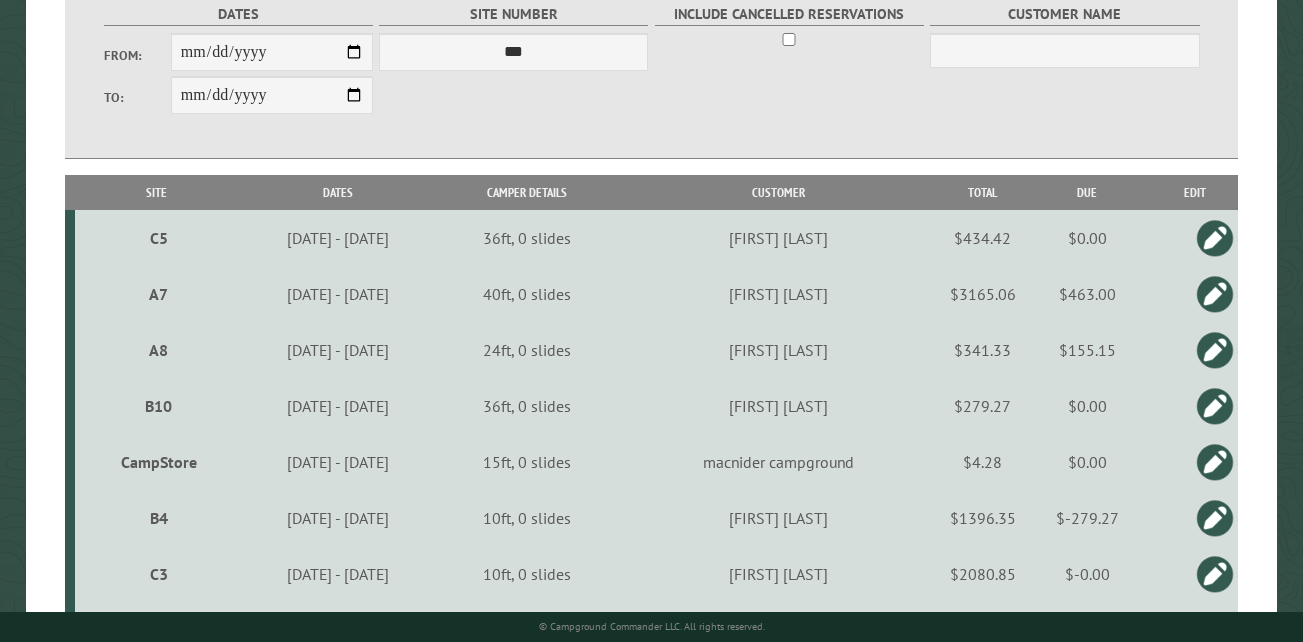 scroll, scrollTop: 0, scrollLeft: 0, axis: both 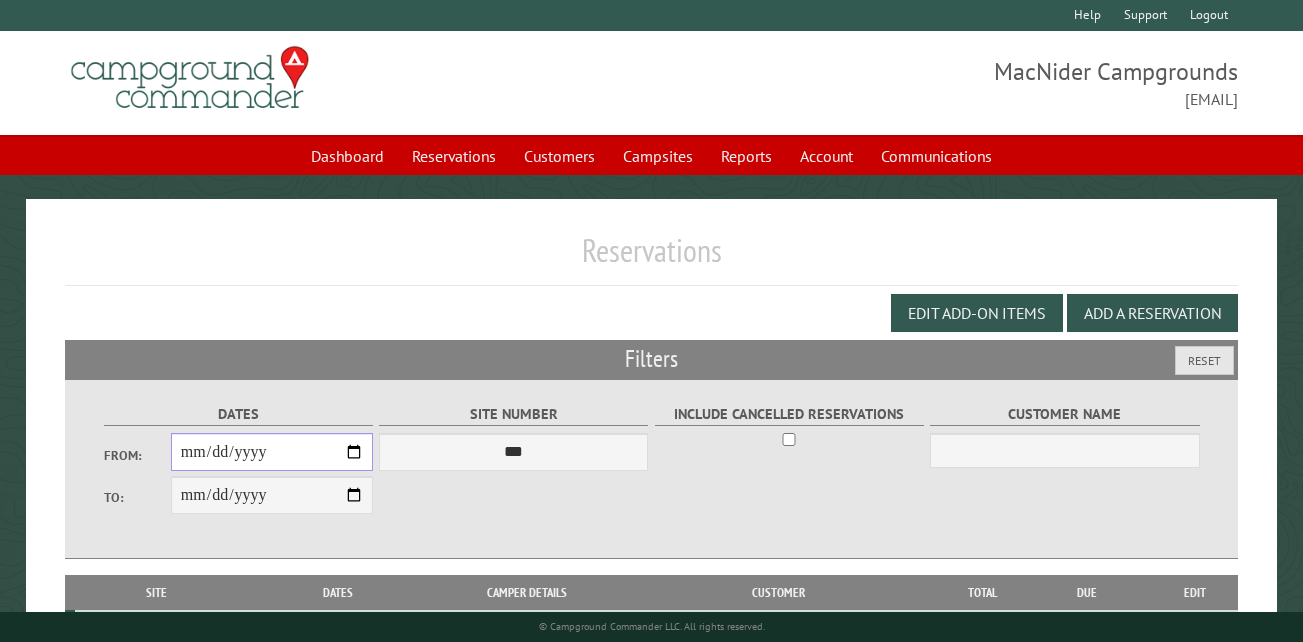 click on "**********" at bounding box center (272, 452) 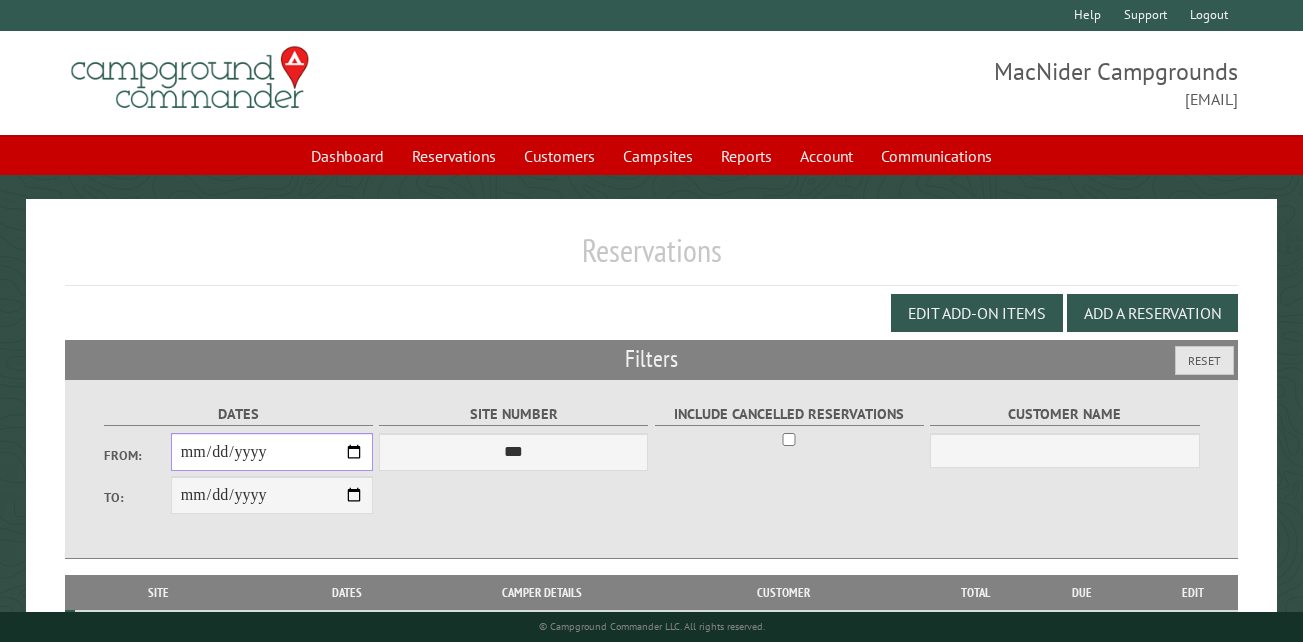 type on "**********" 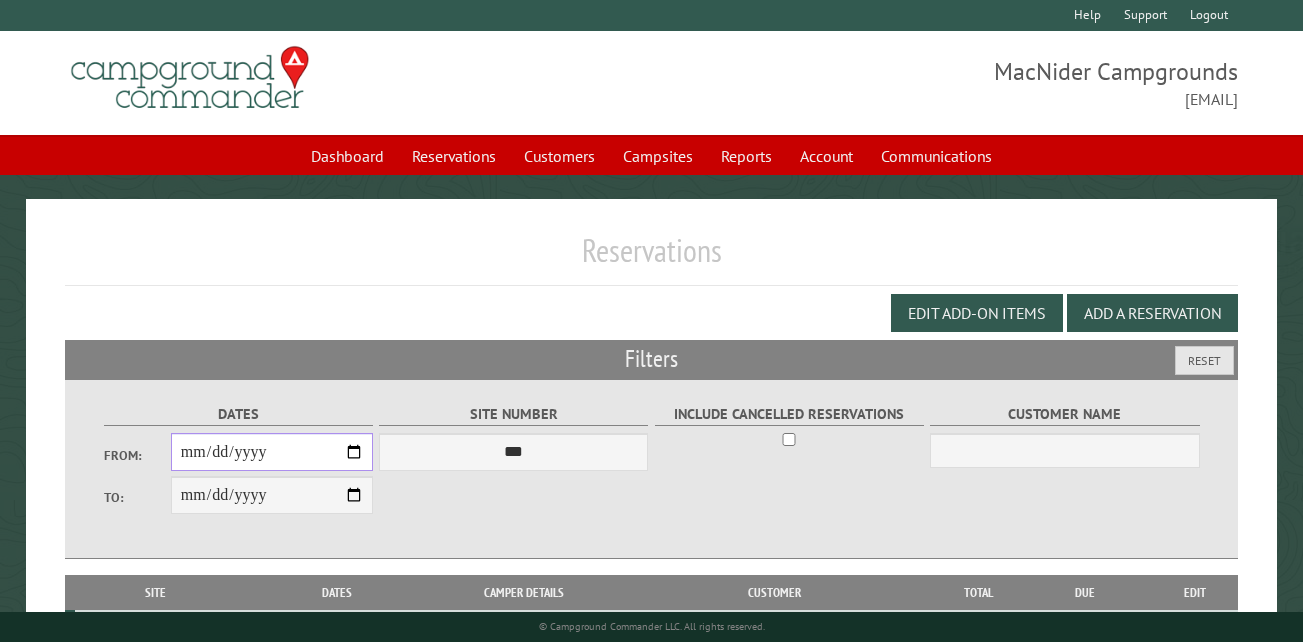 type on "**********" 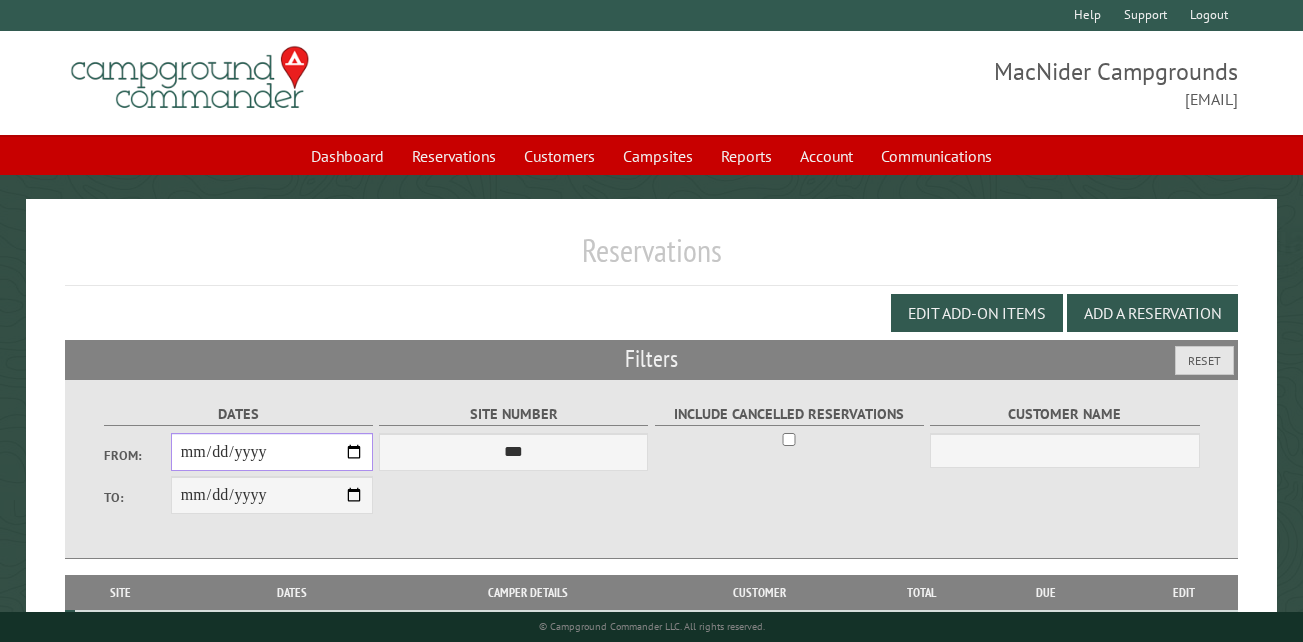 type on "**********" 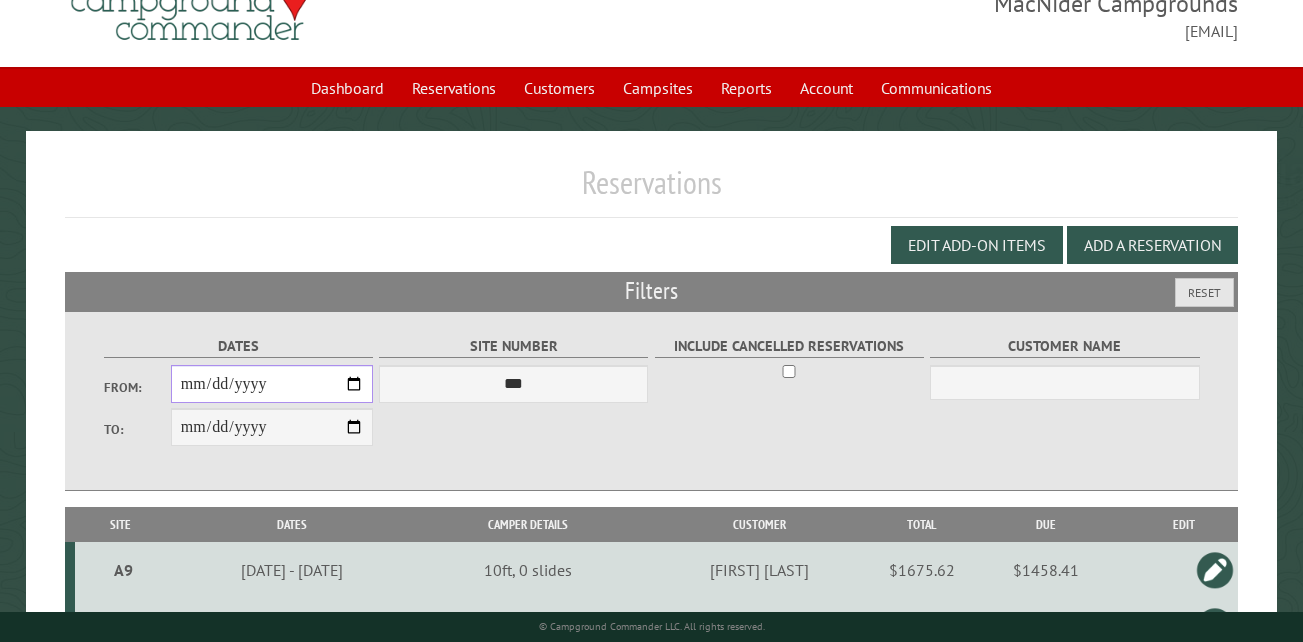 scroll, scrollTop: 100, scrollLeft: 0, axis: vertical 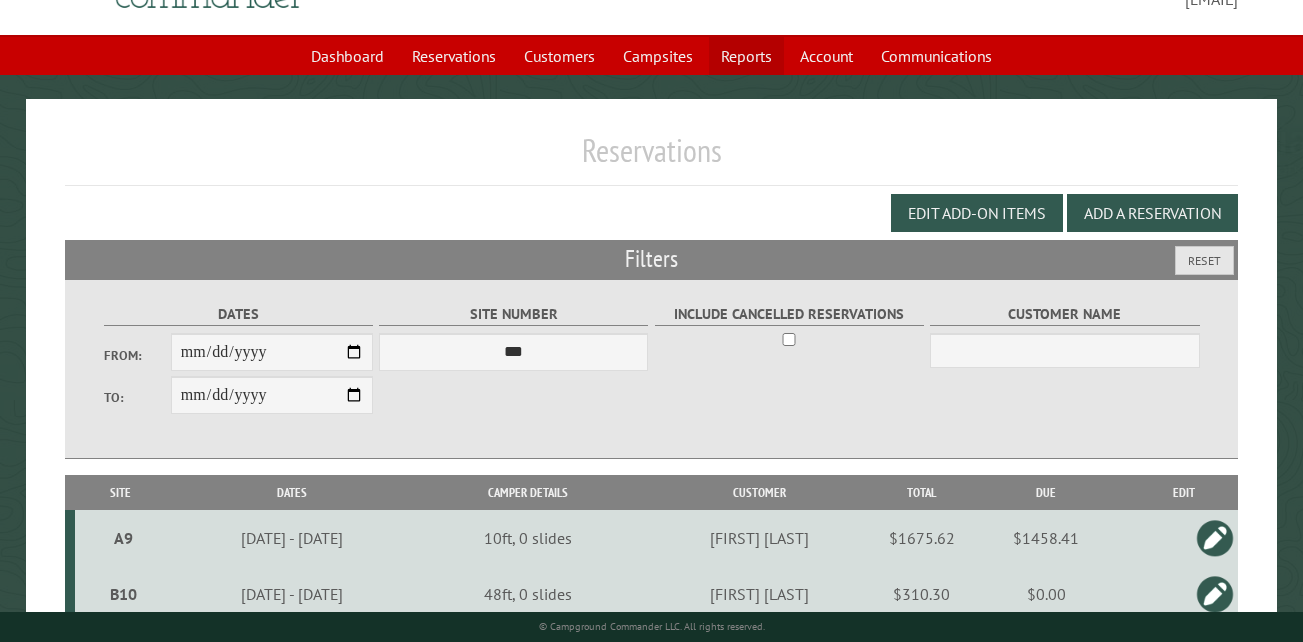 click on "Reports" at bounding box center (746, 56) 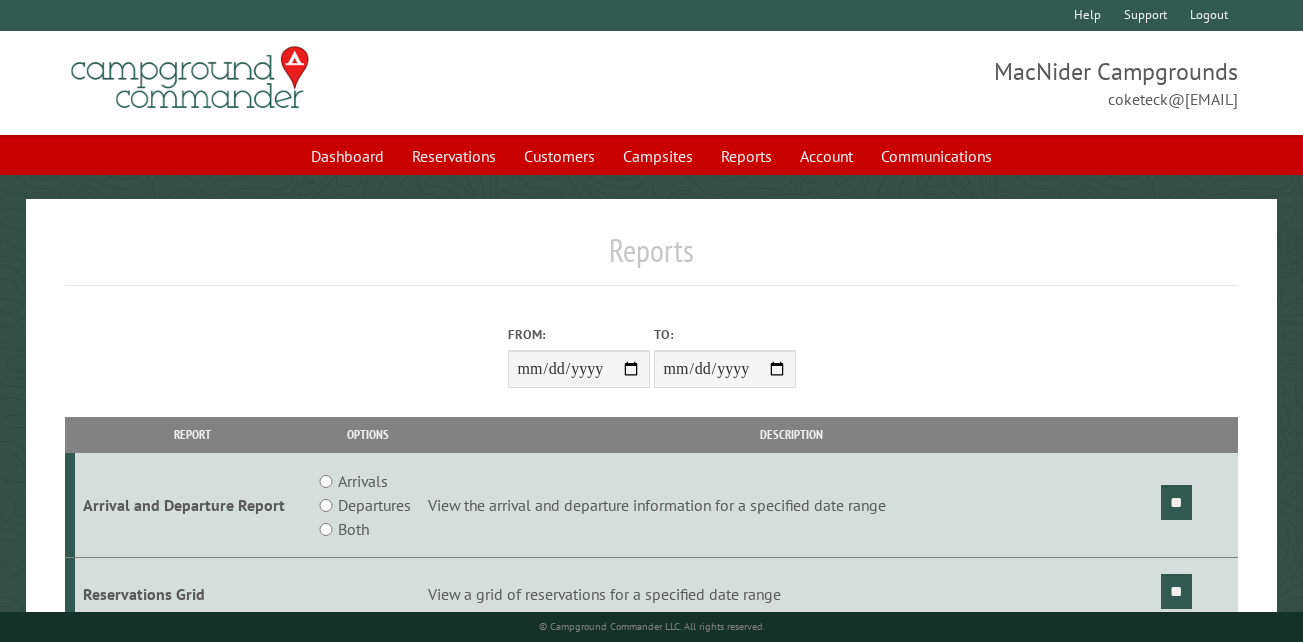scroll, scrollTop: 0, scrollLeft: 0, axis: both 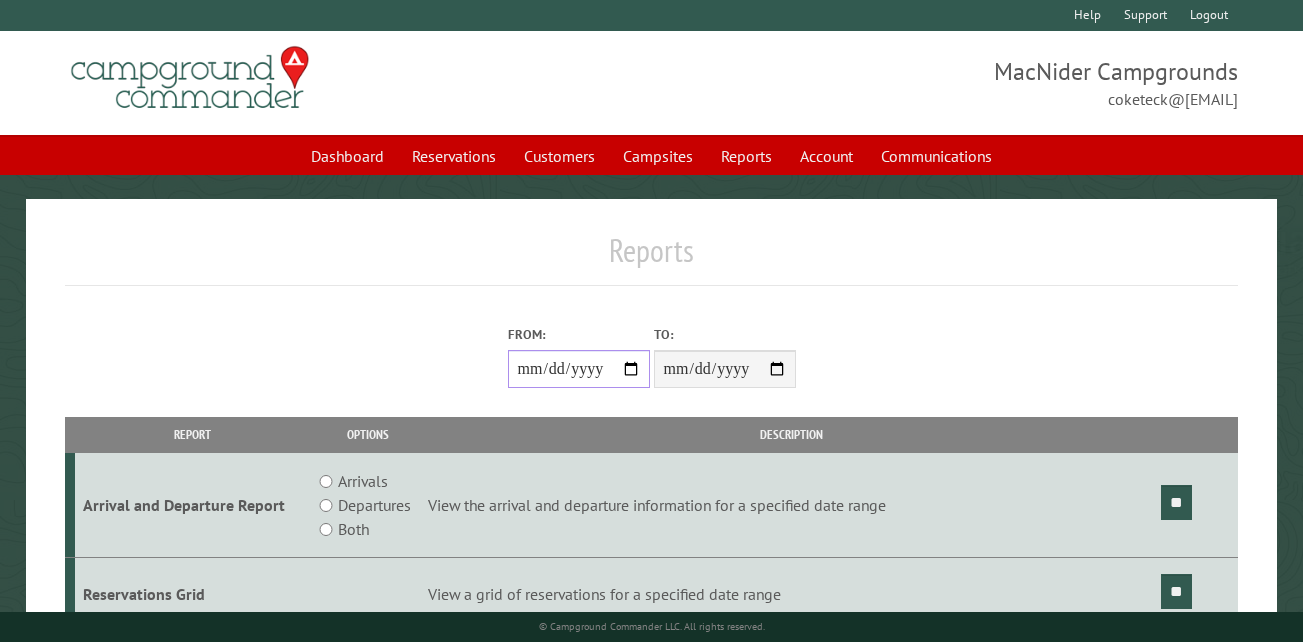 click on "From:" at bounding box center (579, 369) 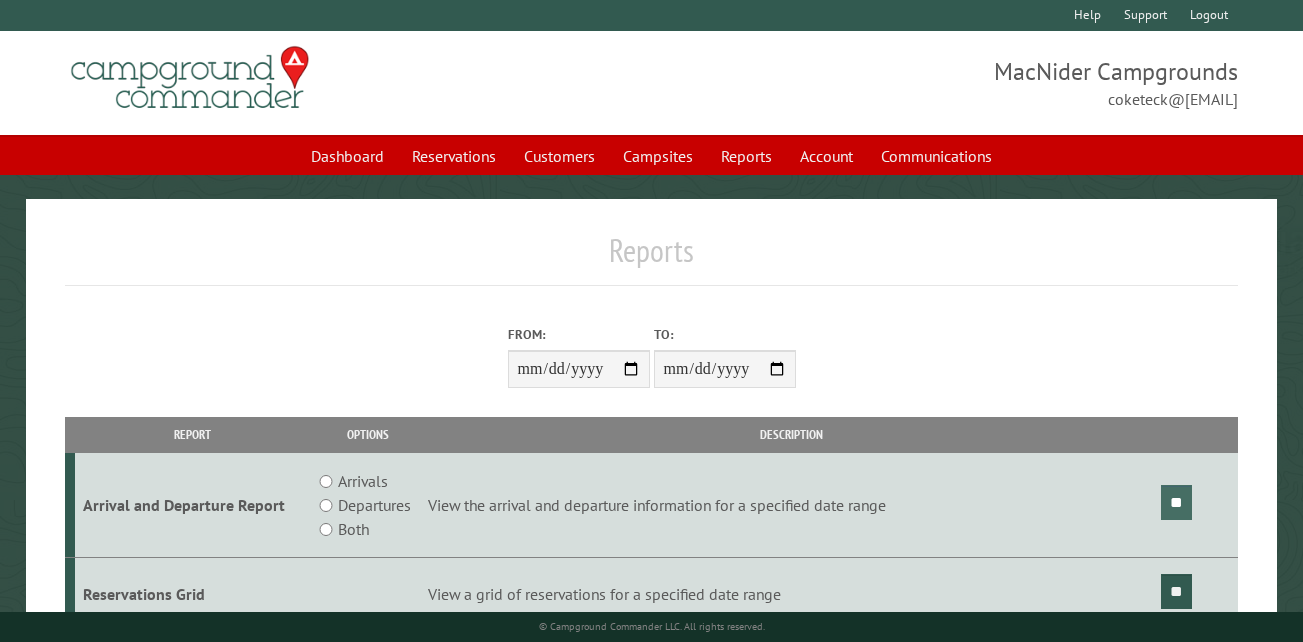 click on "**" at bounding box center [1176, 502] 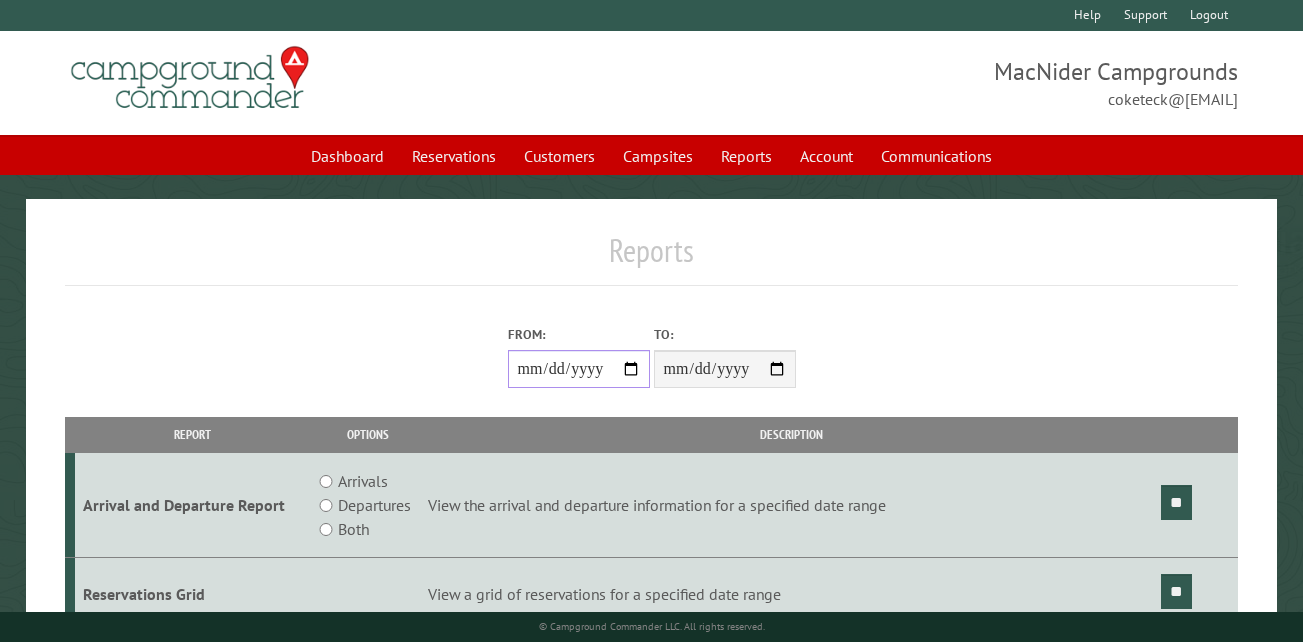 click on "**********" at bounding box center (579, 369) 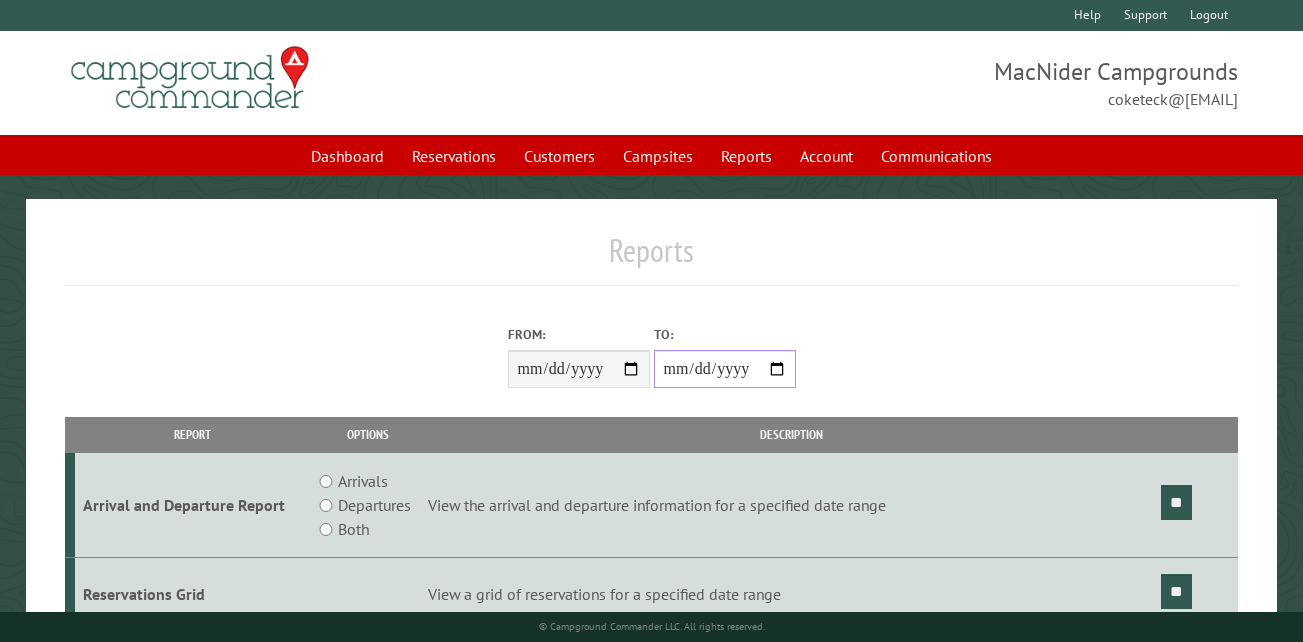 click on "**********" at bounding box center (725, 369) 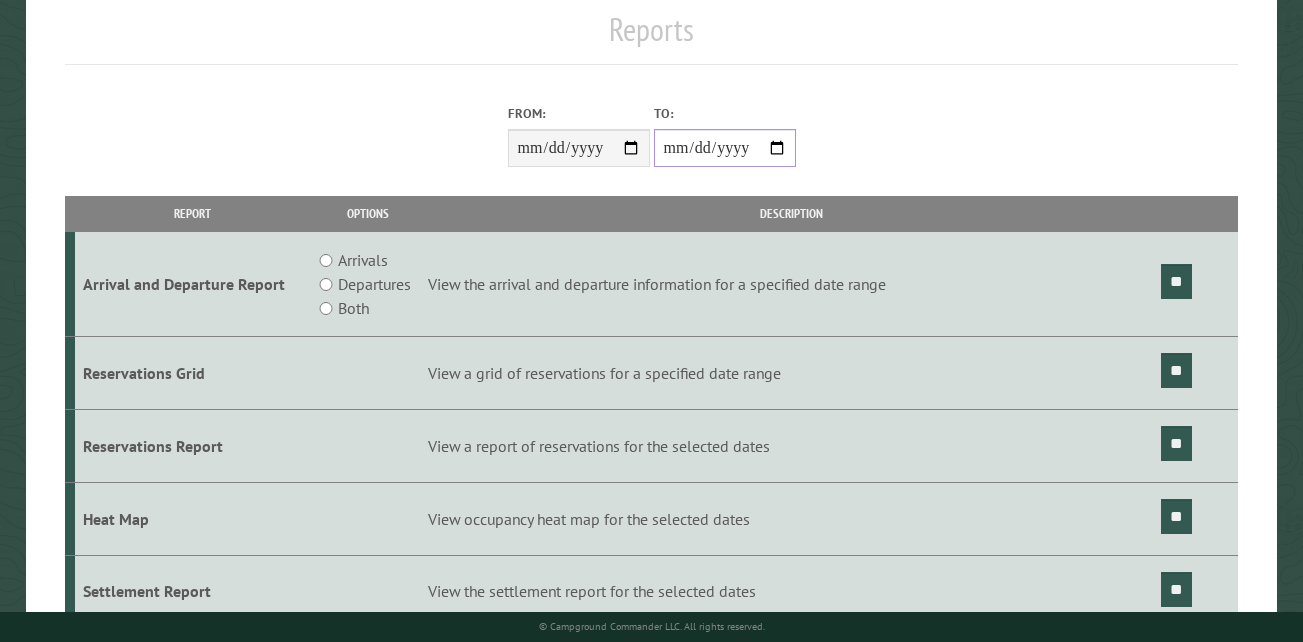 scroll, scrollTop: 200, scrollLeft: 0, axis: vertical 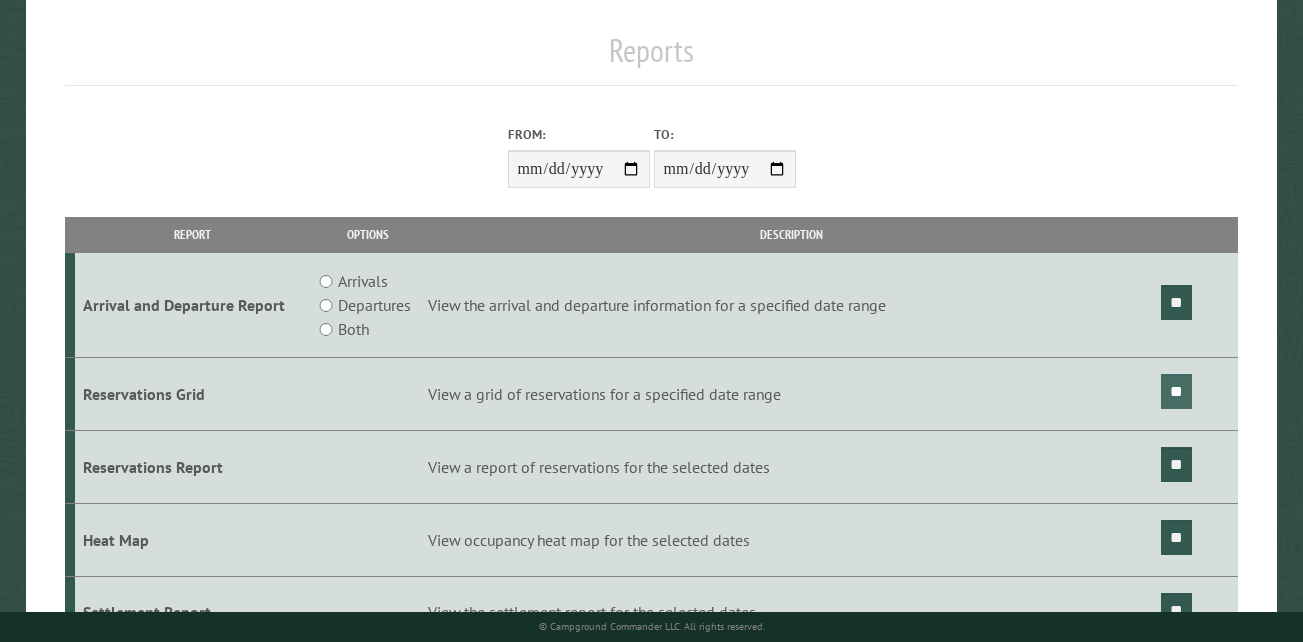 click on "**" at bounding box center [1176, 391] 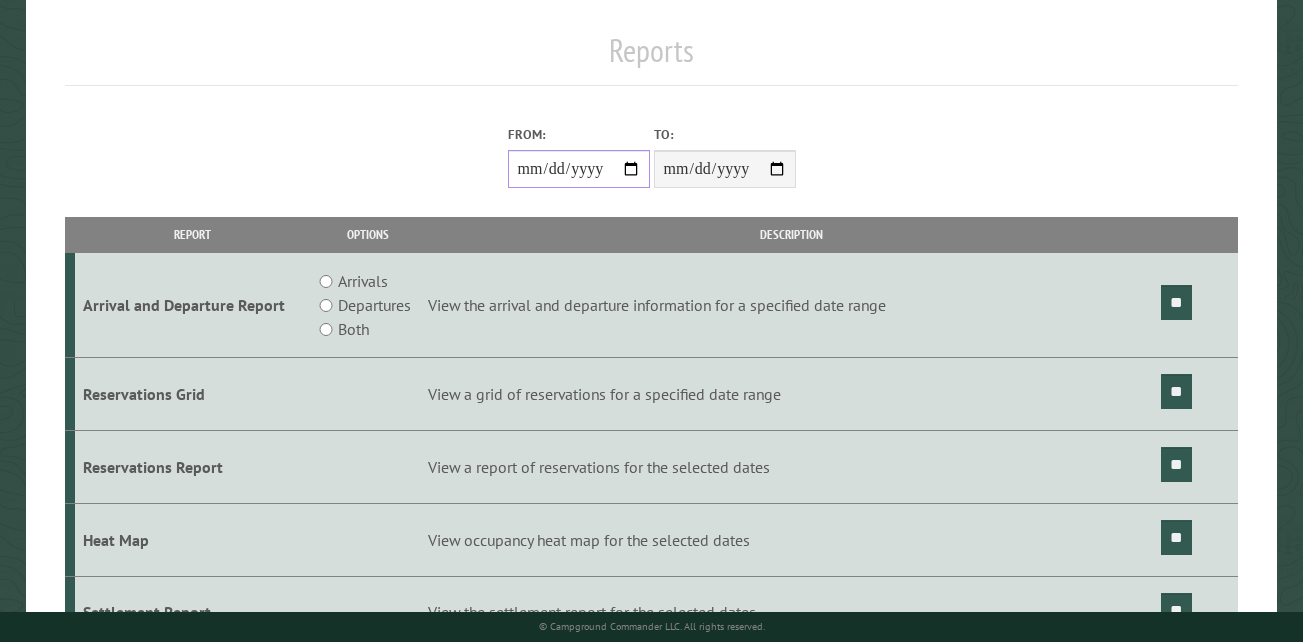click on "**********" at bounding box center (579, 169) 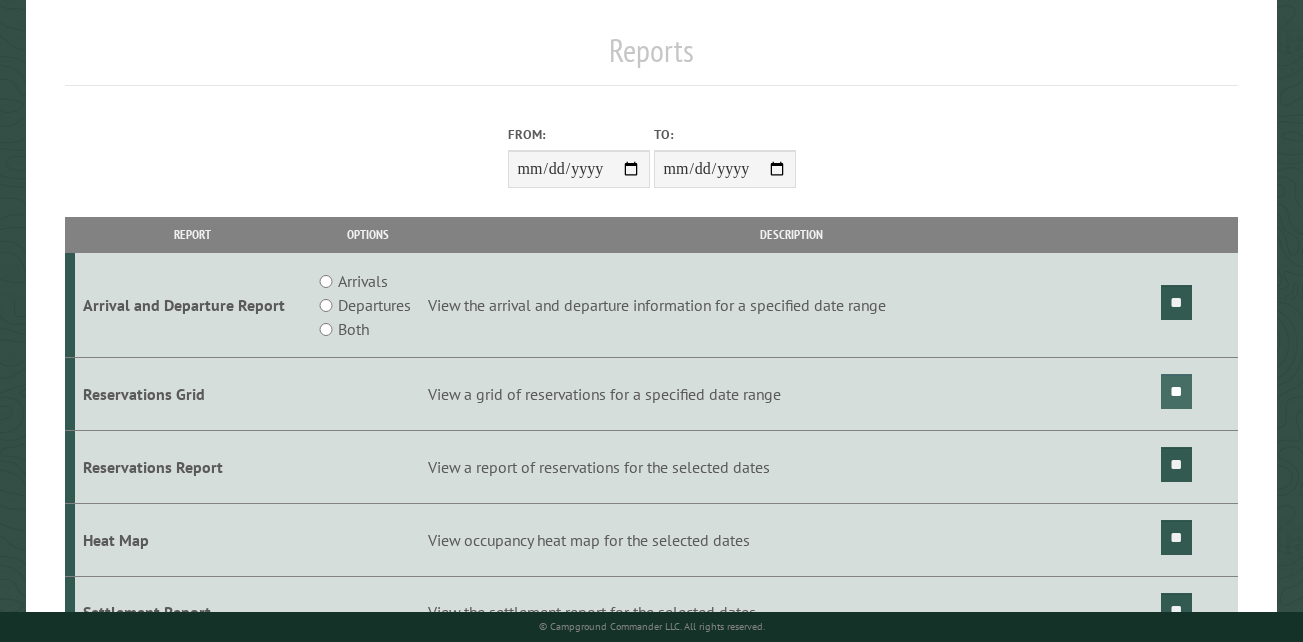 click on "**" at bounding box center (1176, 391) 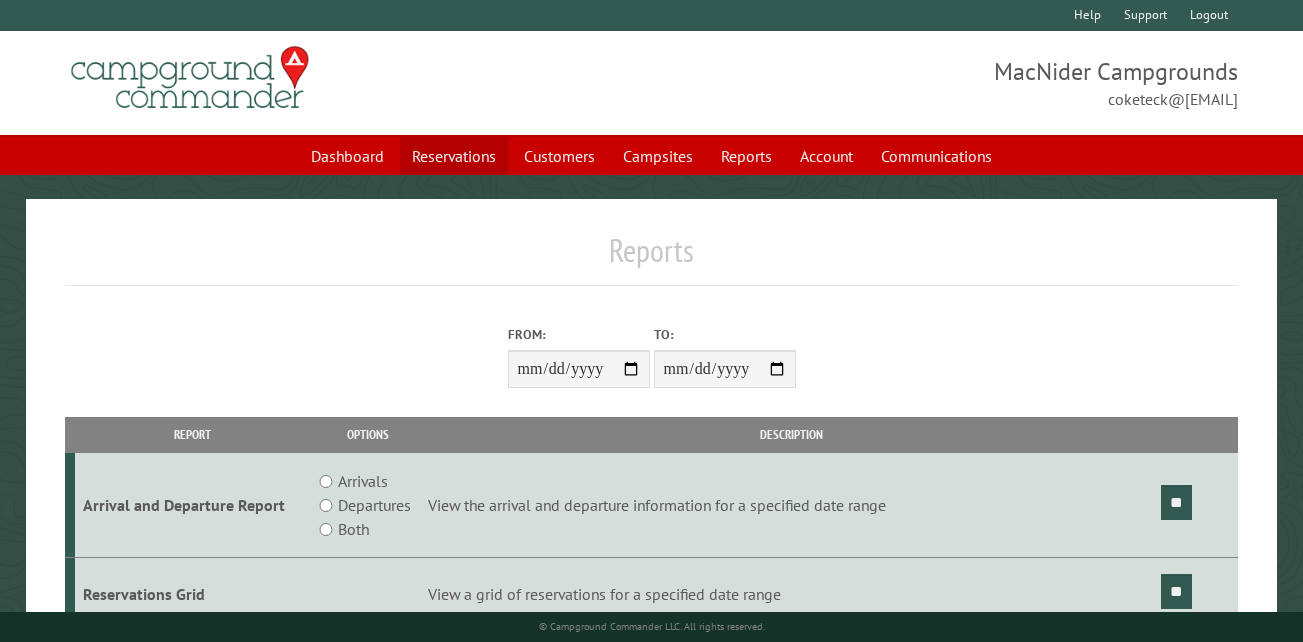 click on "Reservations" at bounding box center [454, 156] 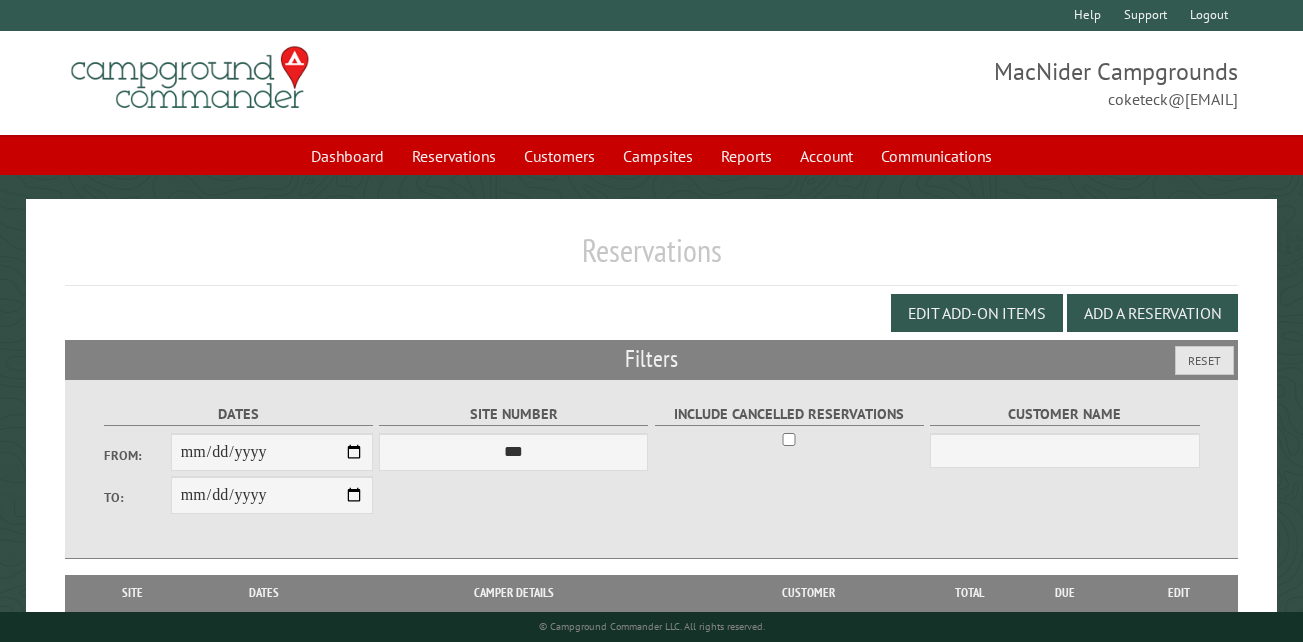 scroll, scrollTop: 0, scrollLeft: 0, axis: both 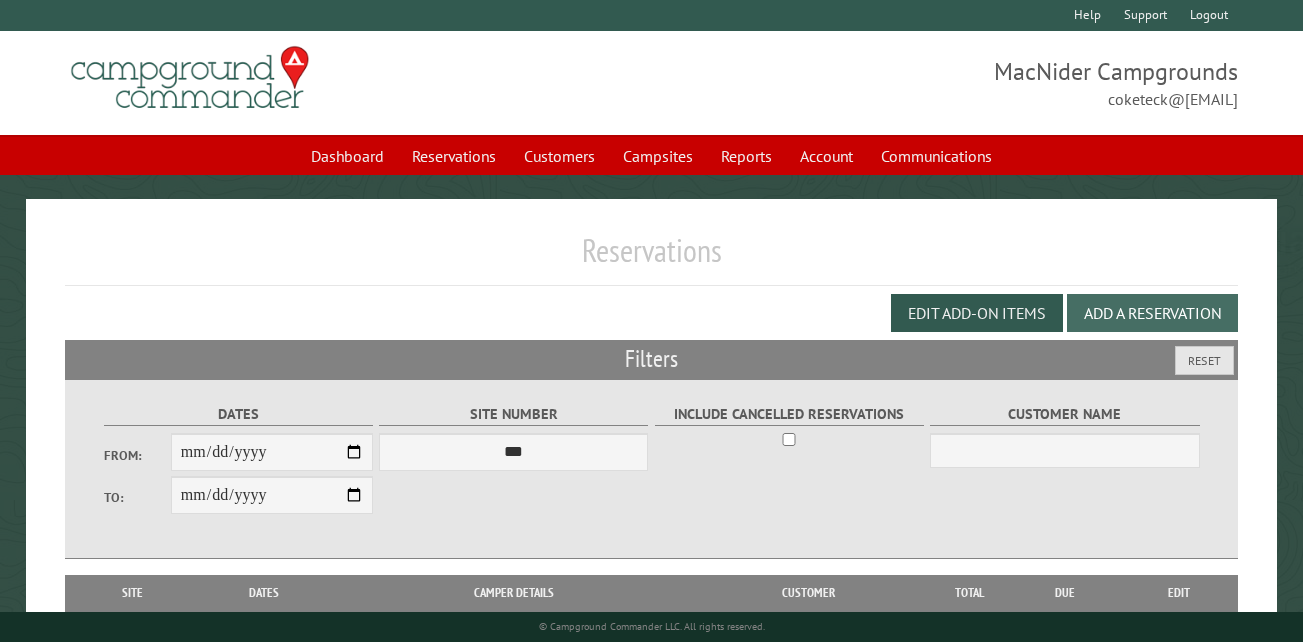 click on "Add a Reservation" at bounding box center (1152, 313) 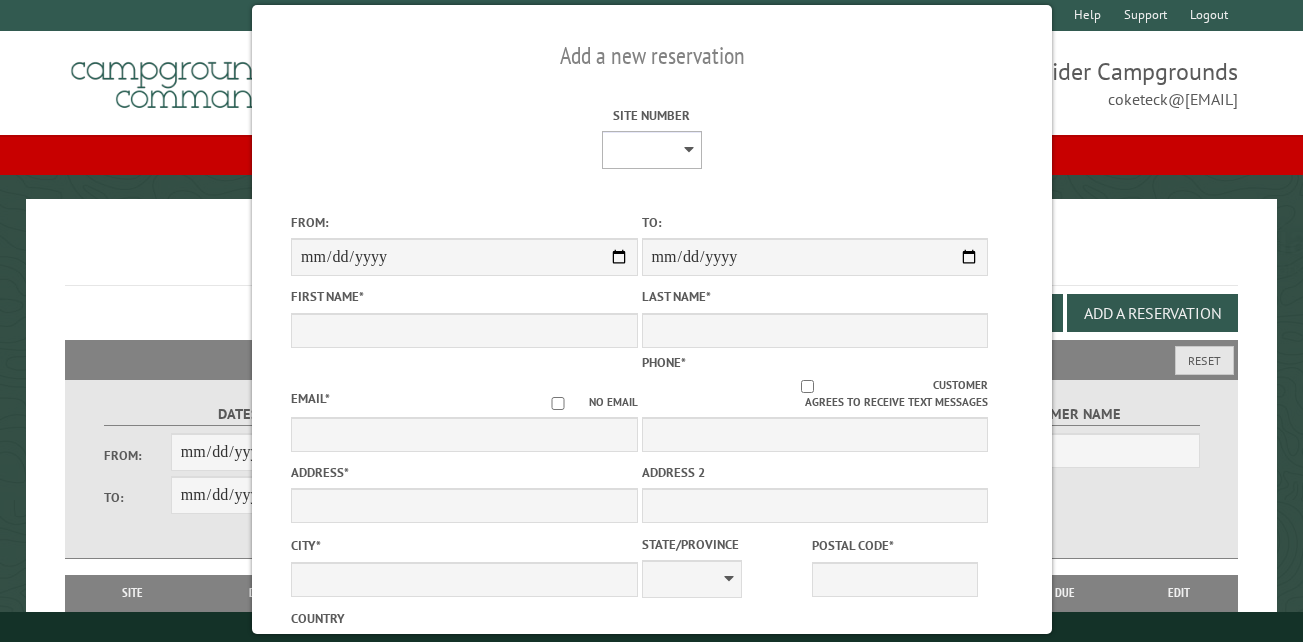 click on "** ** ** ** ** ** ** ** ** *** *** *** *** ** ** ** ** ** ** ** ** ** *** *** ** ** ** ** ** ** ********* ** ** ** ** ** ** ** ** ** *** *** *** *** *** *** ** ** ** ** ** ** ** ** ** *** *** *** *** *** *** ** ** ** ** ** ** ** ** ** ** ** ** ** ** ** ** ** ** ** ** ** ** ** ** *** *** *** *** *** ***" at bounding box center [651, 150] 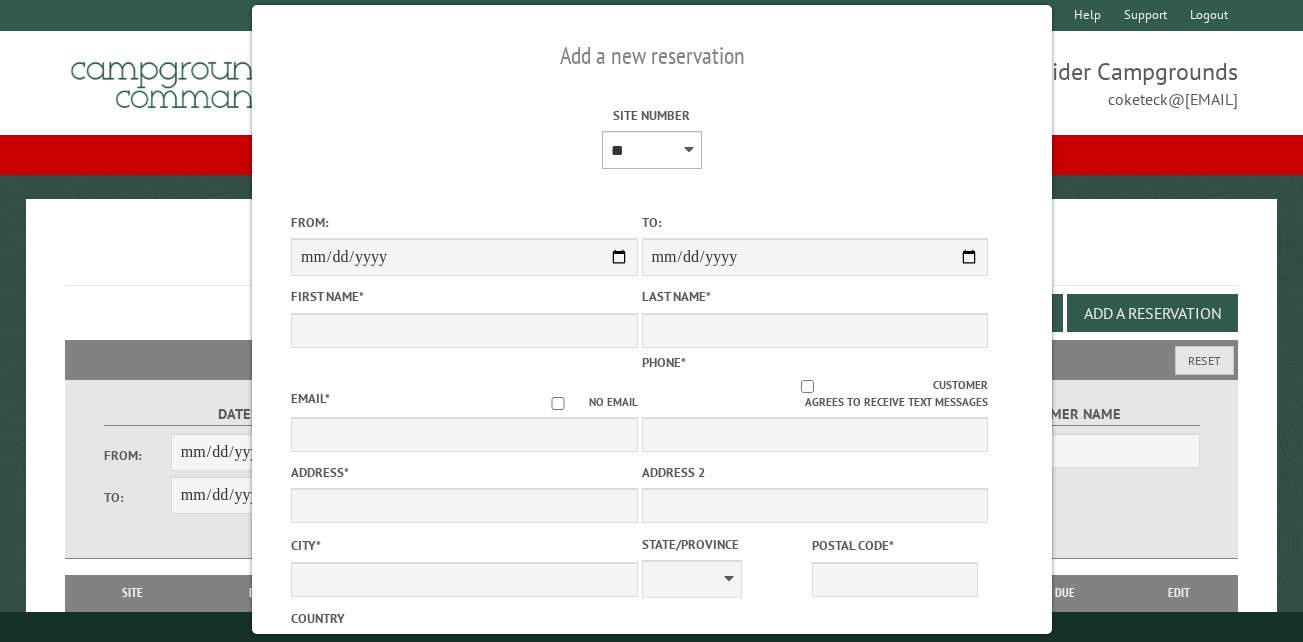click on "** ** ** ** ** ** ** ** ** *** *** *** *** ** ** ** ** ** ** ** ** ** *** *** ** ** ** ** ** ** ********* ** ** ** ** ** ** ** ** ** *** *** *** *** *** *** ** ** ** ** ** ** ** ** ** *** *** *** *** *** *** ** ** ** ** ** ** ** ** ** ** ** ** ** ** ** ** ** ** ** ** ** ** ** ** *** *** *** *** *** ***" at bounding box center (651, 150) 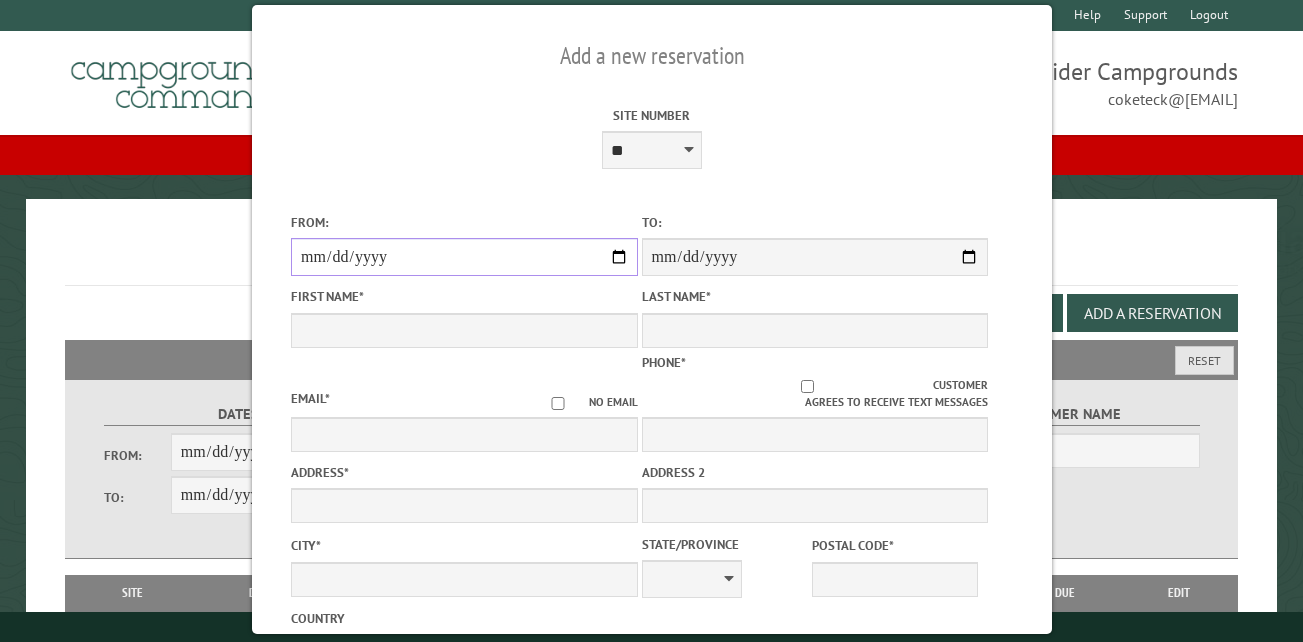 click on "From:" at bounding box center [464, 257] 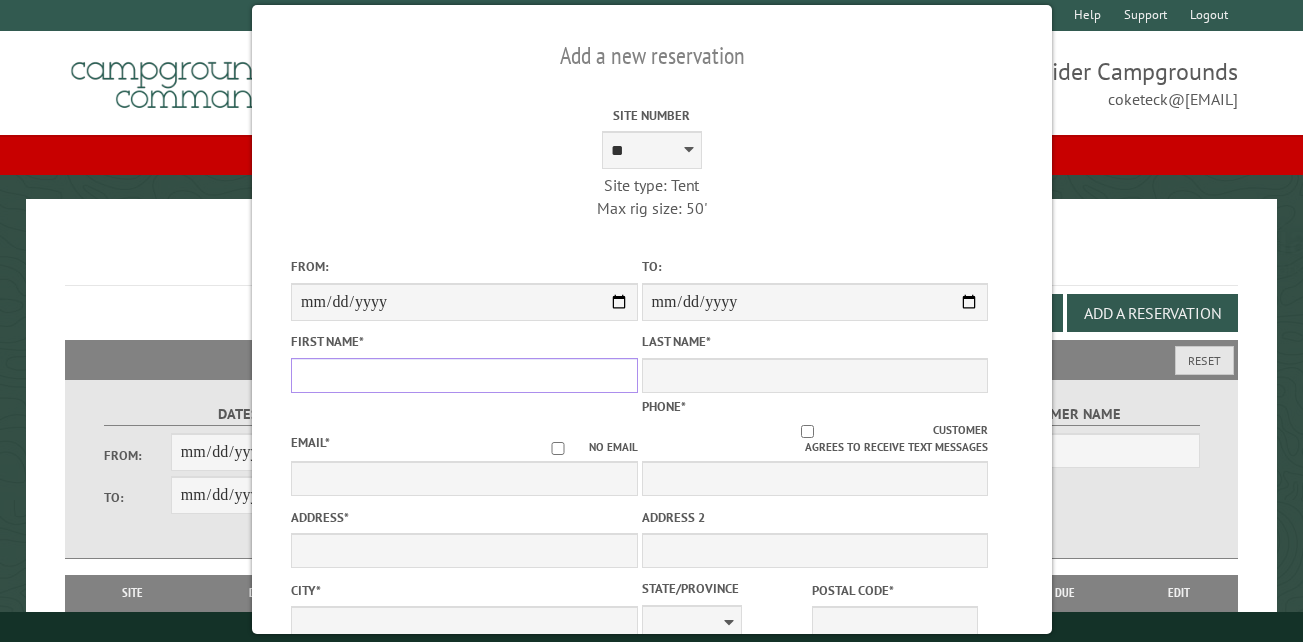 click on "First Name *" at bounding box center (464, 375) 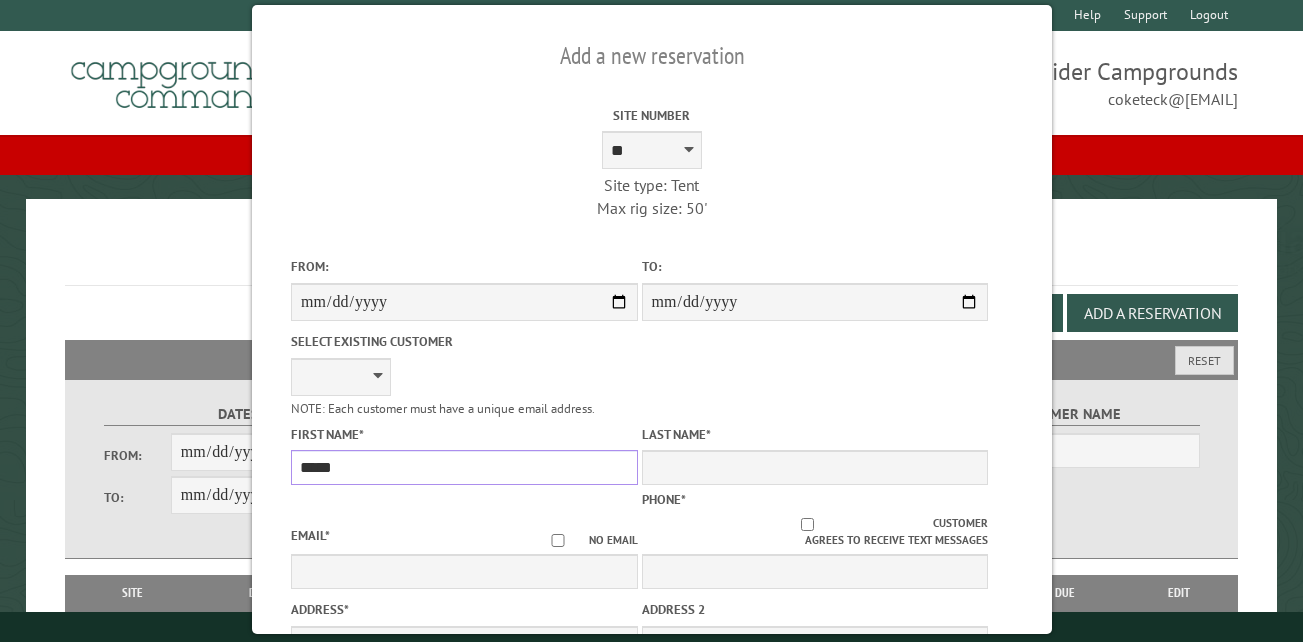 type on "*****" 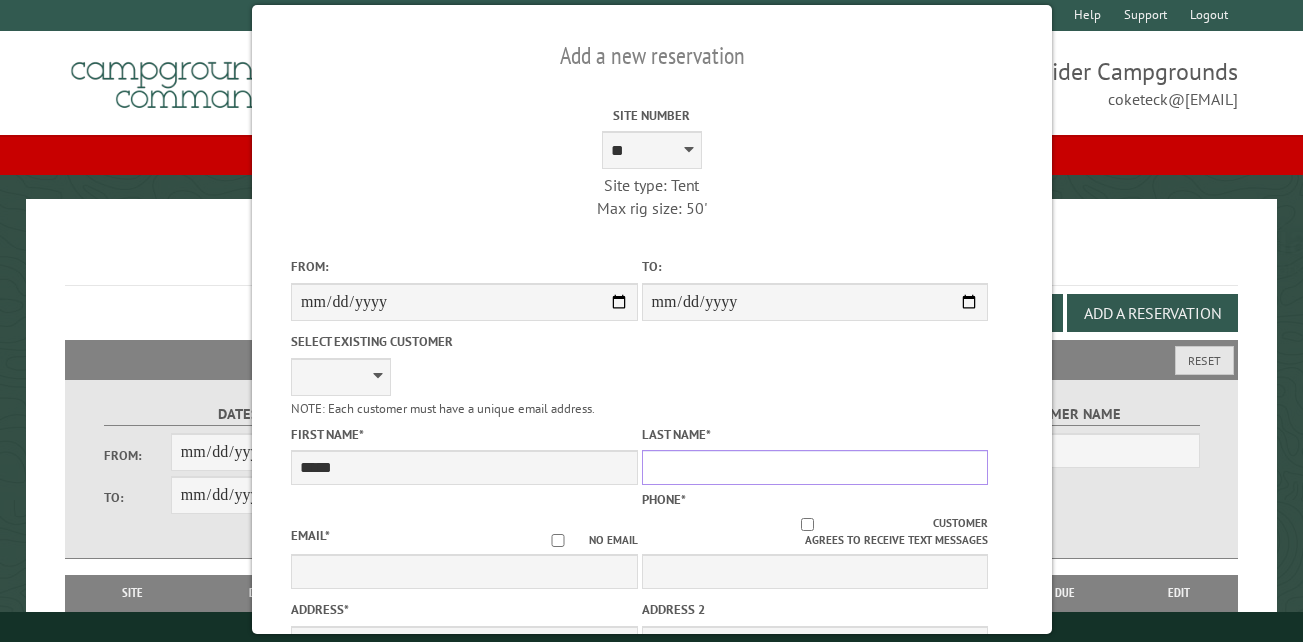 click on "Last Name *" at bounding box center (814, 467) 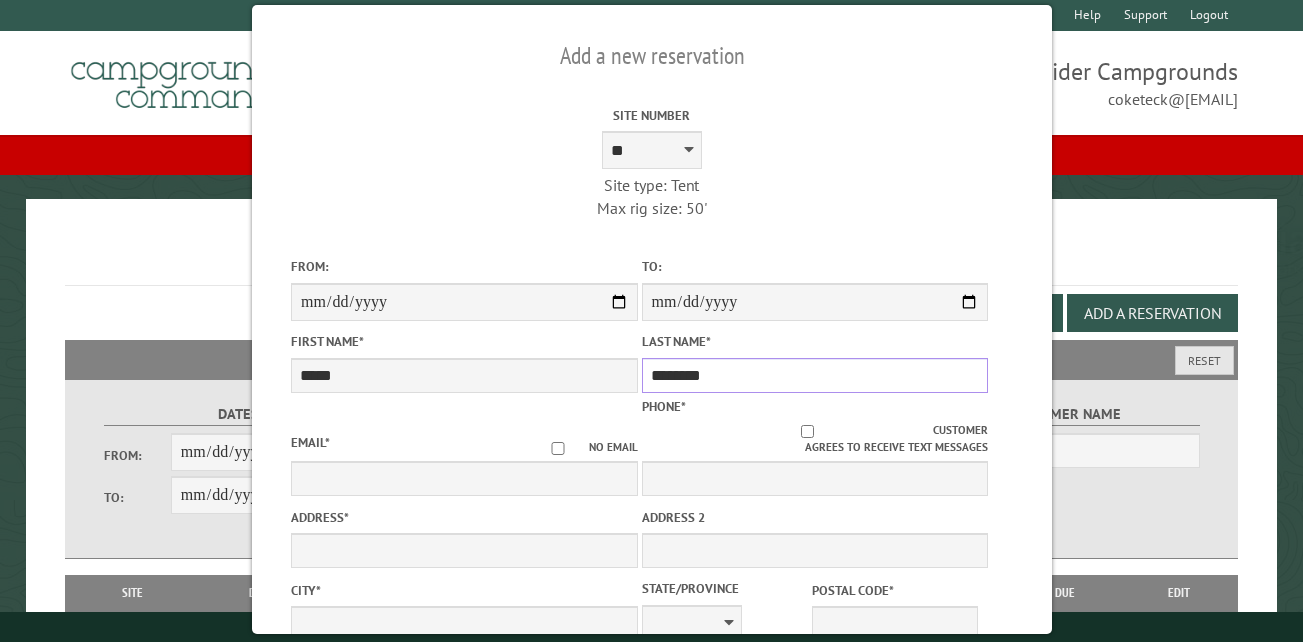 type on "********" 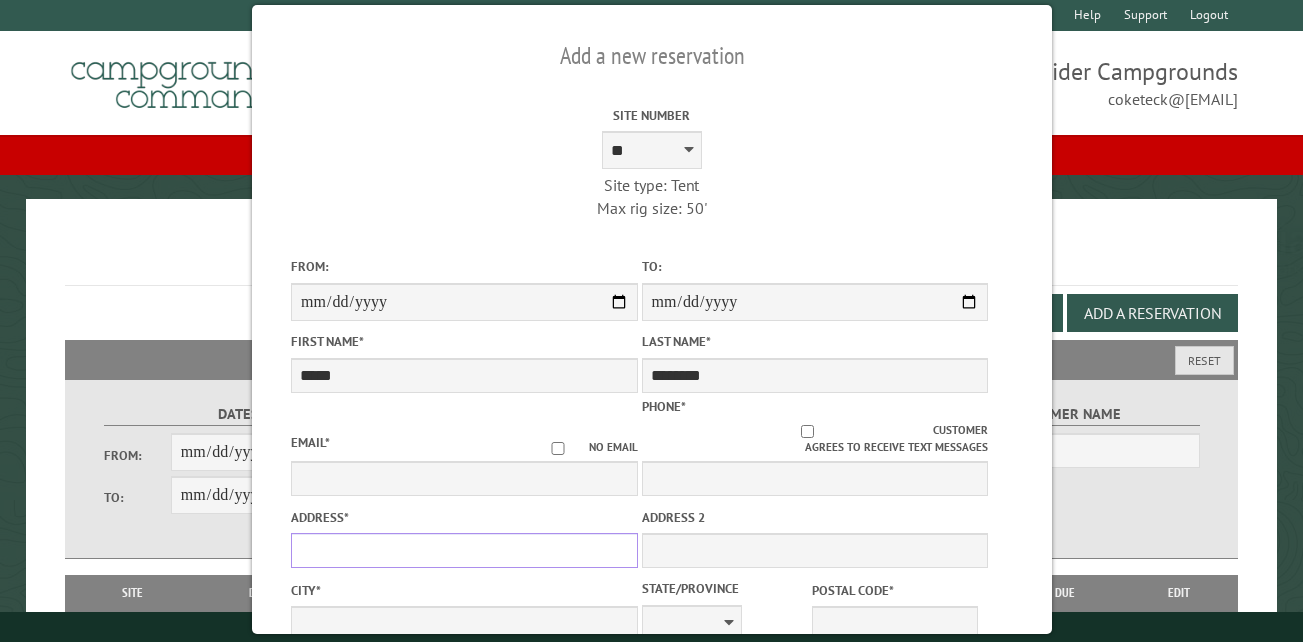 click on "Address *" at bounding box center (464, 550) 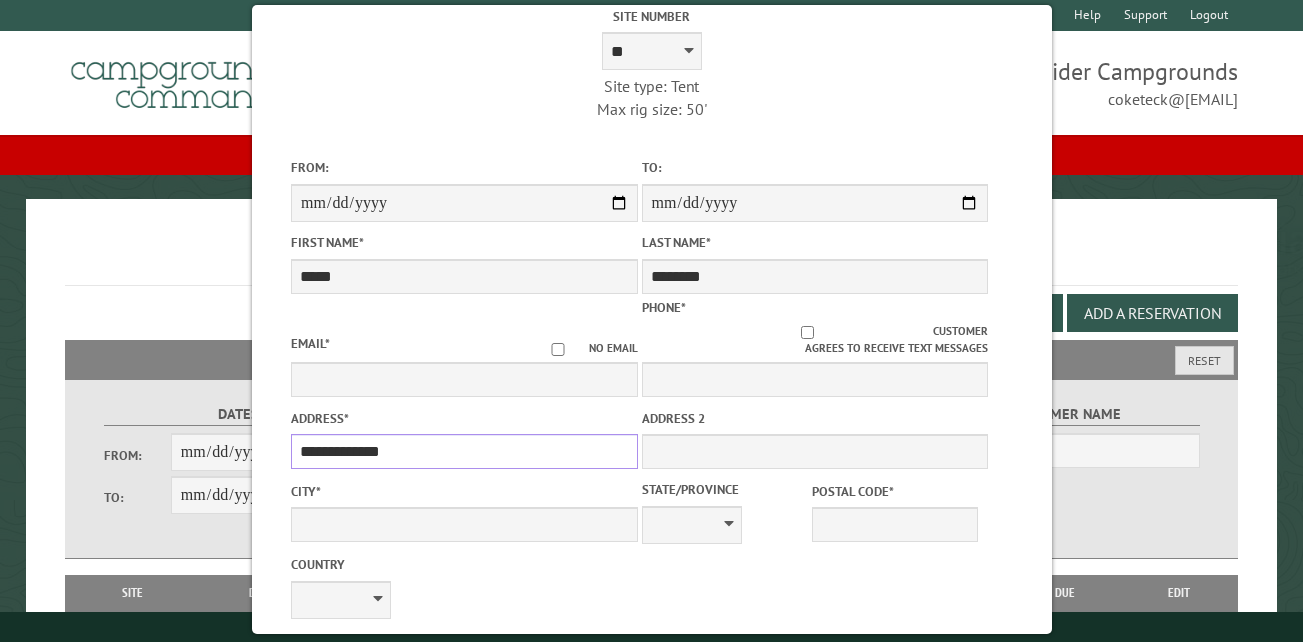 scroll, scrollTop: 100, scrollLeft: 0, axis: vertical 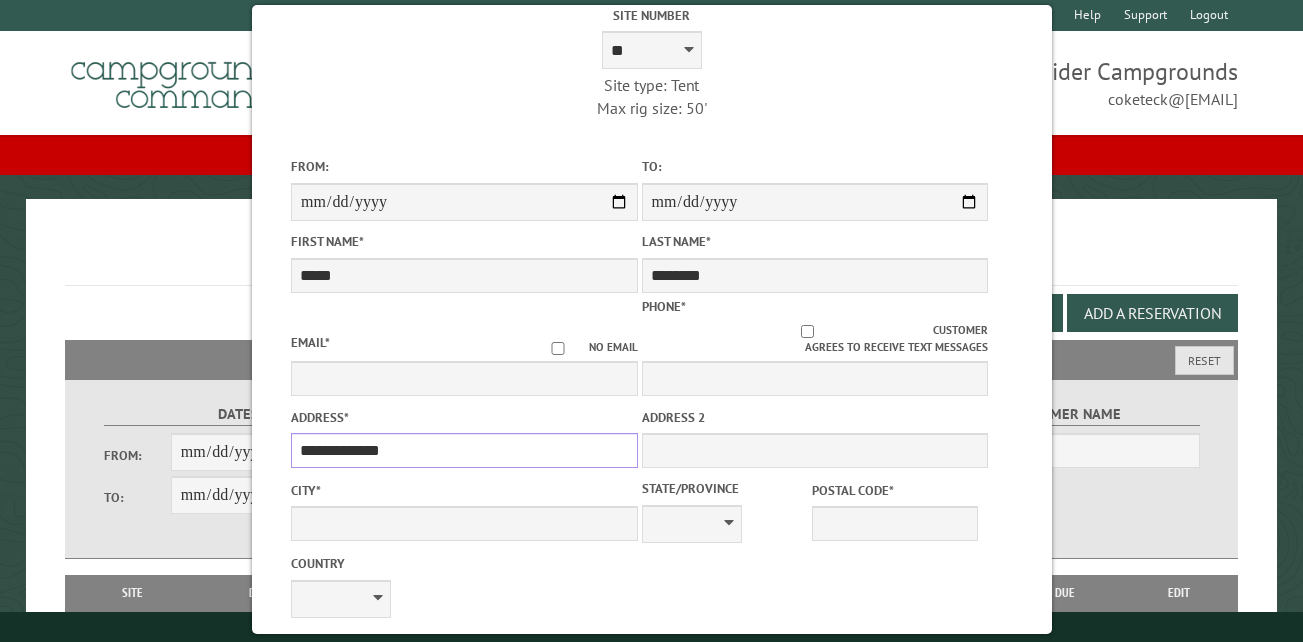type on "**********" 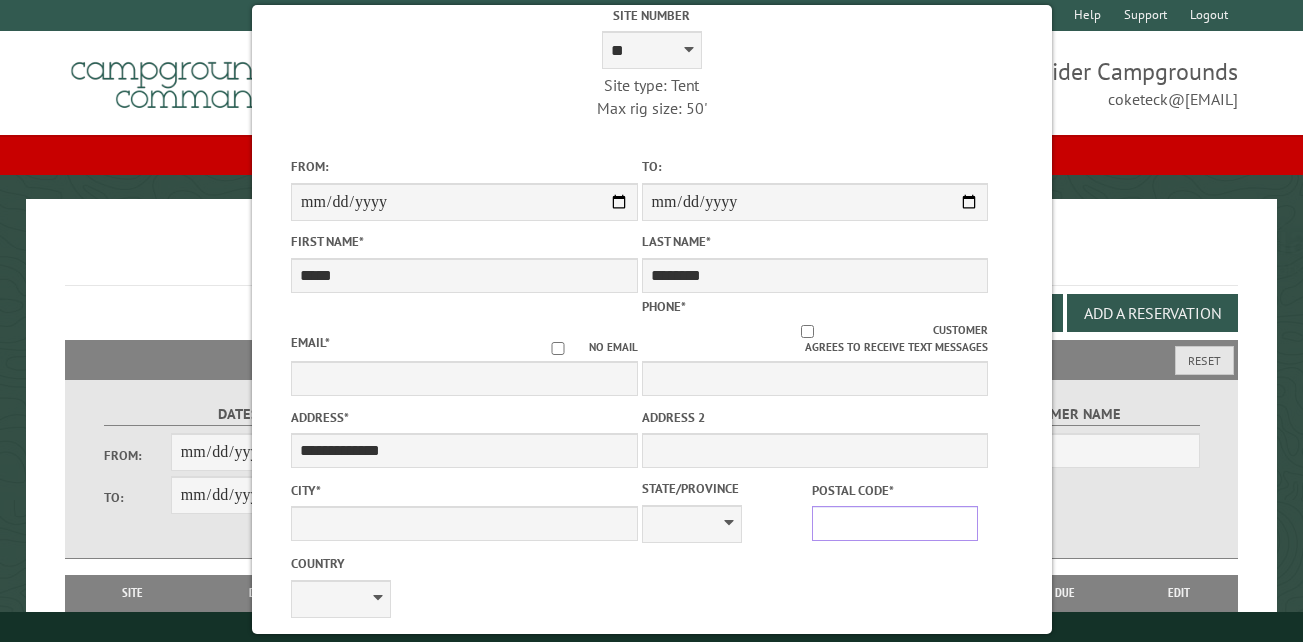 click on "Postal Code *" at bounding box center [894, 523] 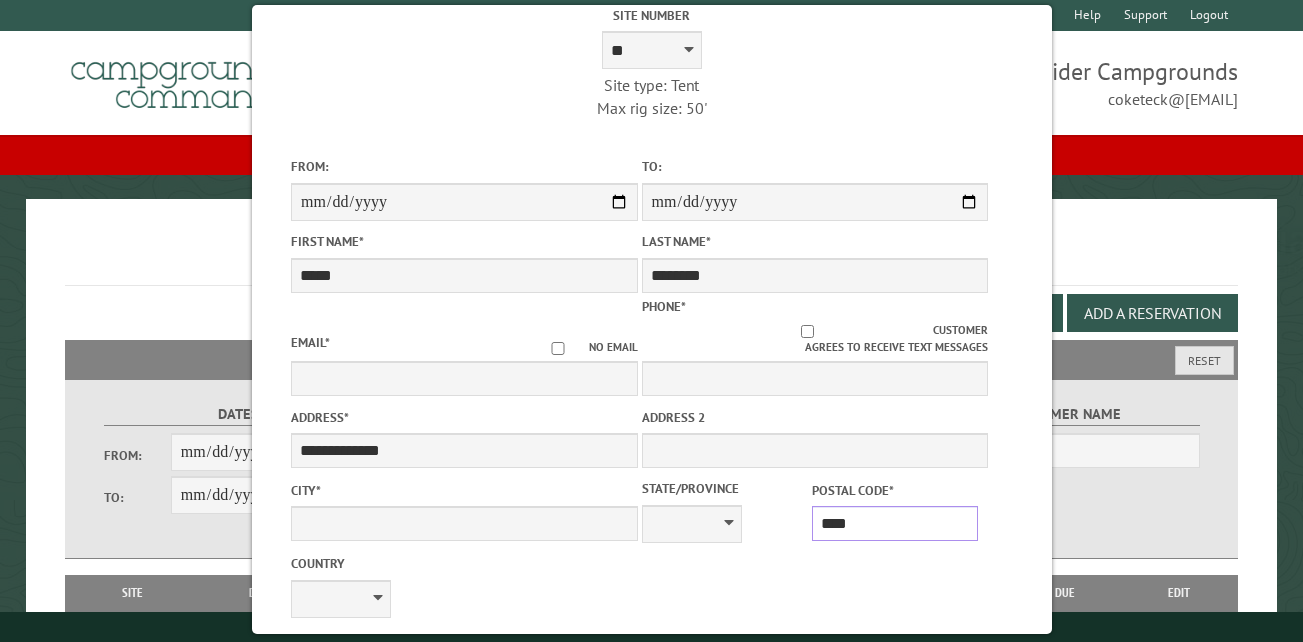 type on "*****" 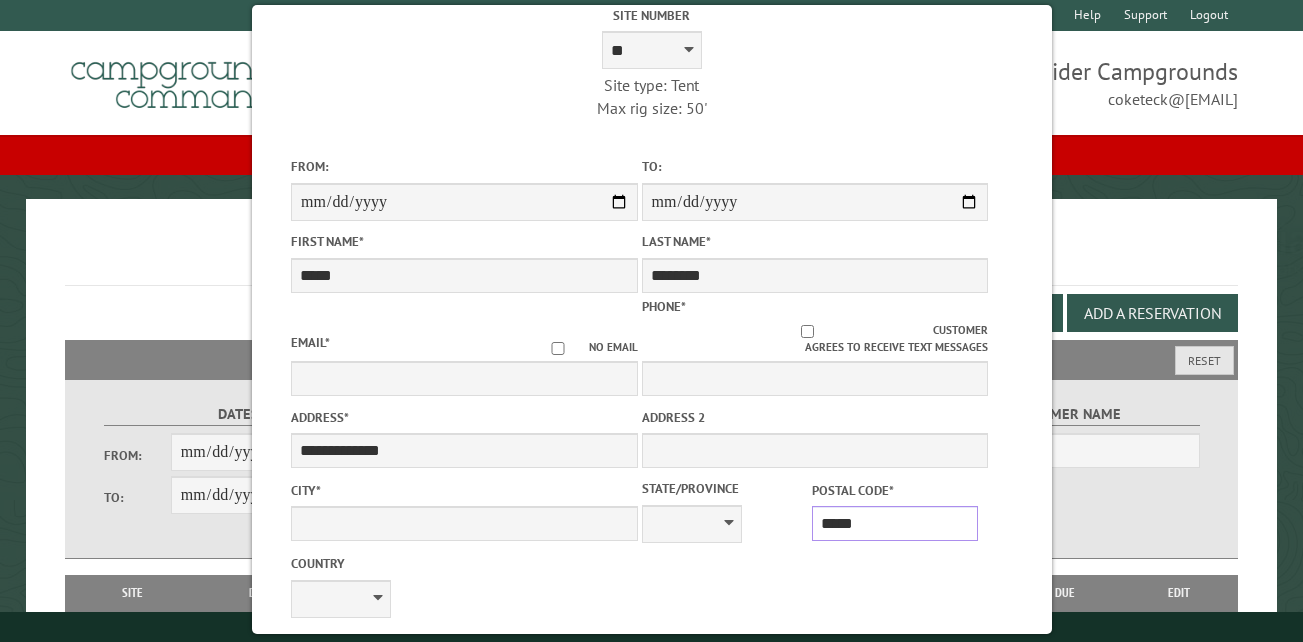 type on "*****" 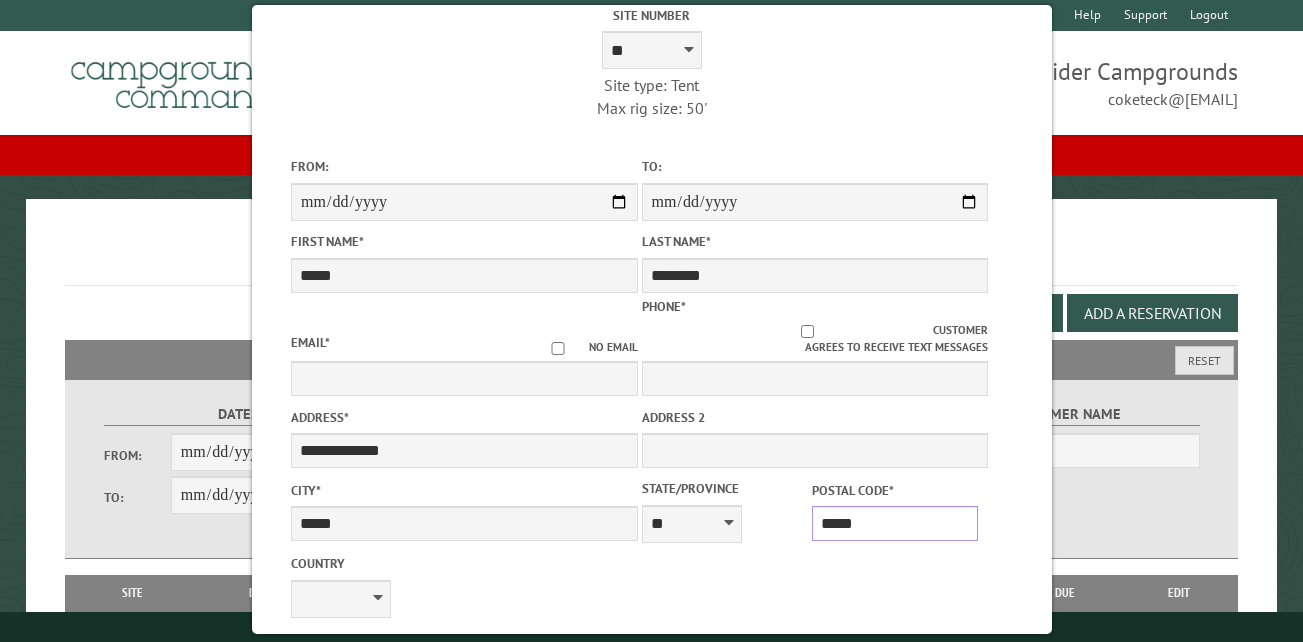 type on "*****" 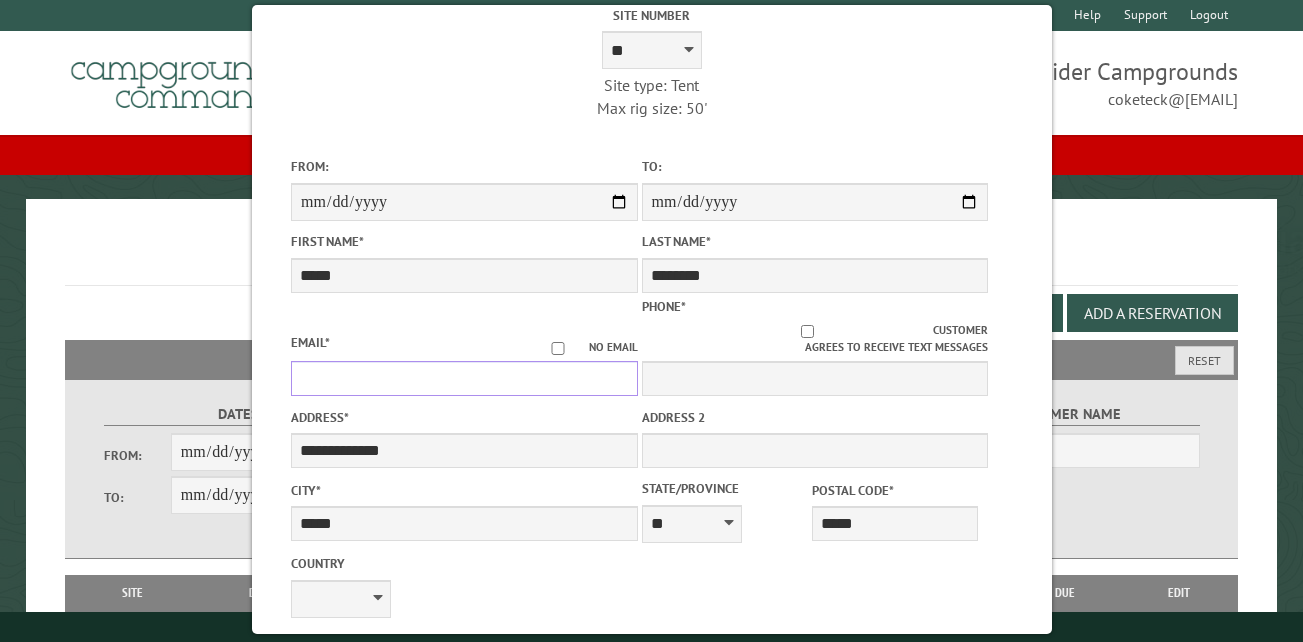 click on "Email *" at bounding box center (464, 378) 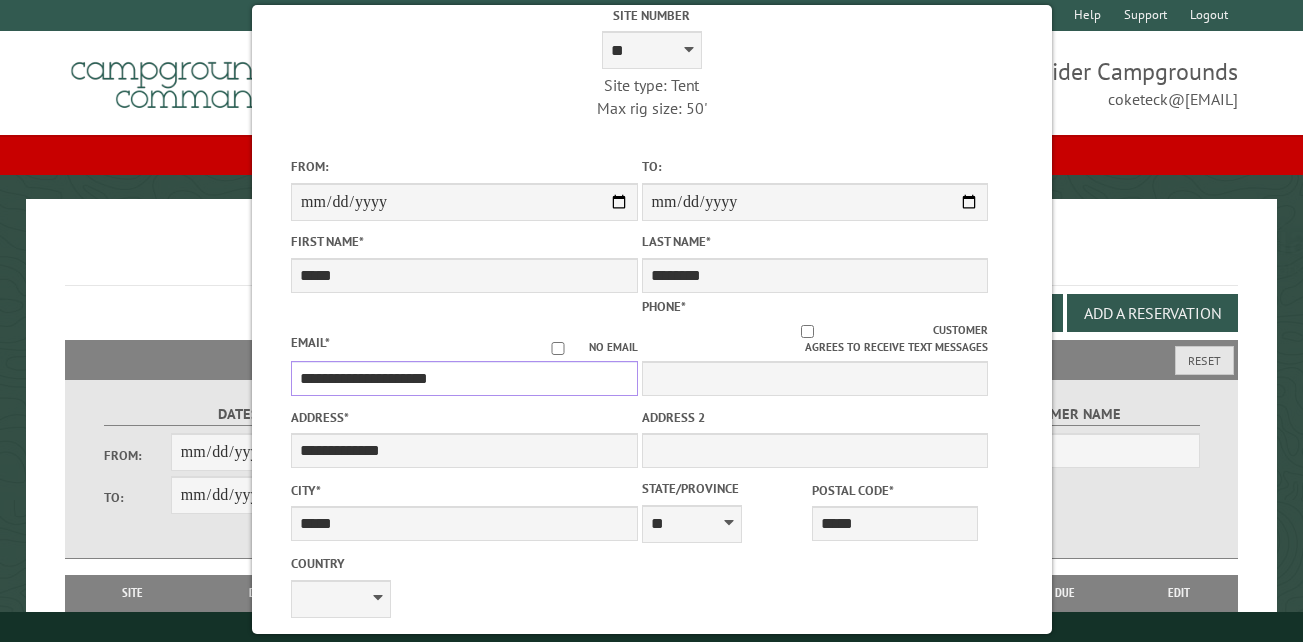type on "**********" 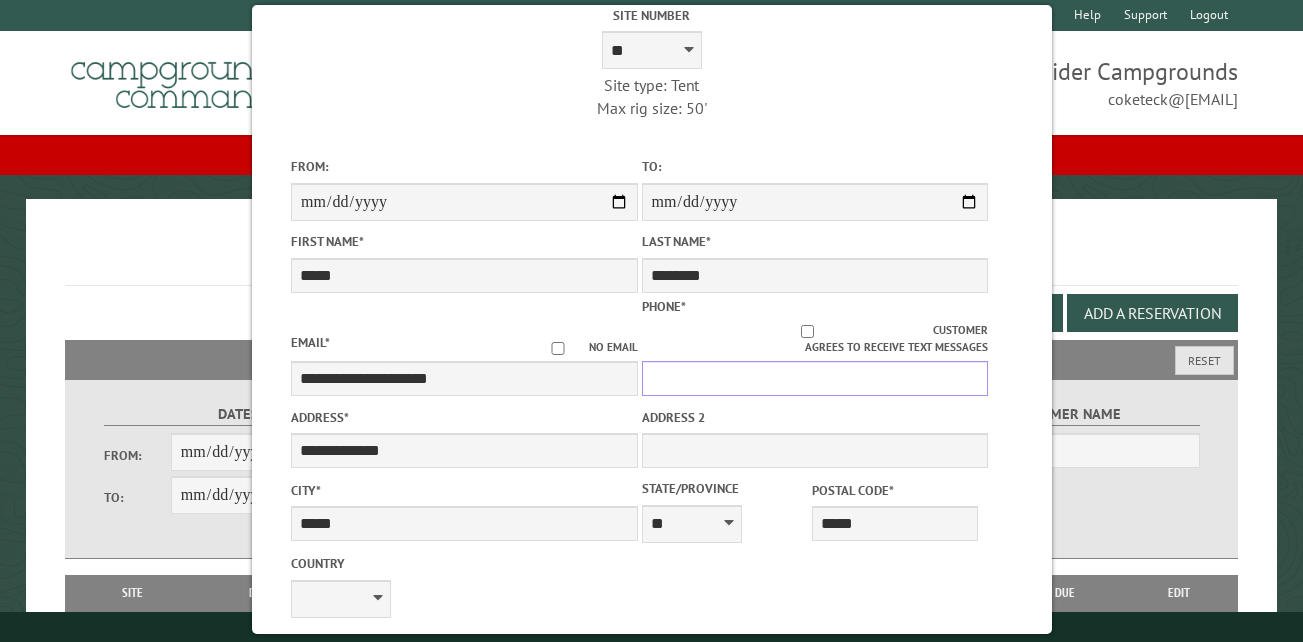 click on "Phone *" at bounding box center [814, 378] 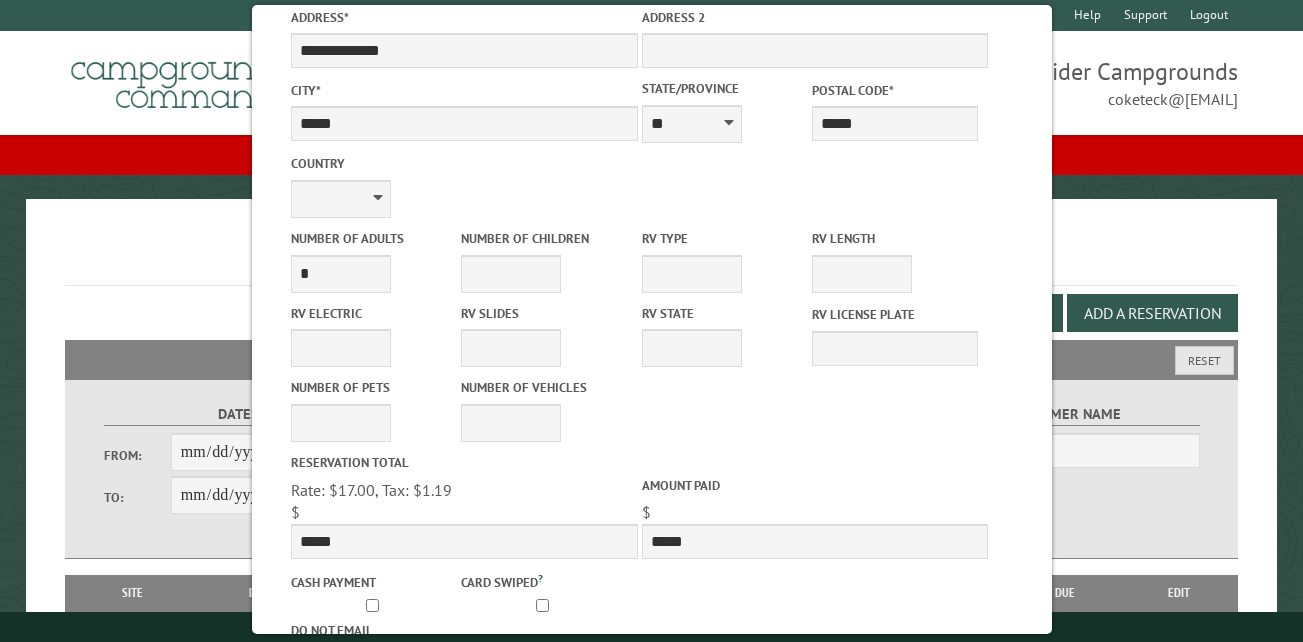 scroll, scrollTop: 586, scrollLeft: 0, axis: vertical 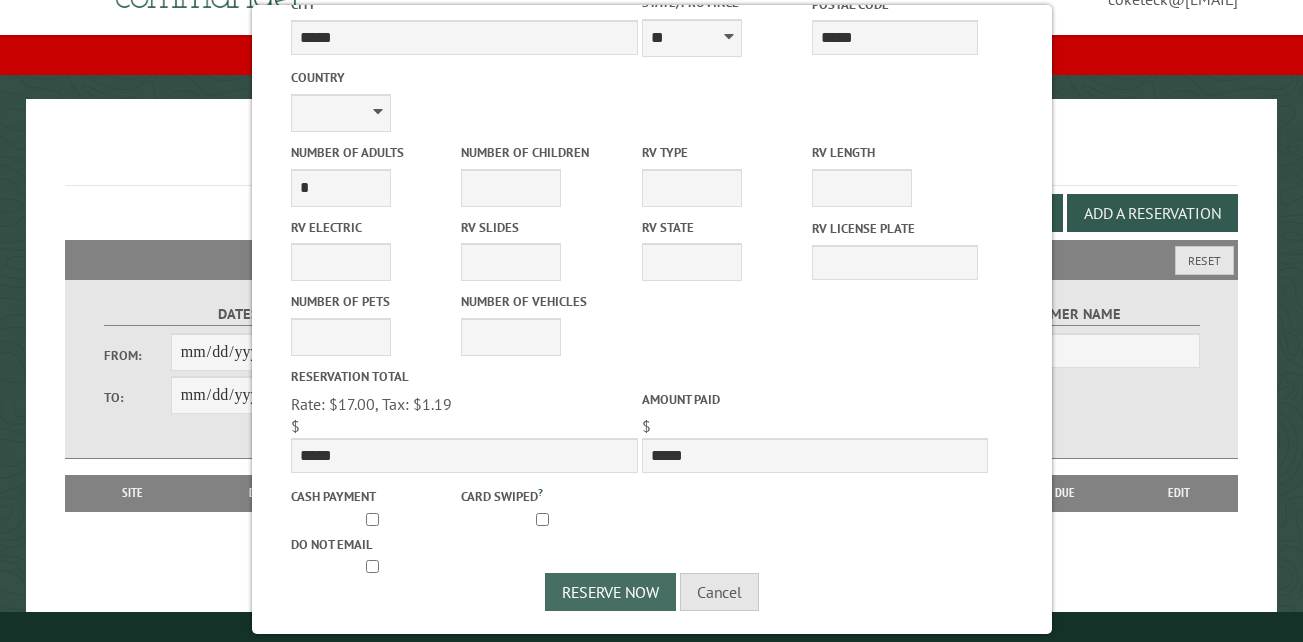 type on "**********" 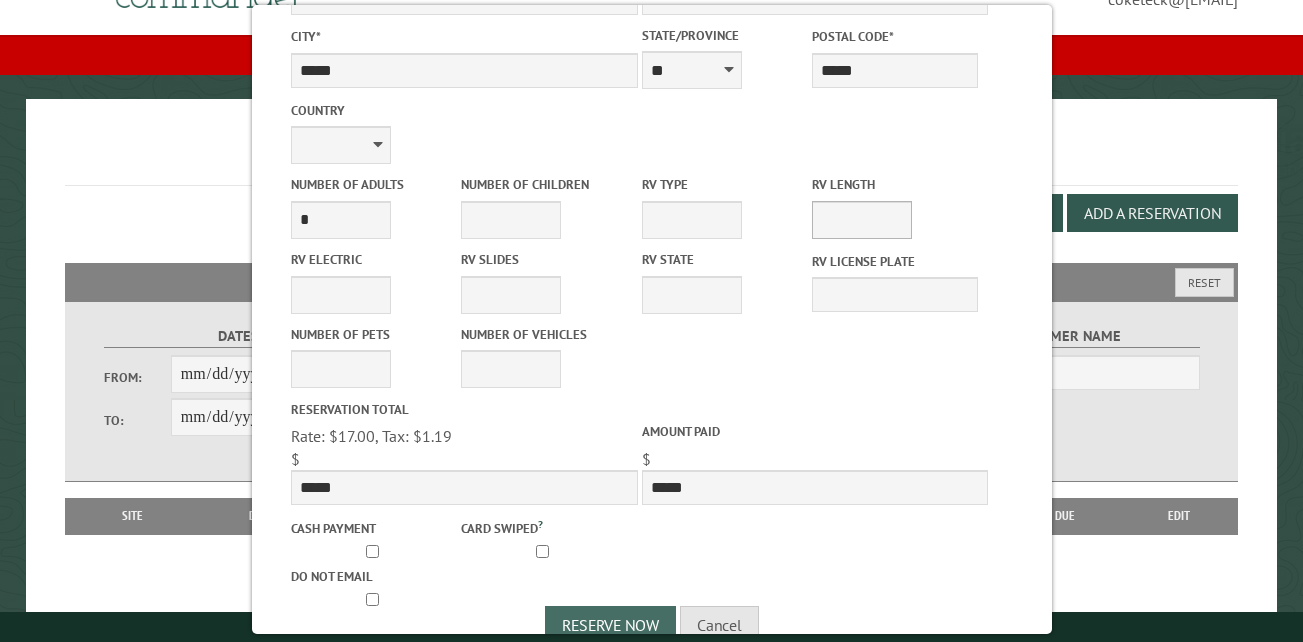 scroll, scrollTop: 609, scrollLeft: 0, axis: vertical 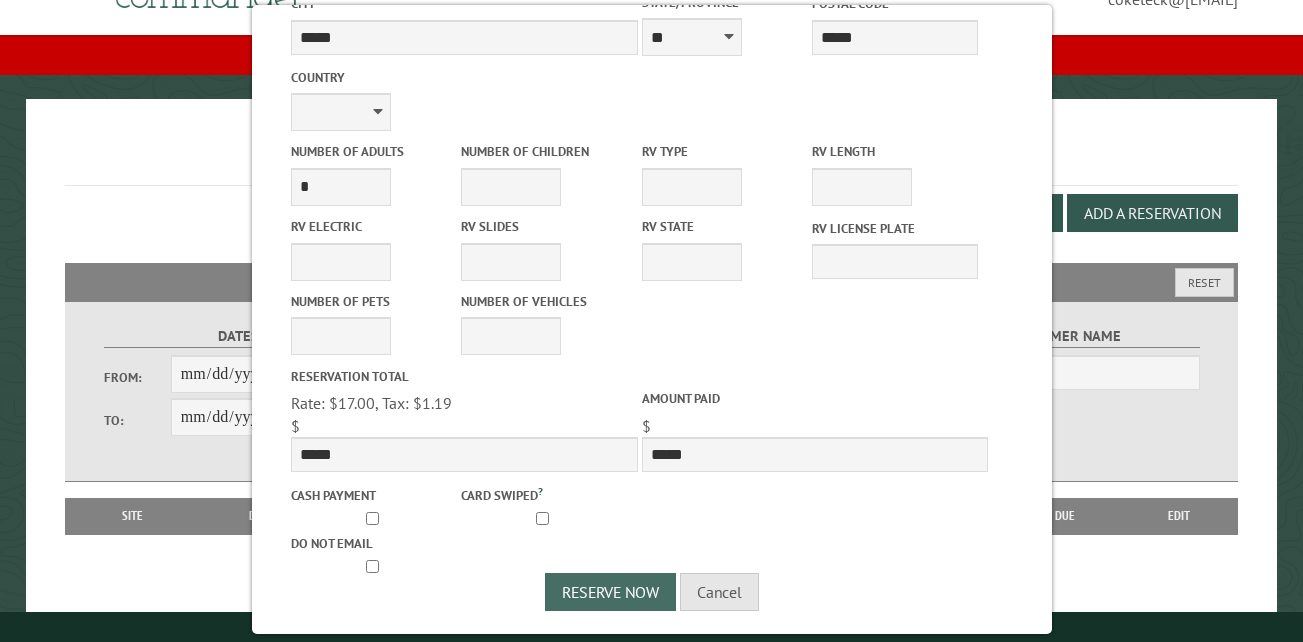 click on "Reserve Now" at bounding box center (610, 592) 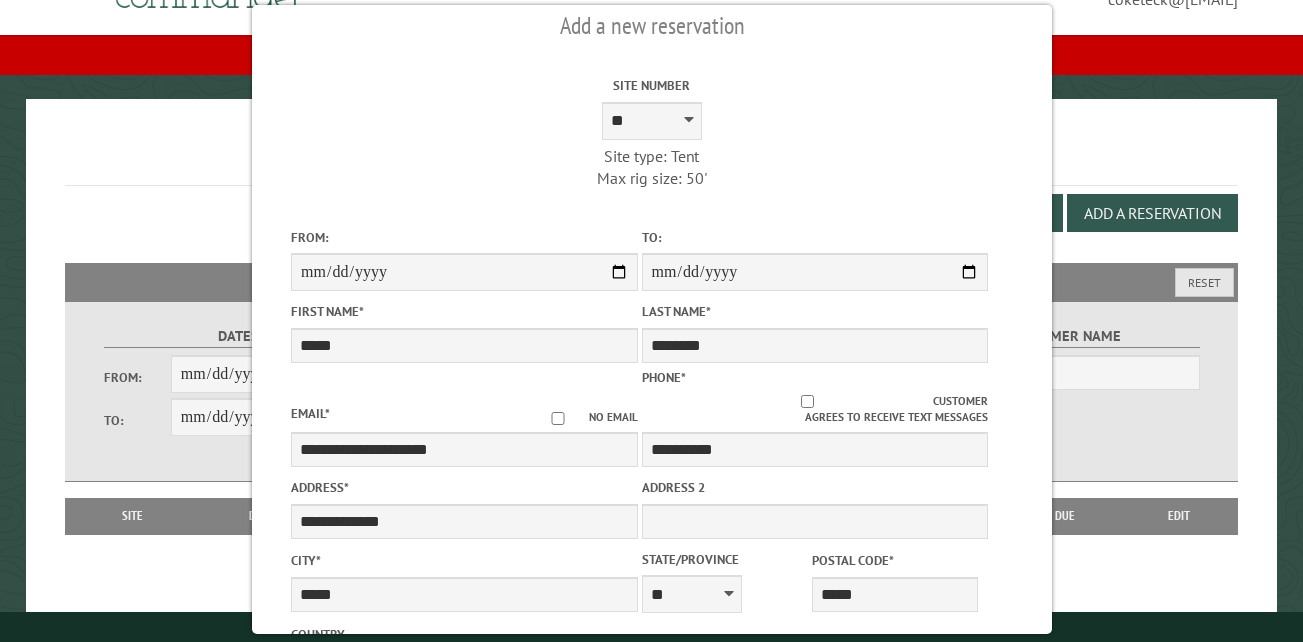 scroll, scrollTop: 0, scrollLeft: 0, axis: both 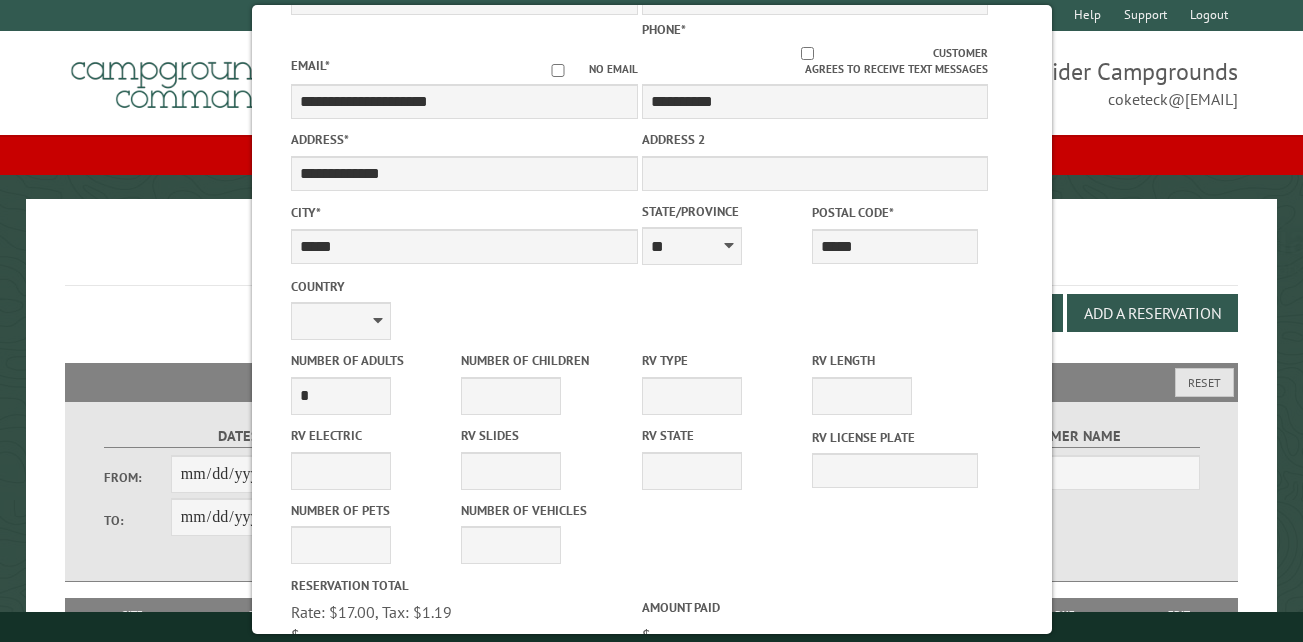 click on "Reservations" at bounding box center [651, 258] 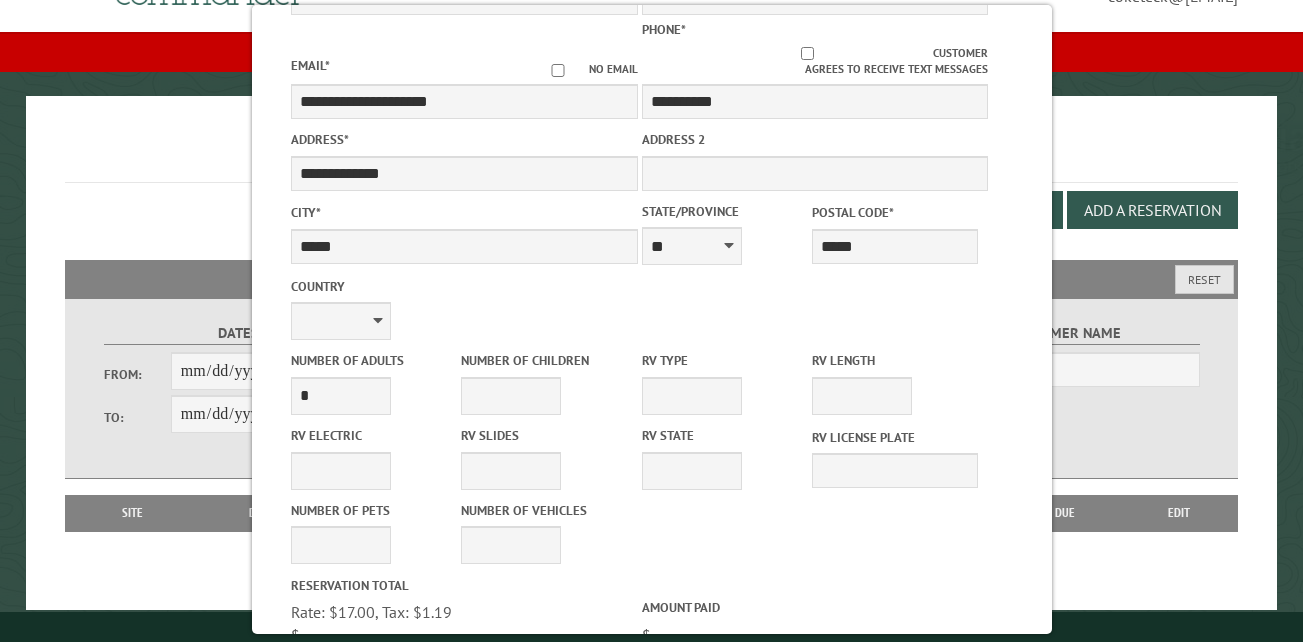 scroll, scrollTop: 119, scrollLeft: 0, axis: vertical 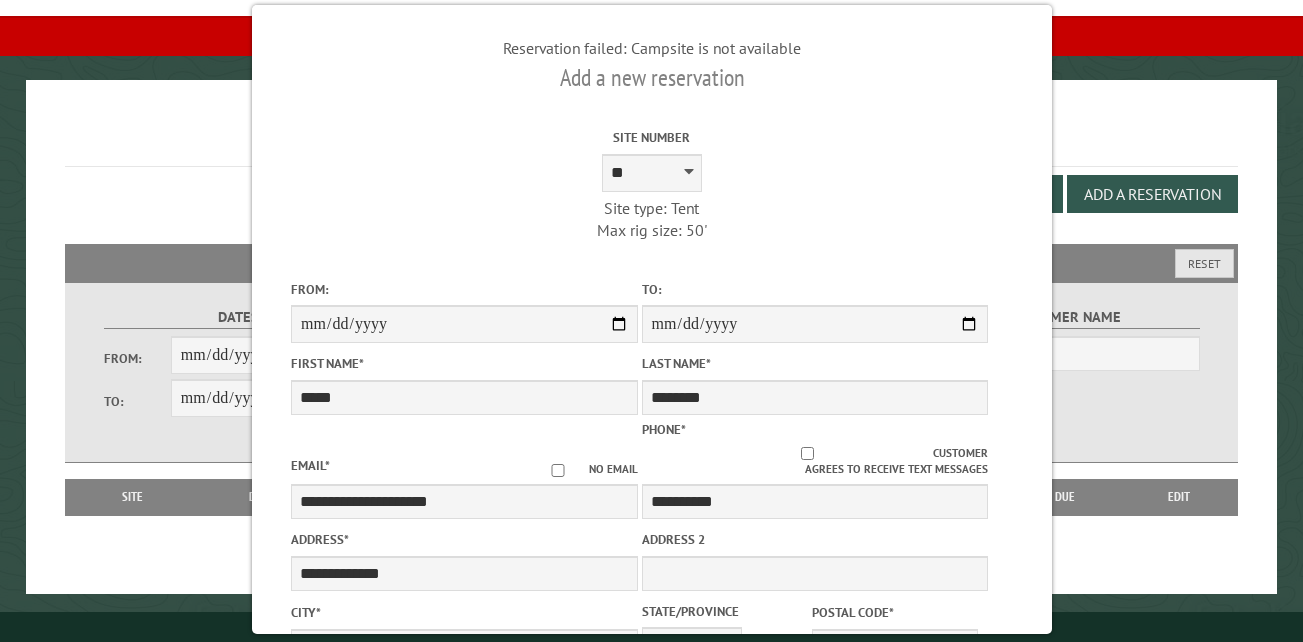 click on "Reservations" at bounding box center (651, 139) 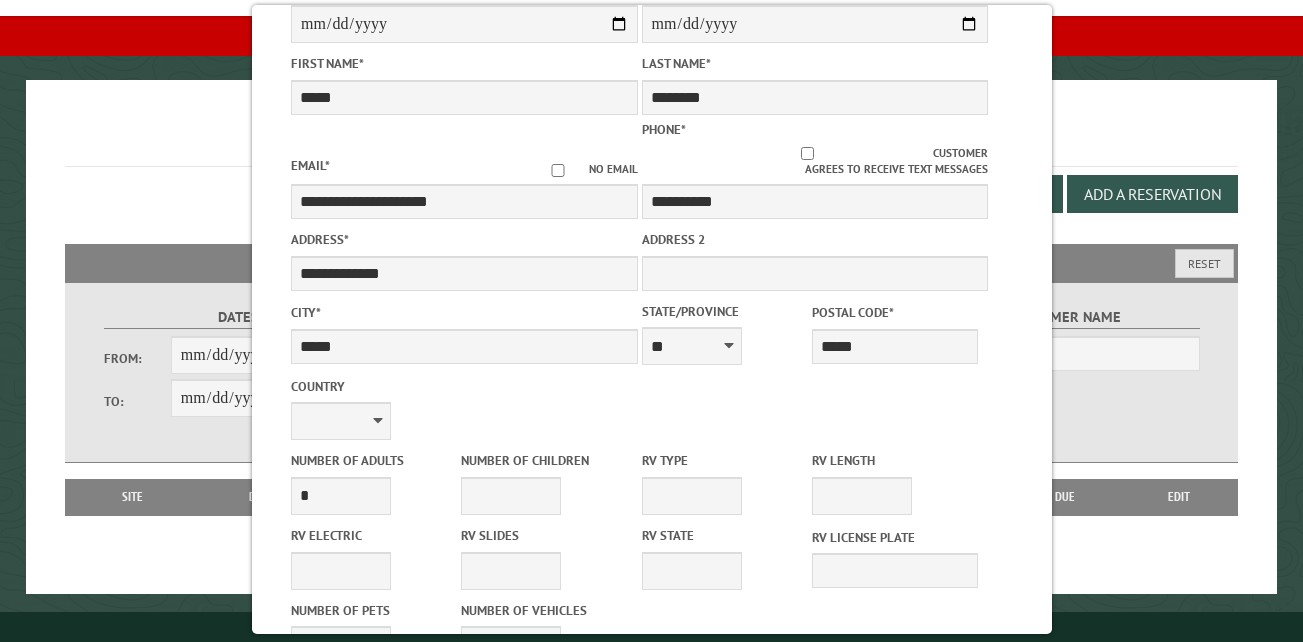 scroll, scrollTop: 609, scrollLeft: 0, axis: vertical 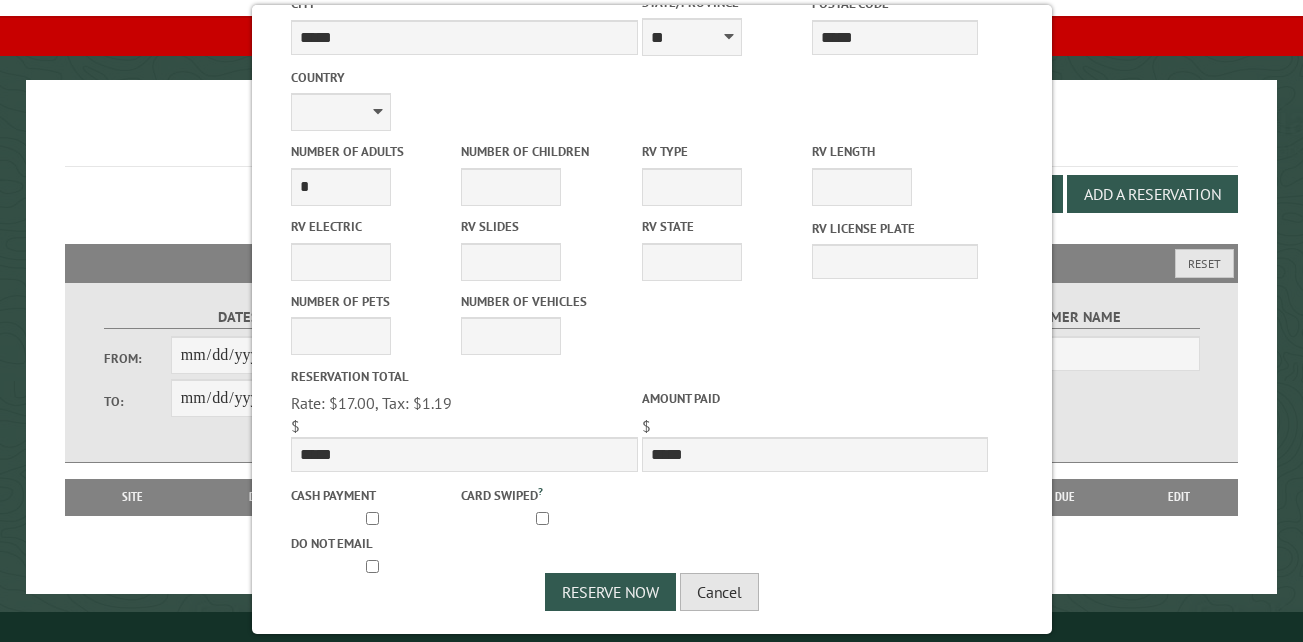 click on "Cancel" at bounding box center (719, 592) 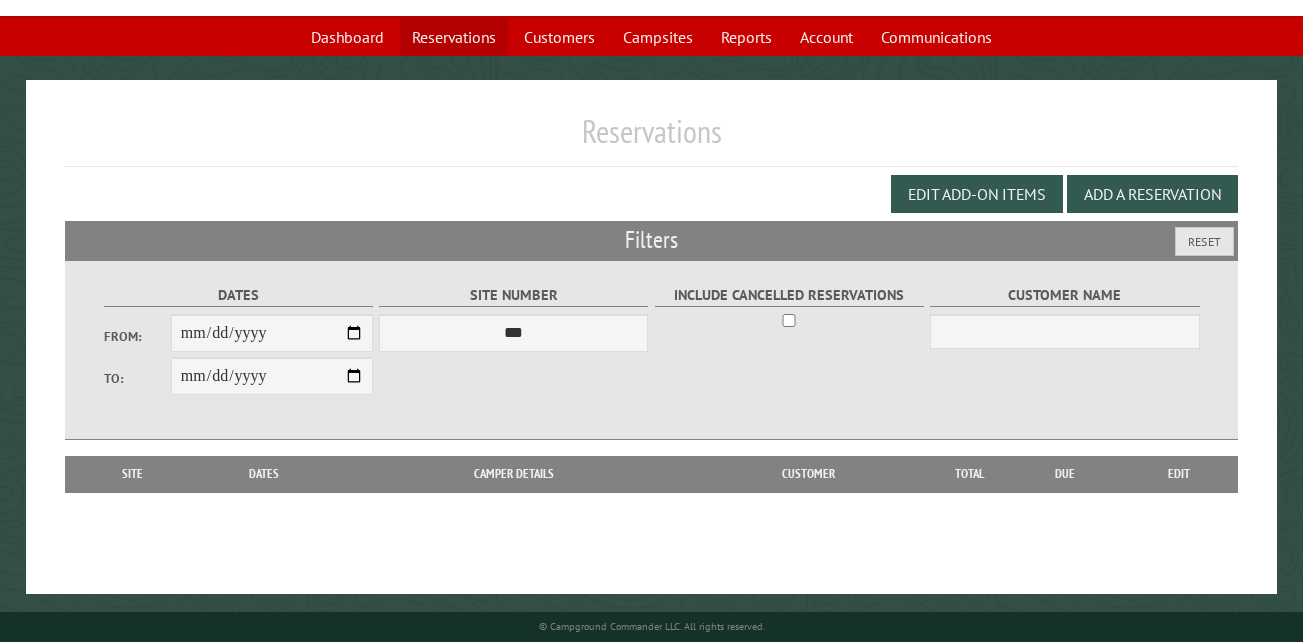 click on "Reservations" at bounding box center [454, 37] 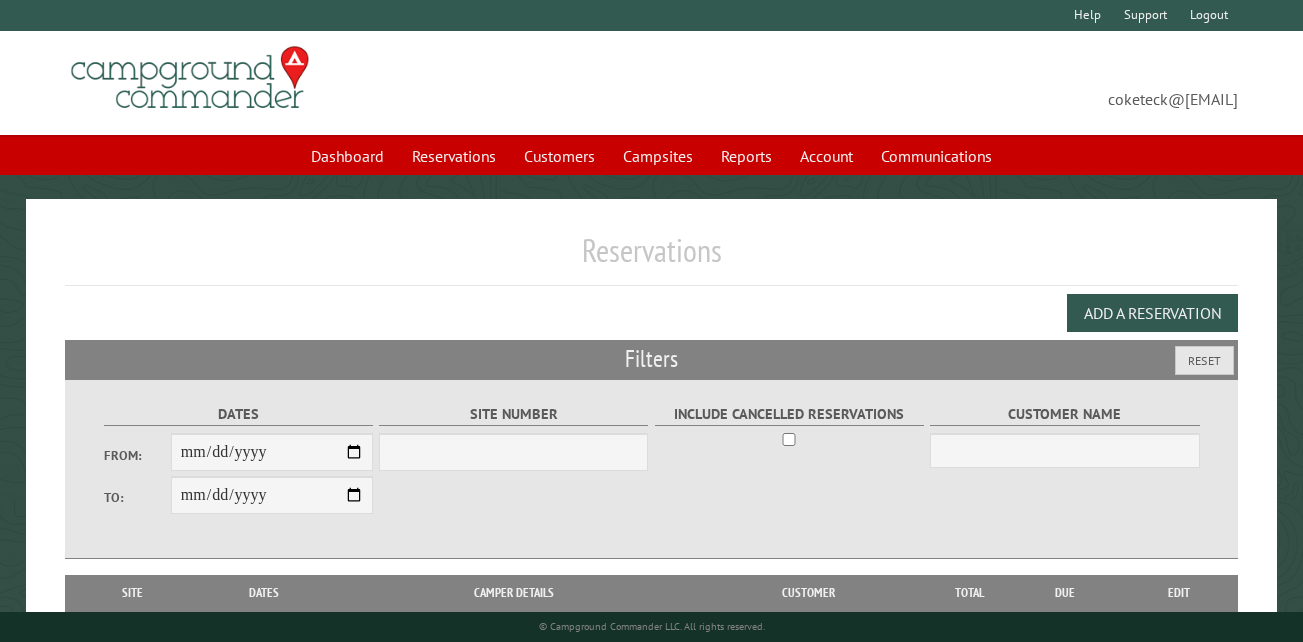 scroll, scrollTop: 0, scrollLeft: 0, axis: both 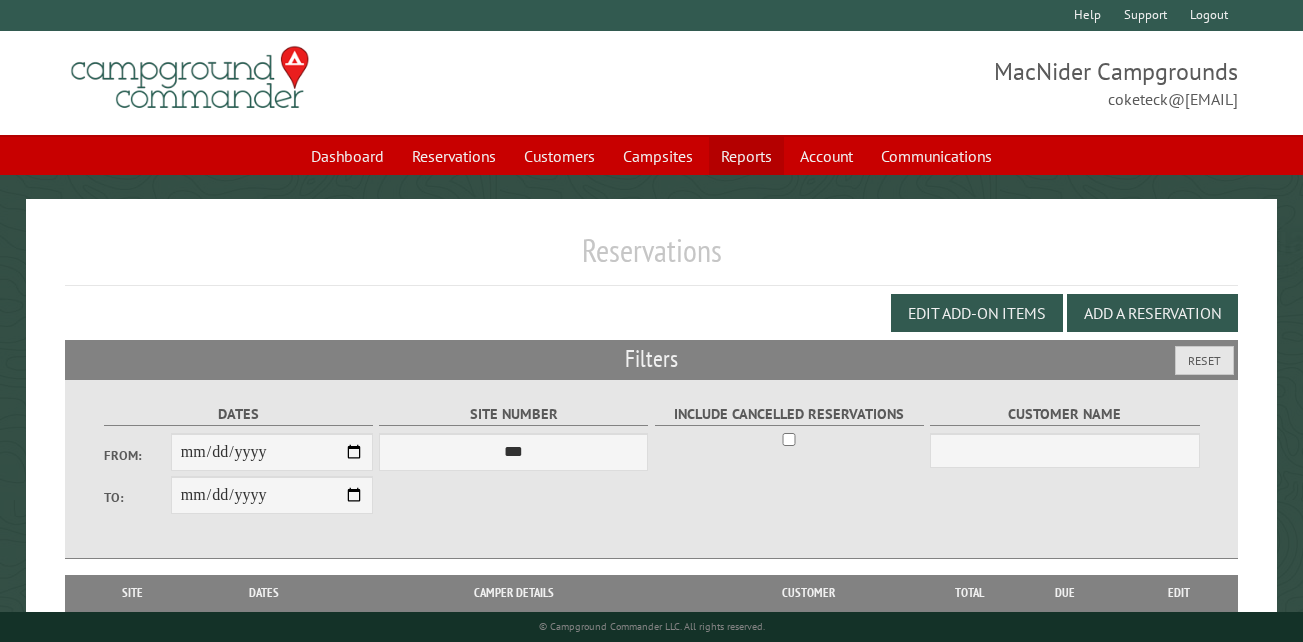 click on "Reports" at bounding box center [746, 156] 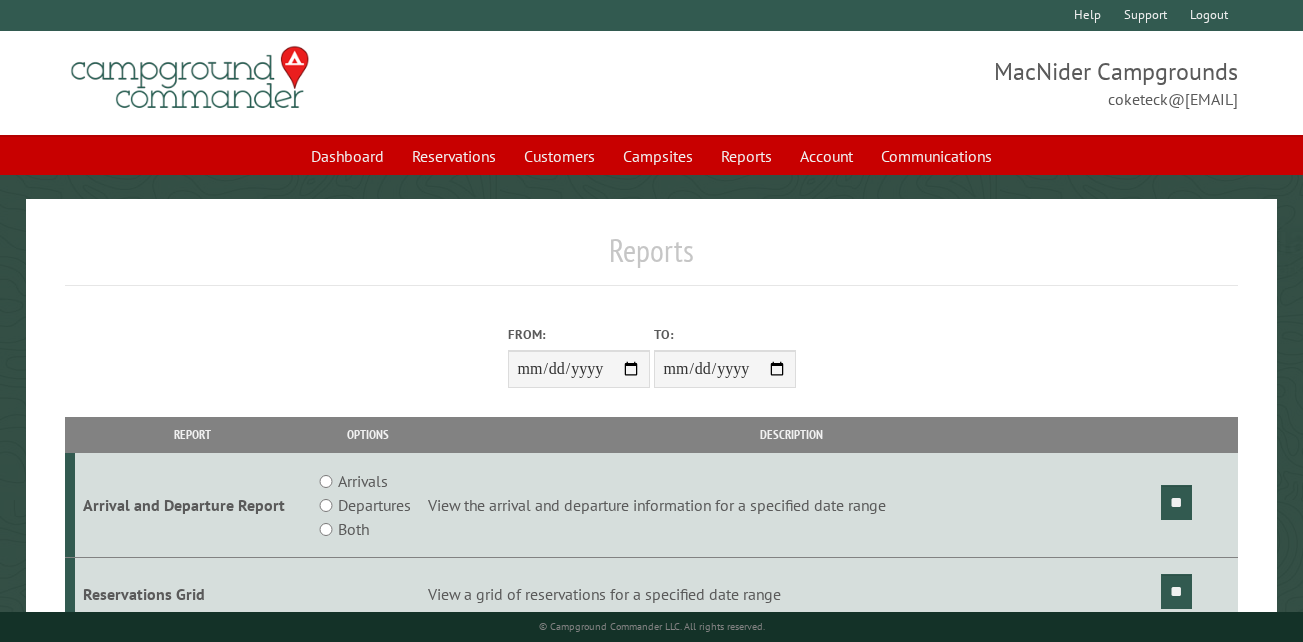 scroll, scrollTop: 0, scrollLeft: 0, axis: both 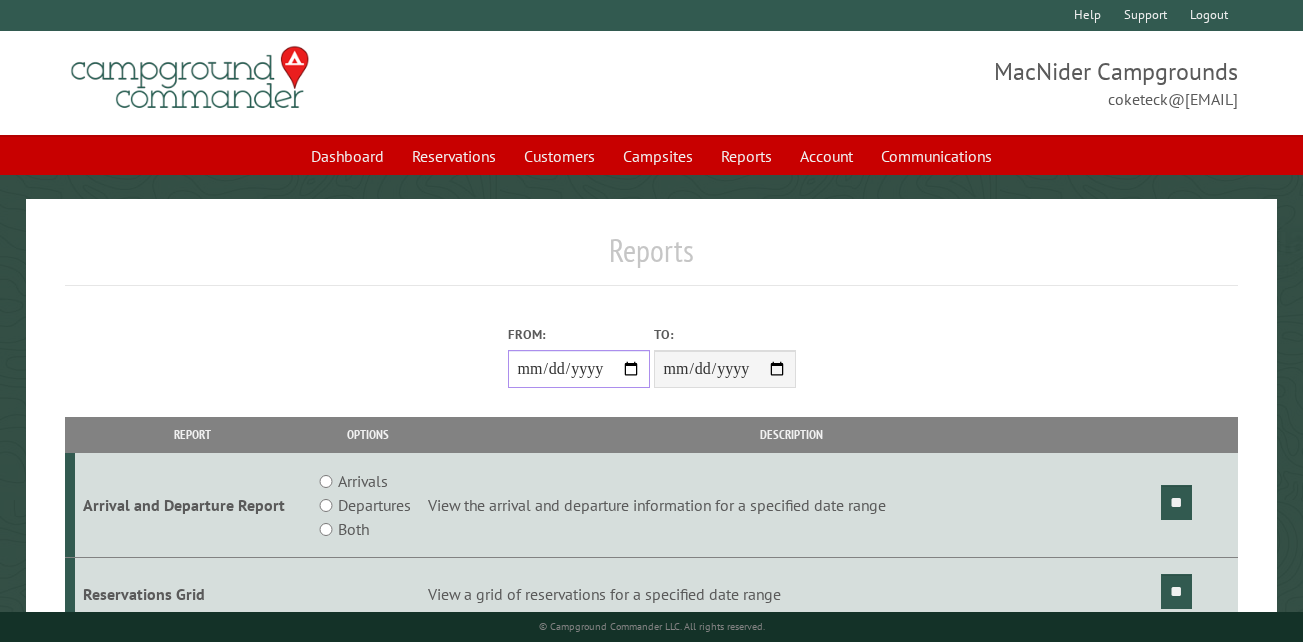click on "From:" at bounding box center [579, 369] 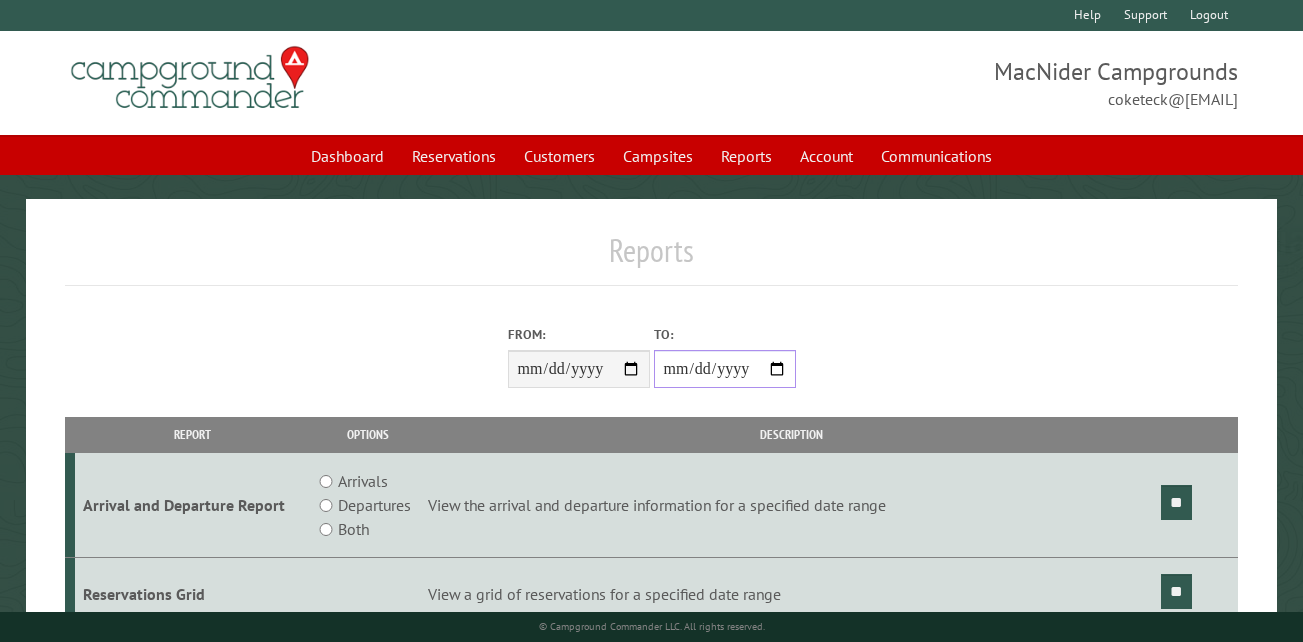 click on "**********" at bounding box center (725, 369) 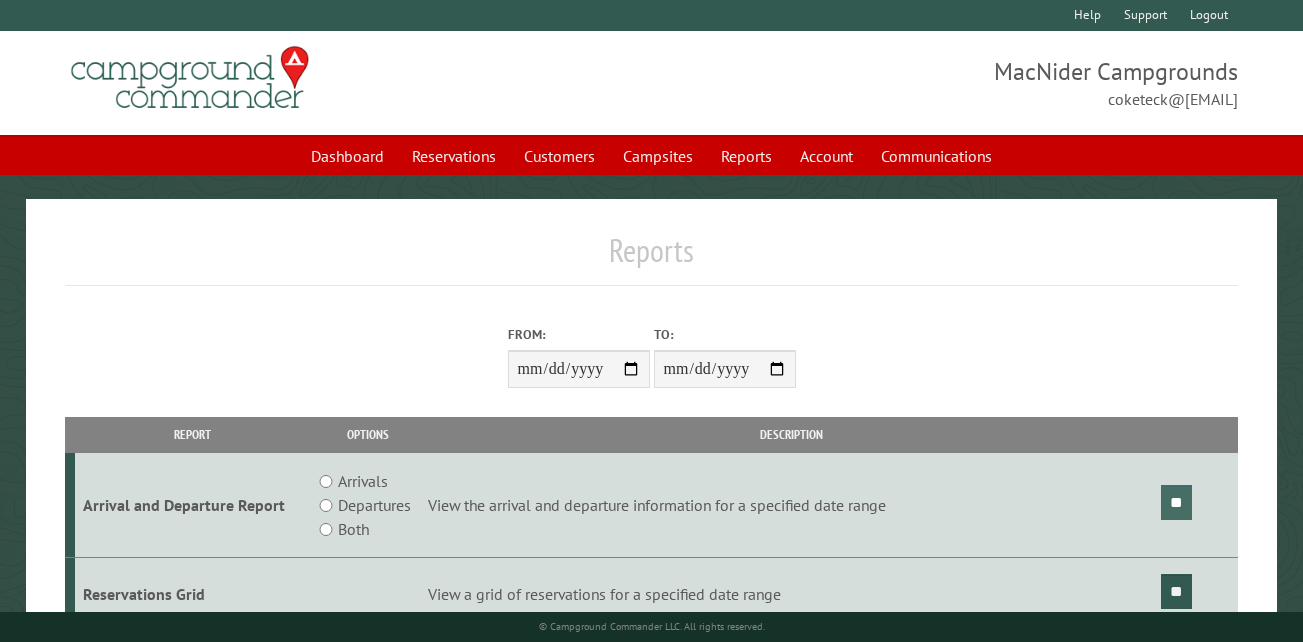 click on "**" at bounding box center (1176, 502) 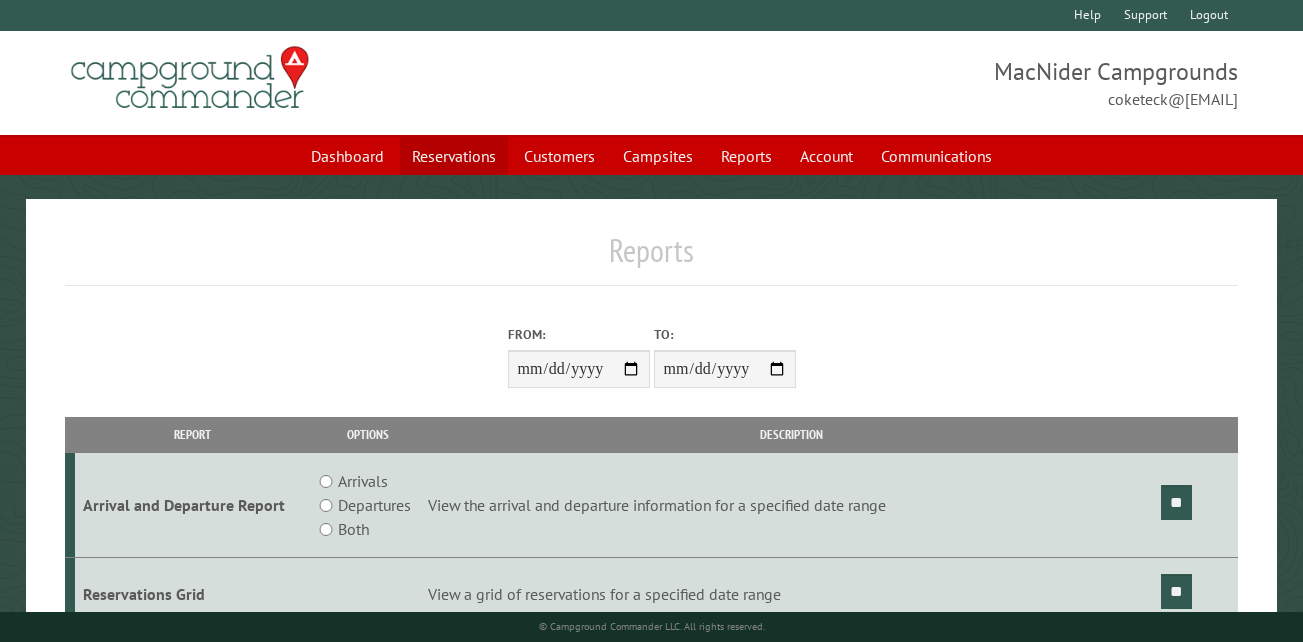 click on "Reservations" at bounding box center (454, 156) 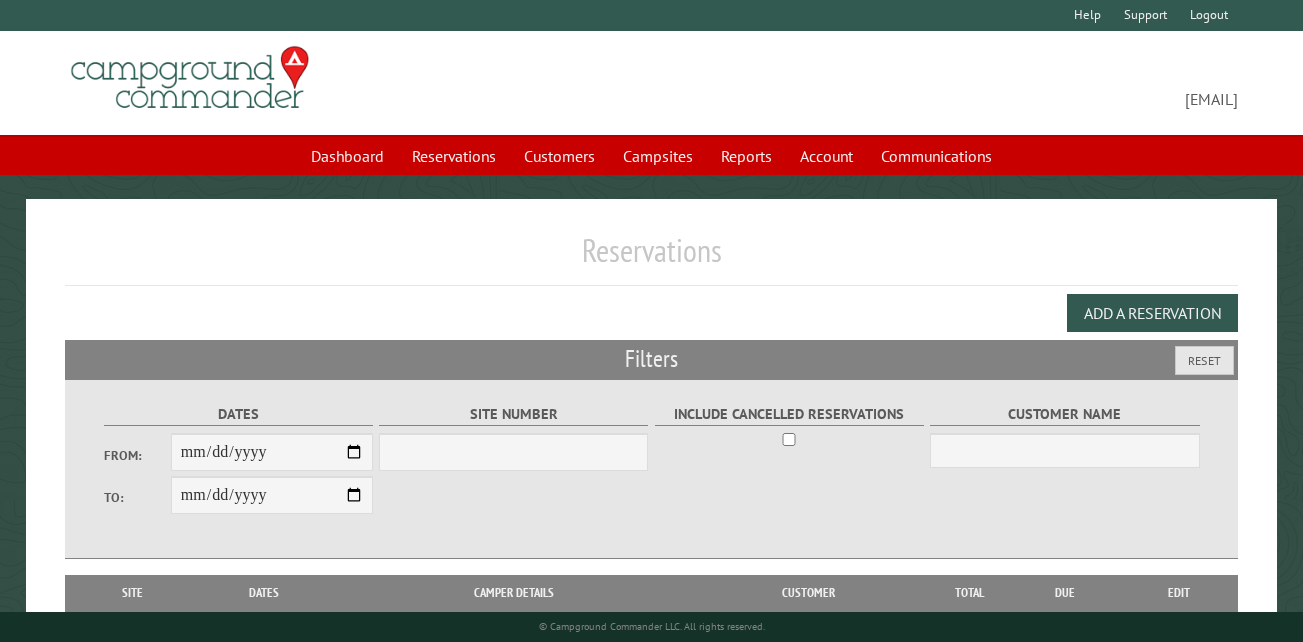 scroll, scrollTop: 0, scrollLeft: 0, axis: both 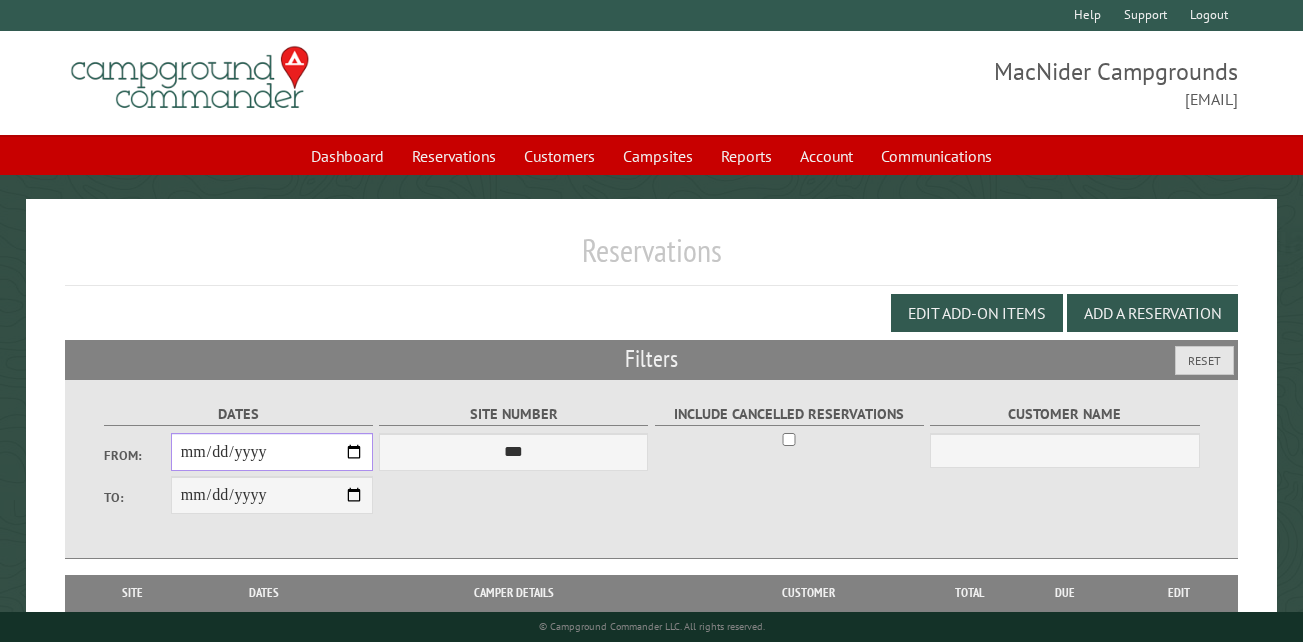 click on "From:" at bounding box center [272, 452] 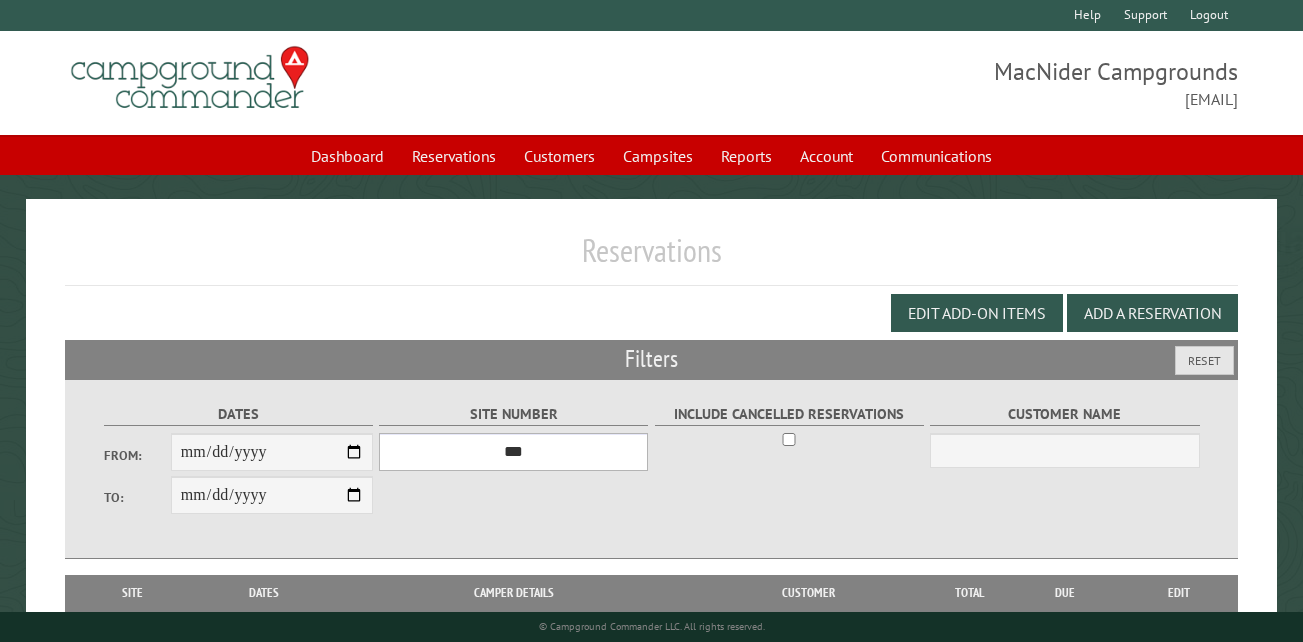click on "*** ** ** ** ** ** ** ** ** ** *** *** *** *** ** ** ** ** ** ** ** ** ** *** *** ** ** ** ** ** ** ********* ** ** ** ** ** ** ** ** ** *** *** *** *** *** *** ** ** ** ** ** ** ** ** ** *** *** *** *** *** *** ** ** ** ** ** ** ** ** ** ** ** ** ** ** ** ** ** ** ** ** ** ** ** ** *** *** *** *** *** ***" at bounding box center [513, 452] 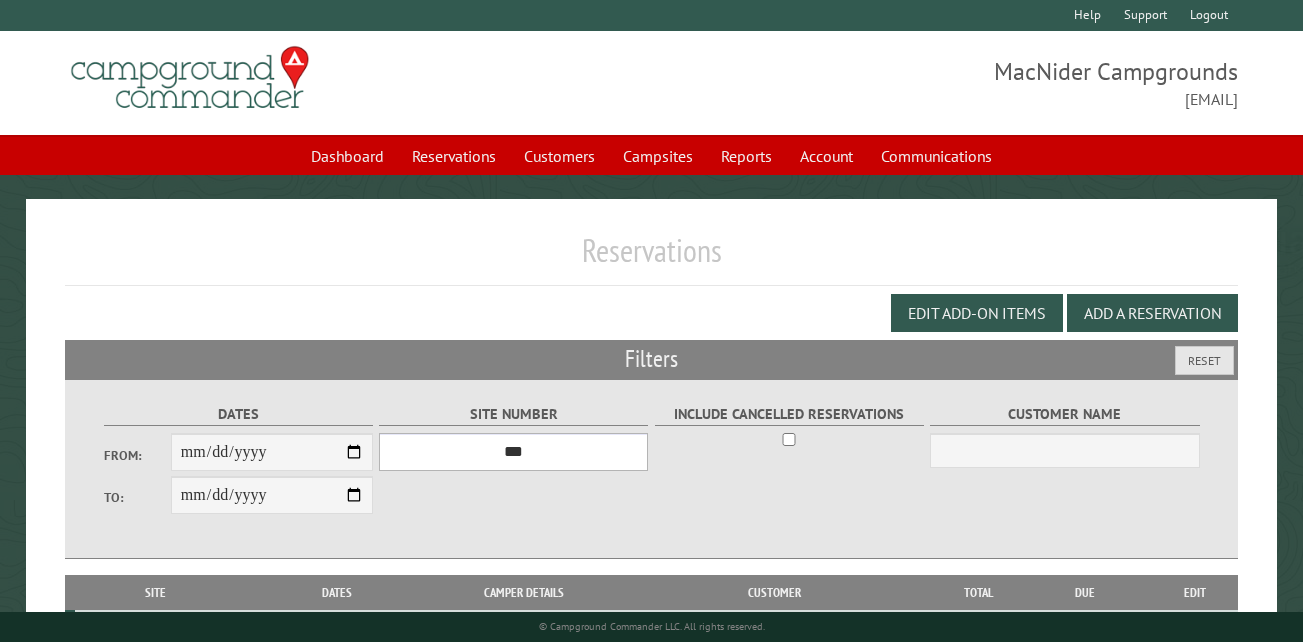 select on "**" 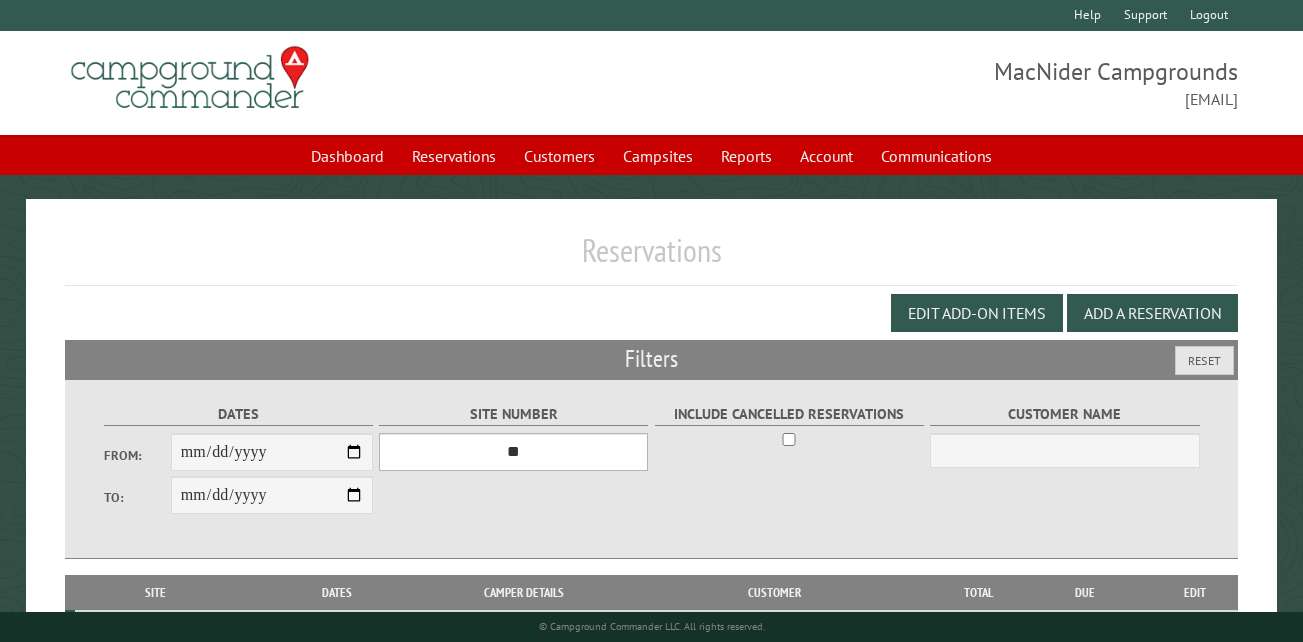 click on "*** ** ** ** ** ** ** ** ** ** *** *** *** *** ** ** ** ** ** ** ** ** ** *** *** ** ** ** ** ** ** ********* ** ** ** ** ** ** ** ** ** *** *** *** *** *** *** ** ** ** ** ** ** ** ** ** *** *** *** *** *** *** ** ** ** ** ** ** ** ** ** ** ** ** ** ** ** ** ** ** ** ** ** ** ** ** *** *** *** *** *** ***" at bounding box center (513, 452) 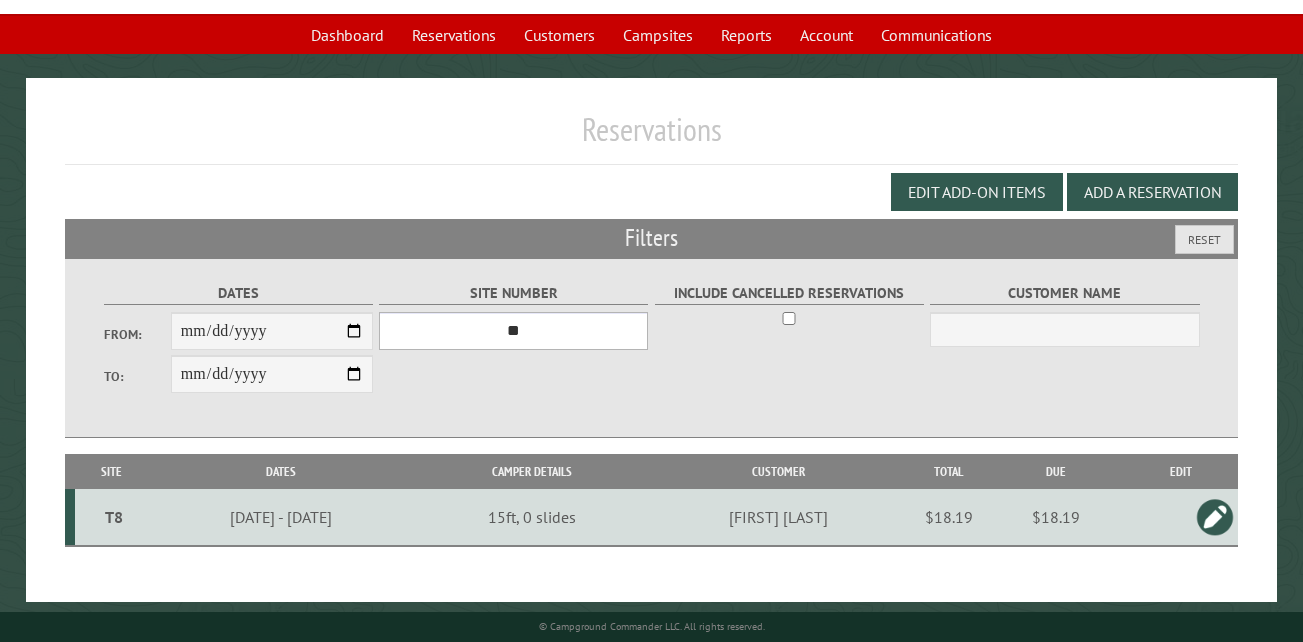 scroll, scrollTop: 133, scrollLeft: 0, axis: vertical 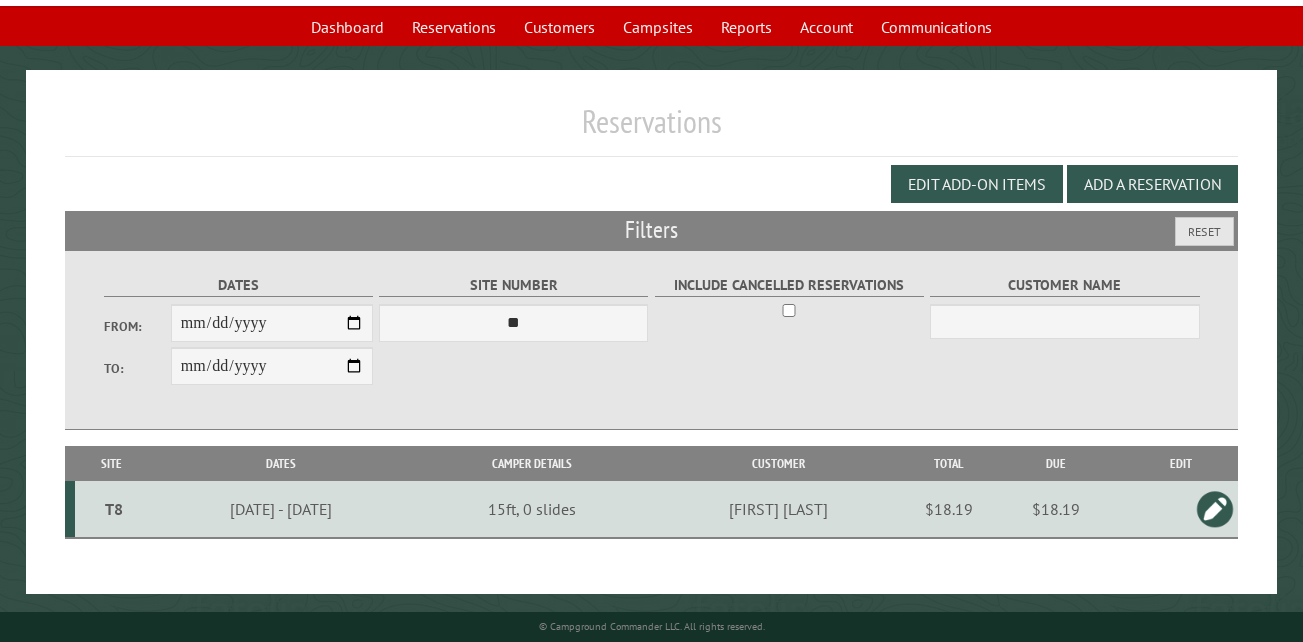 click on "T8" at bounding box center (113, 509) 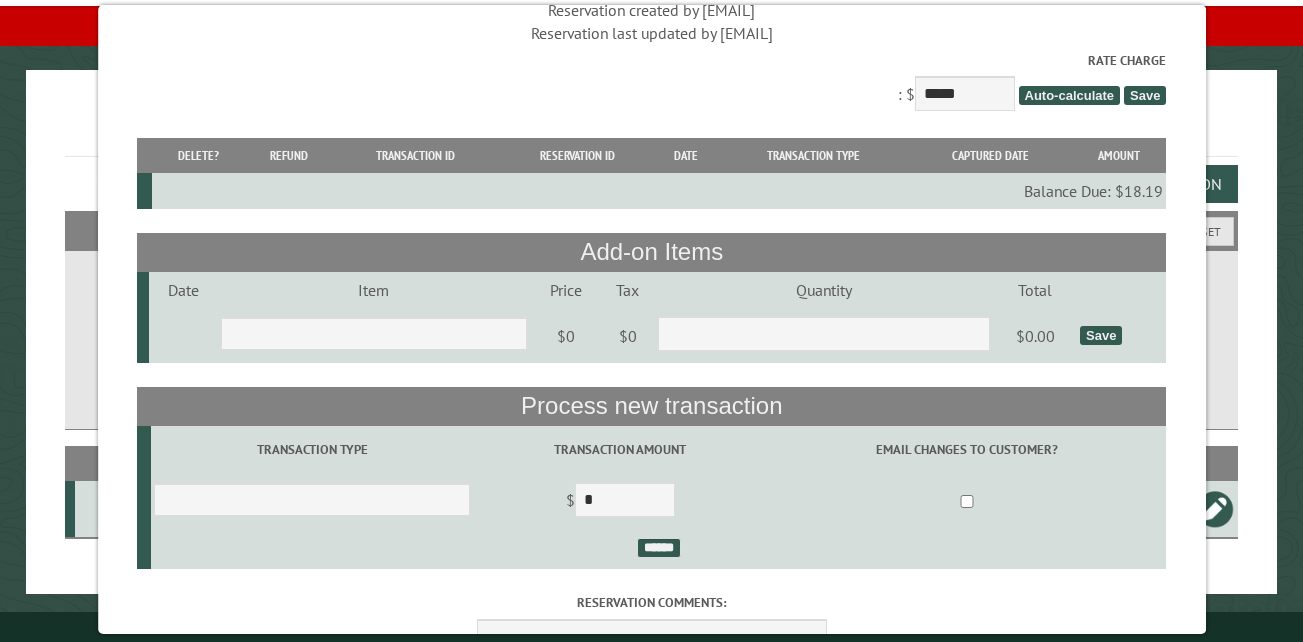 scroll, scrollTop: 200, scrollLeft: 0, axis: vertical 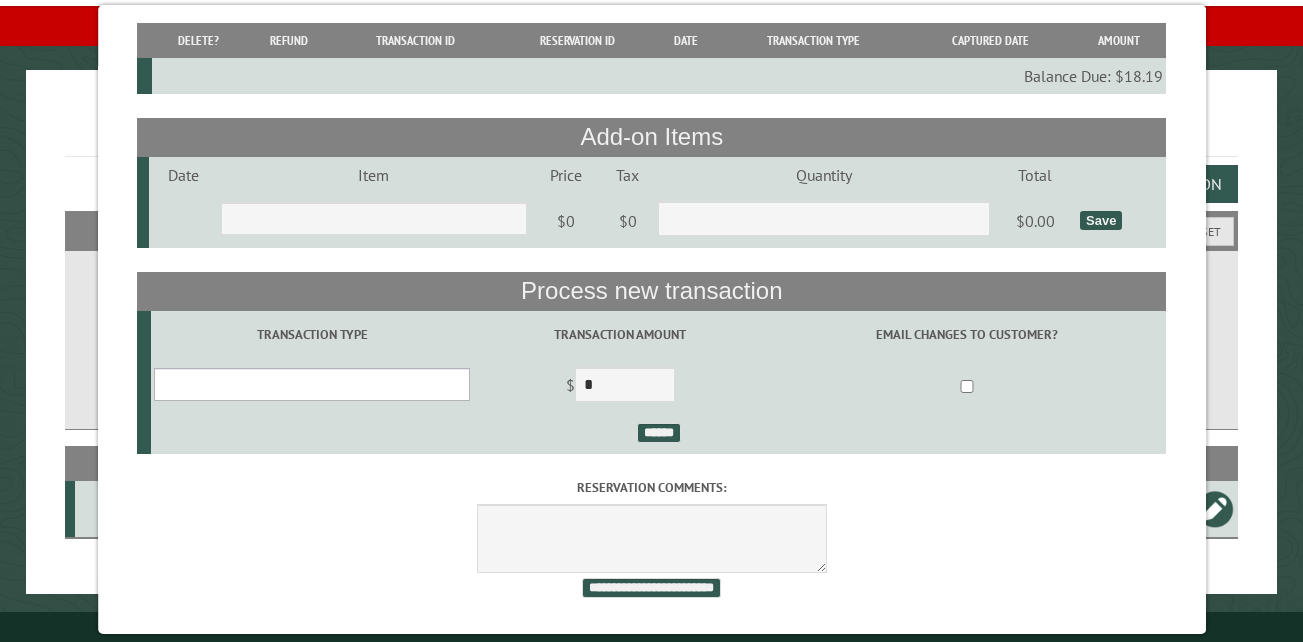click on "**********" at bounding box center [312, 384] 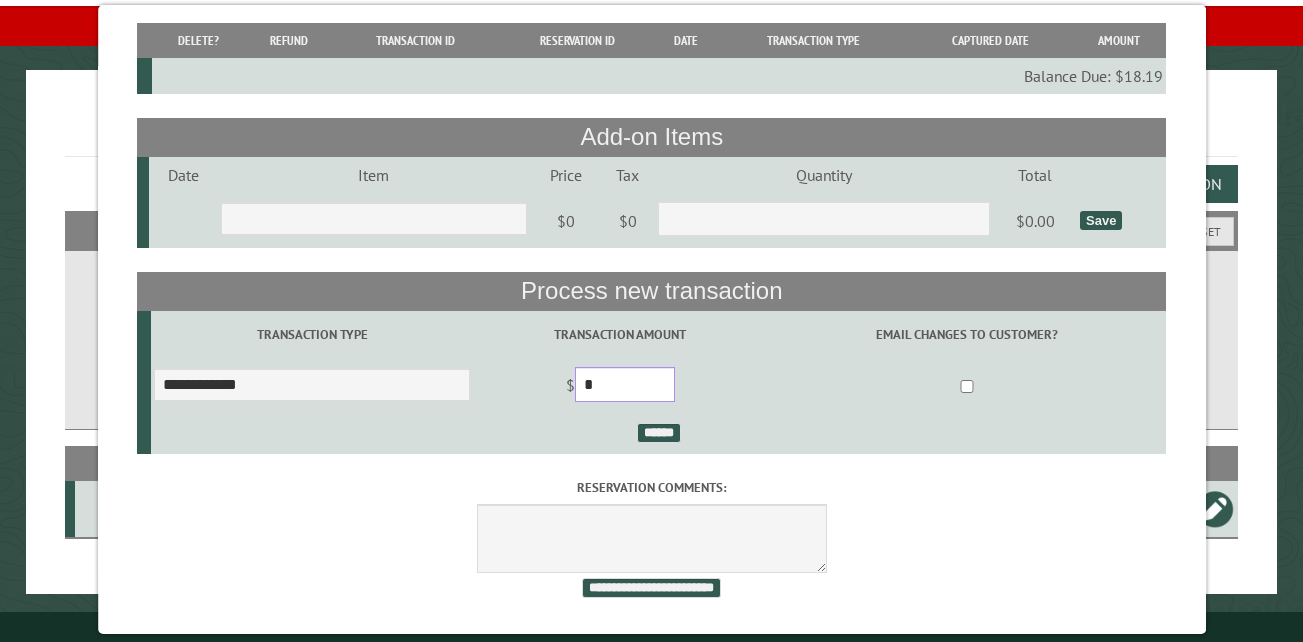 click on "*" at bounding box center (625, 384) 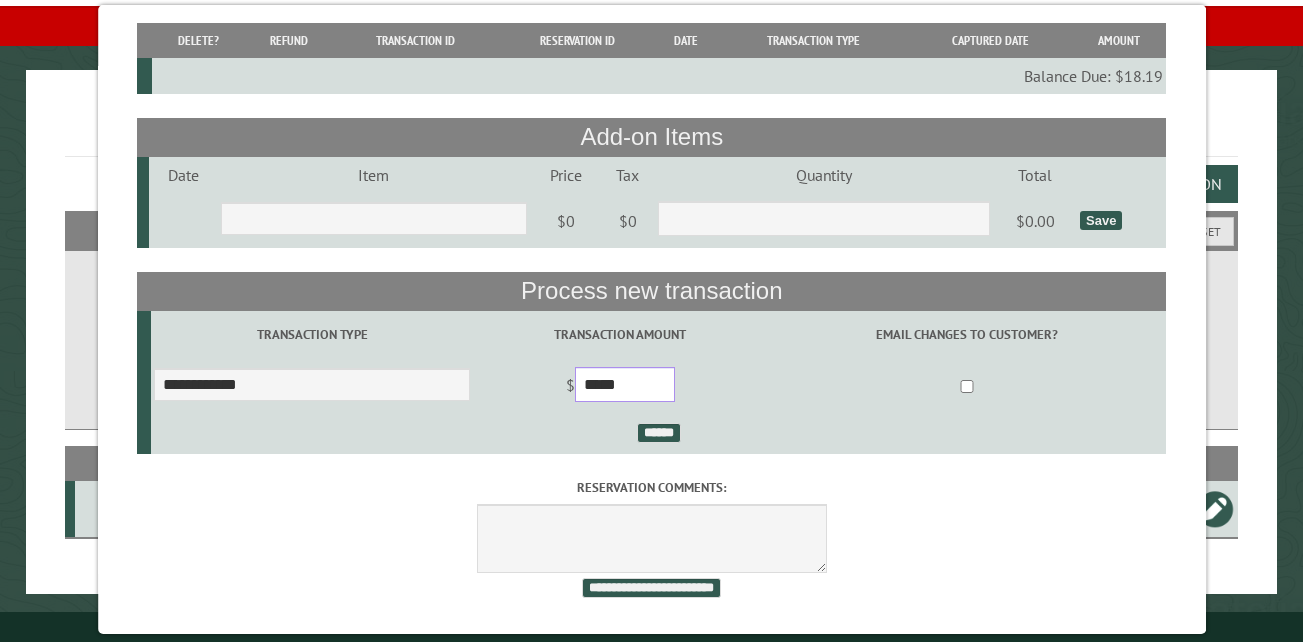type on "*****" 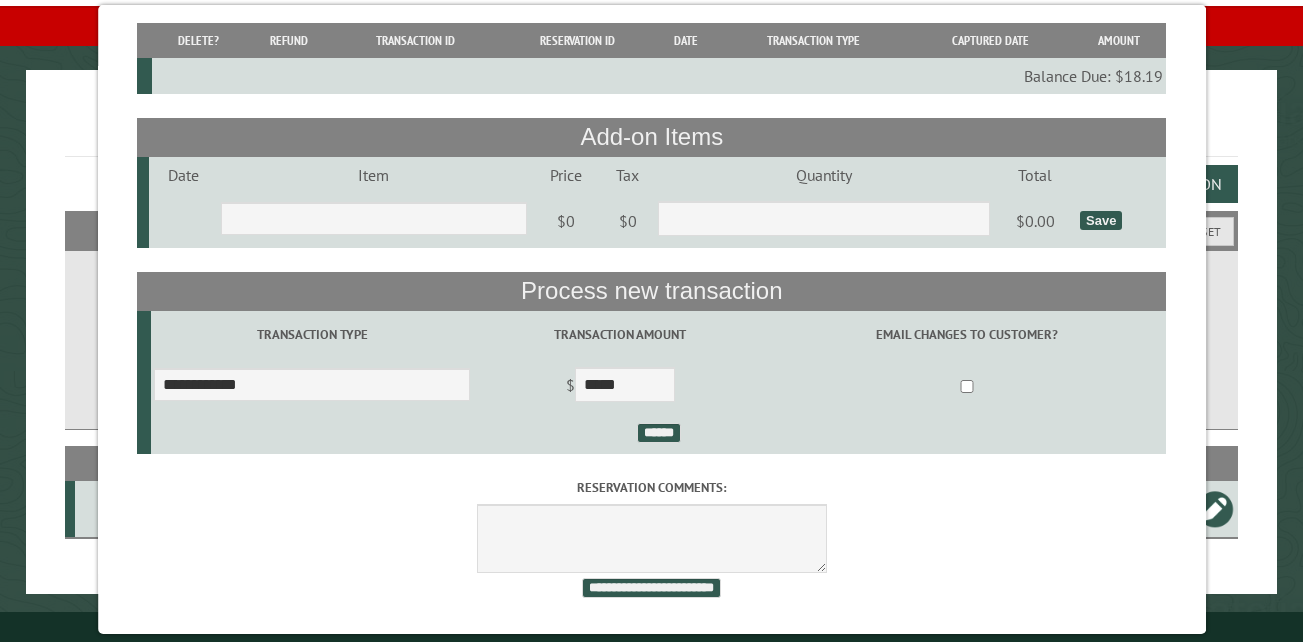 click on "******" at bounding box center [658, 435] 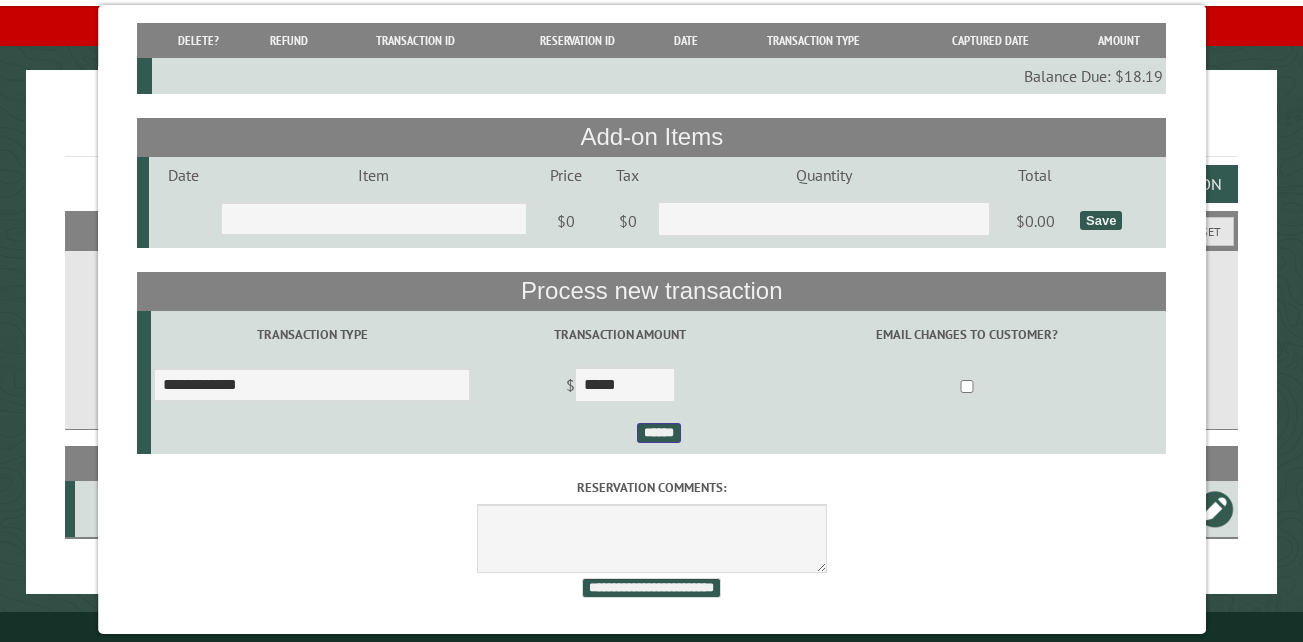 click on "******" at bounding box center [658, 433] 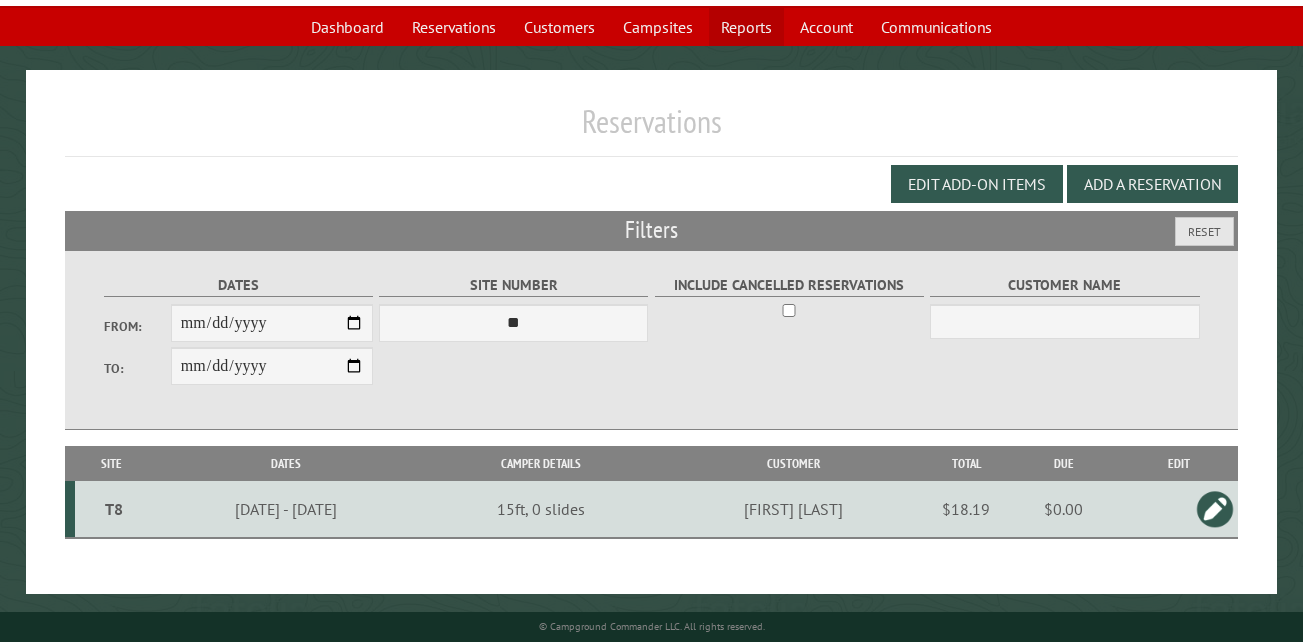 click on "Reports" at bounding box center [746, 27] 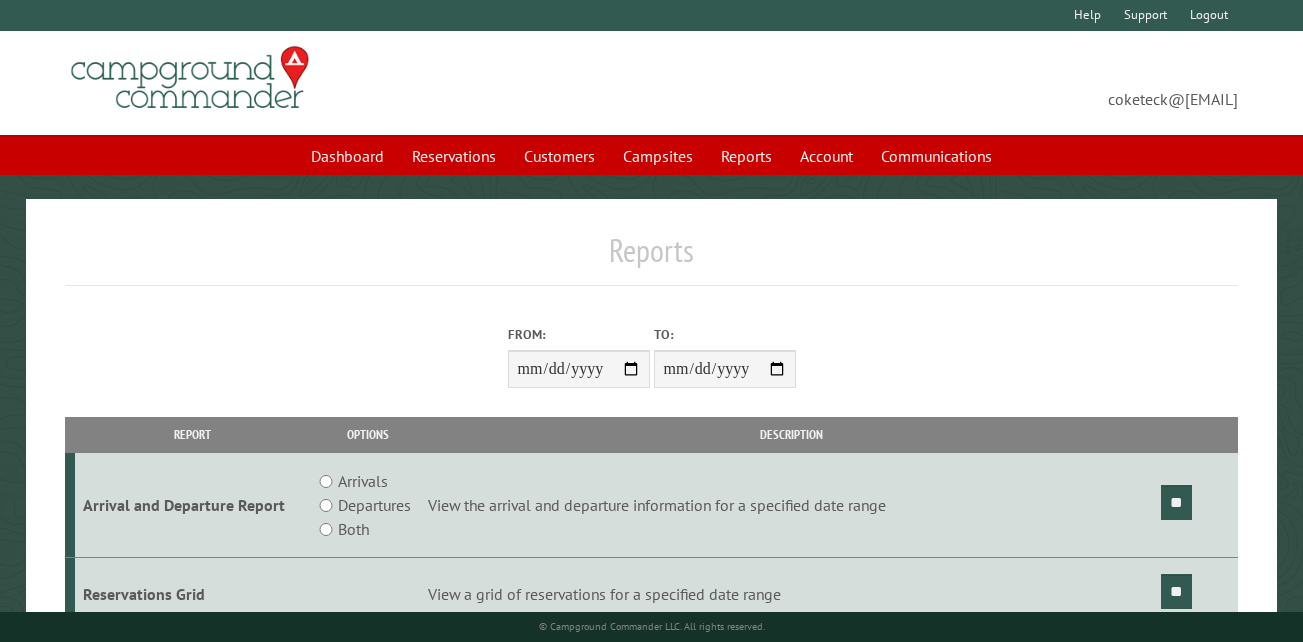 scroll, scrollTop: 0, scrollLeft: 0, axis: both 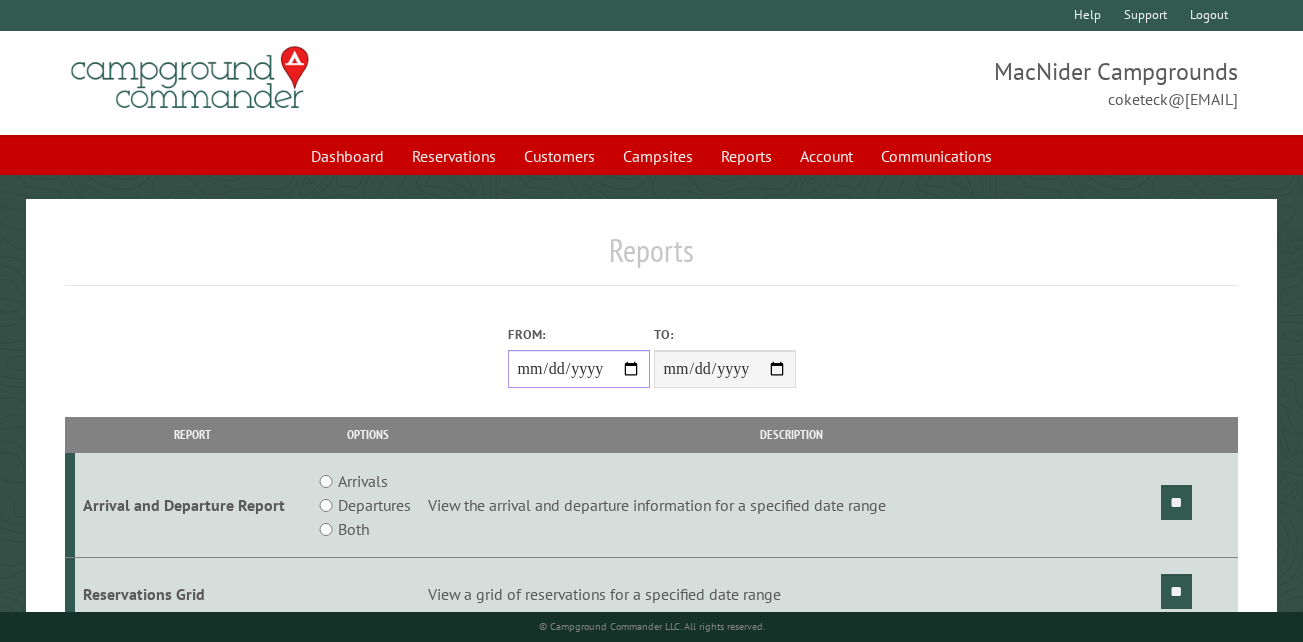 click on "From:" at bounding box center [579, 369] 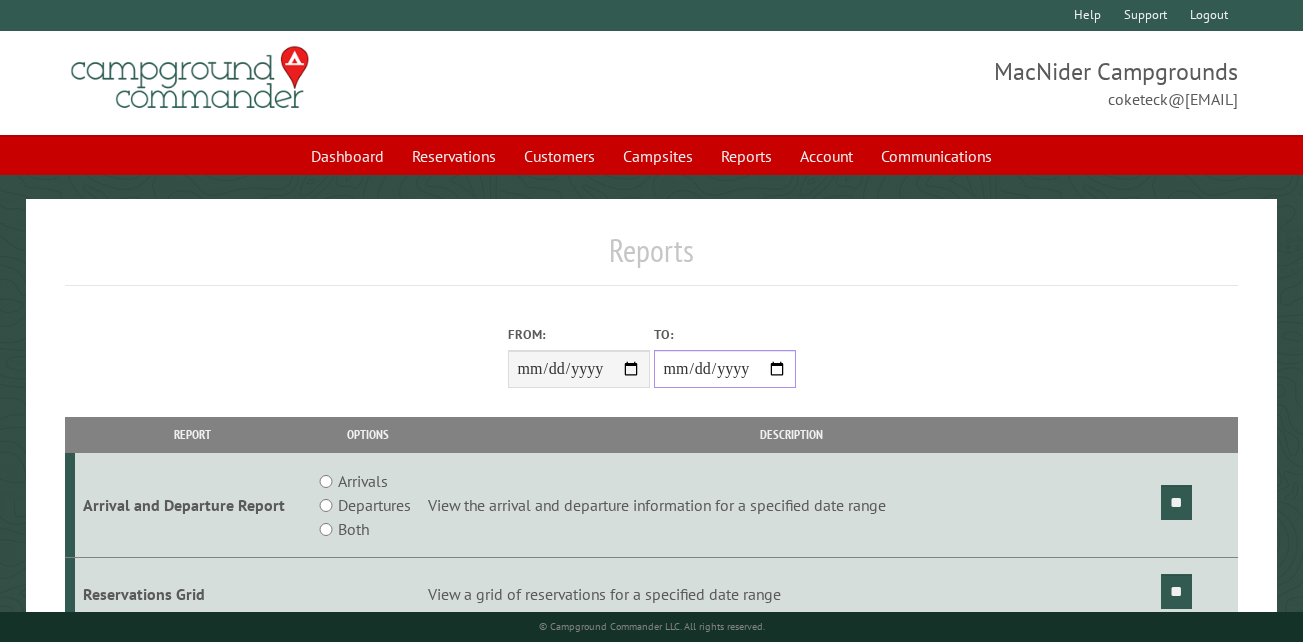 click on "**********" at bounding box center (725, 369) 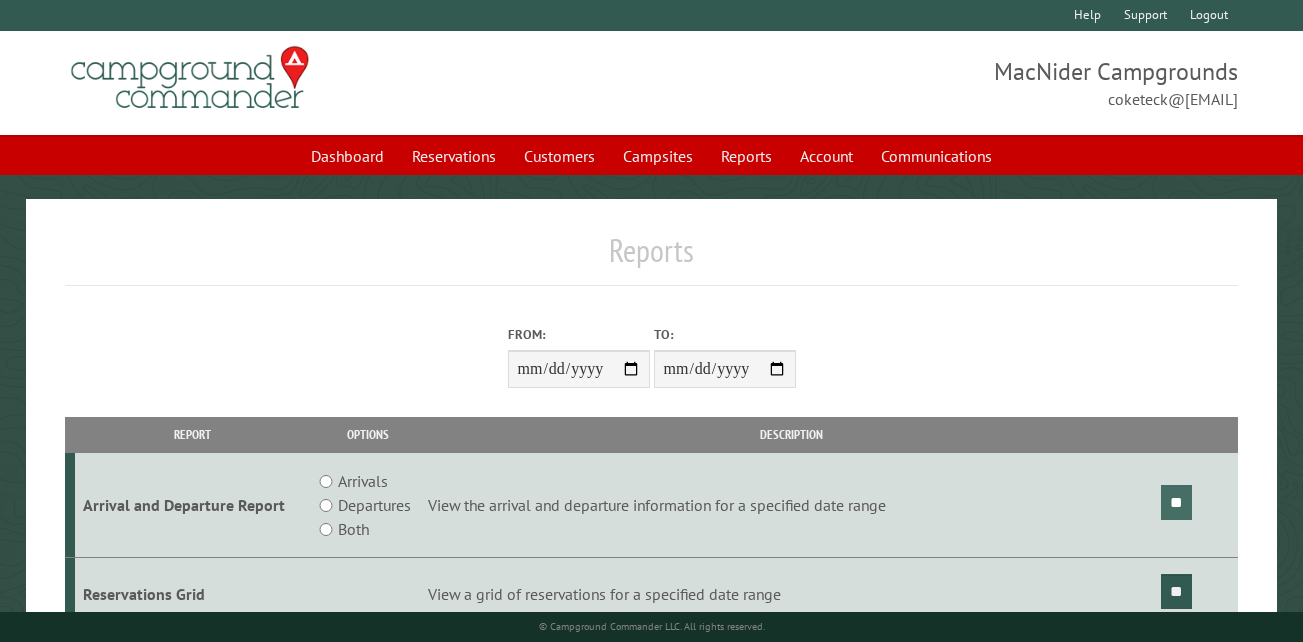 click on "**" at bounding box center [1176, 502] 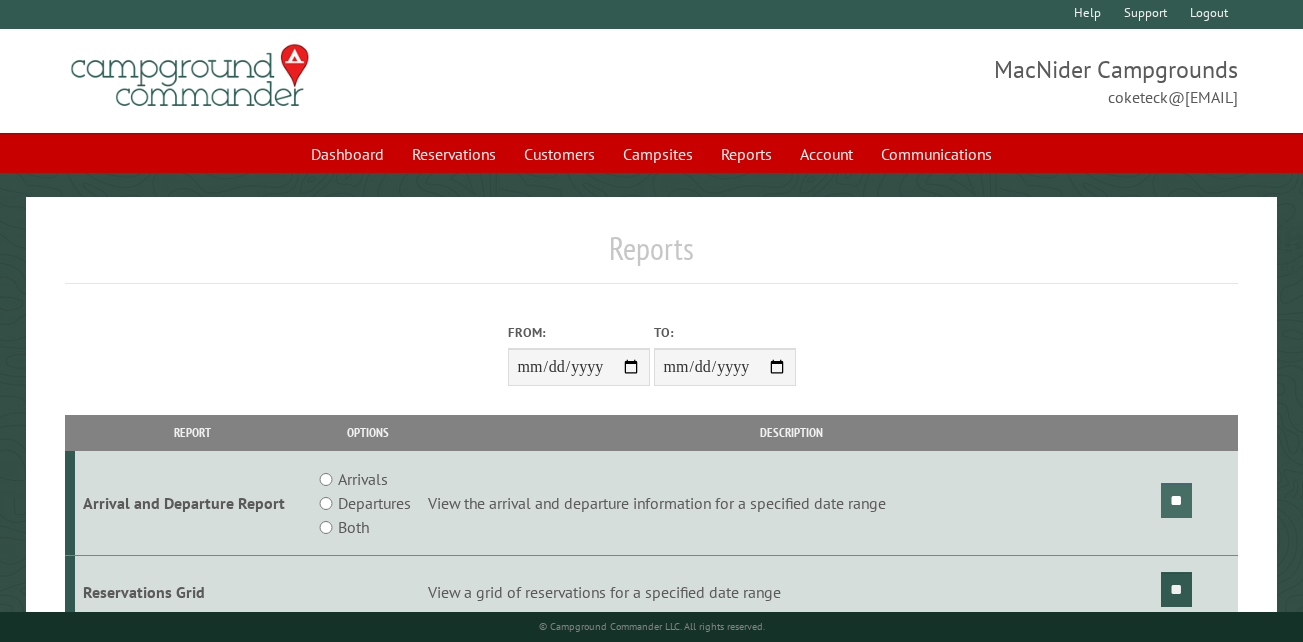 scroll, scrollTop: 0, scrollLeft: 0, axis: both 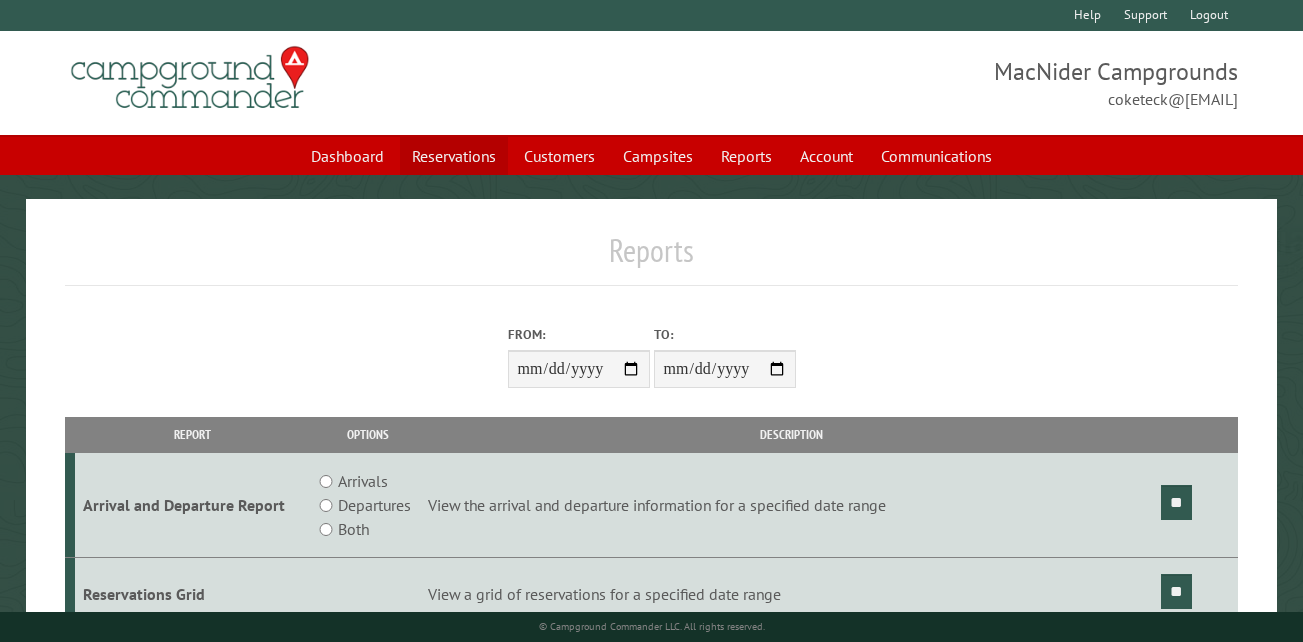 click on "Reservations" at bounding box center (454, 156) 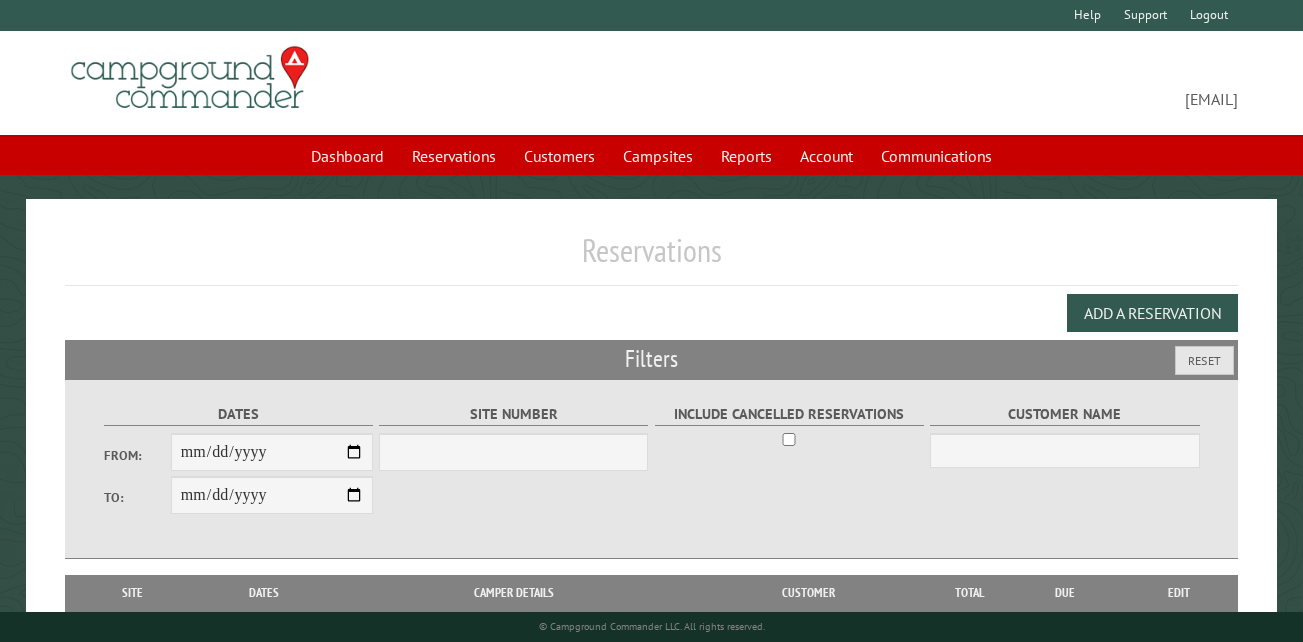 scroll, scrollTop: 0, scrollLeft: 0, axis: both 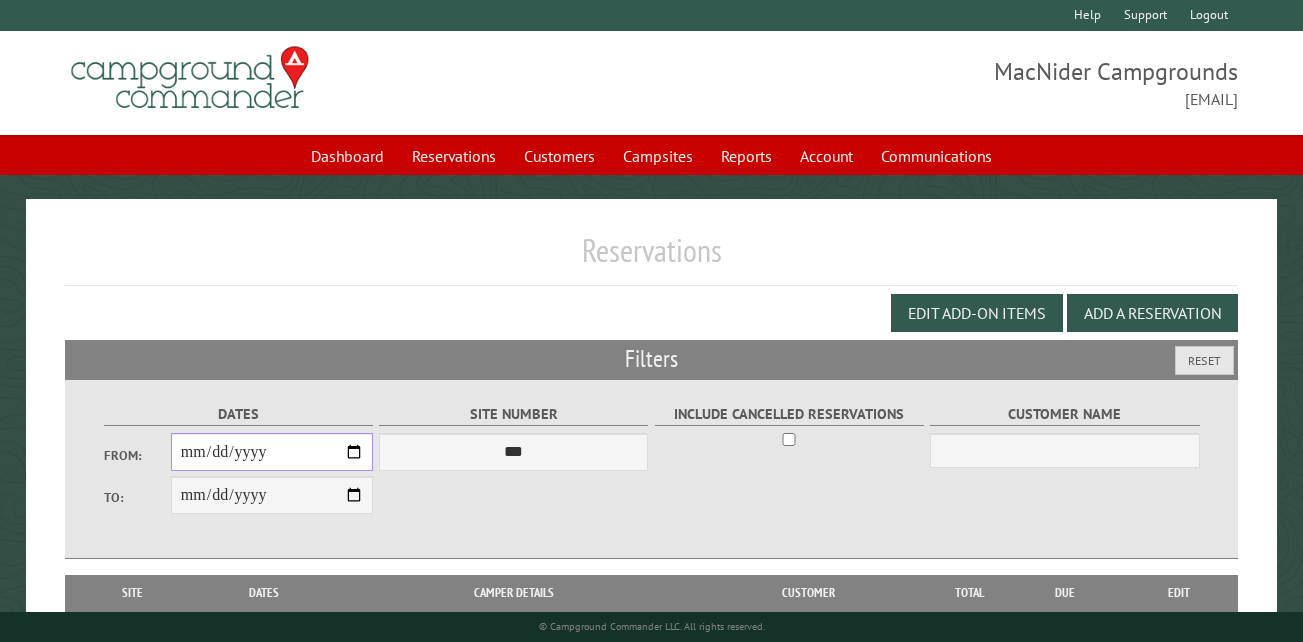 click on "From:" at bounding box center [272, 452] 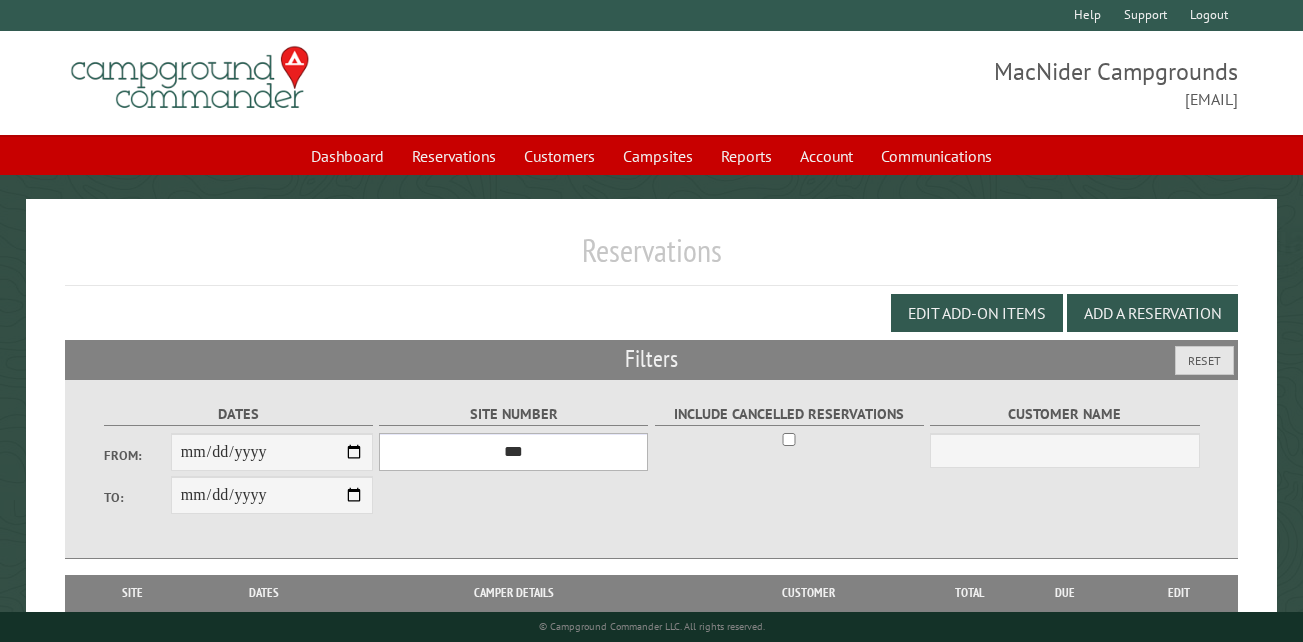 click on "*** ** ** ** ** ** ** ** ** ** *** *** *** *** ** ** ** ** ** ** ** ** ** *** *** ** ** ** ** ** ** ********* ** ** ** ** ** ** ** ** ** *** *** *** *** *** *** ** ** ** ** ** ** ** ** ** *** *** *** *** *** *** ** ** ** ** ** ** ** ** ** ** ** ** ** ** ** ** ** ** ** ** ** ** ** ** *** *** *** *** *** ***" at bounding box center [513, 452] 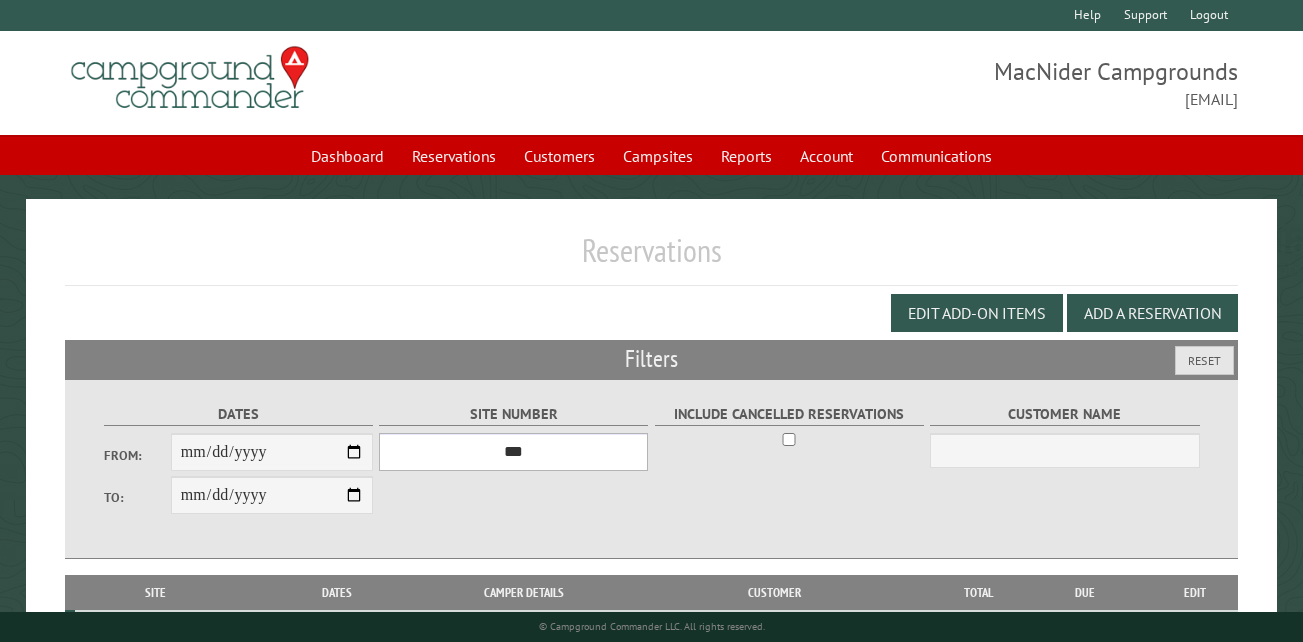 select on "**" 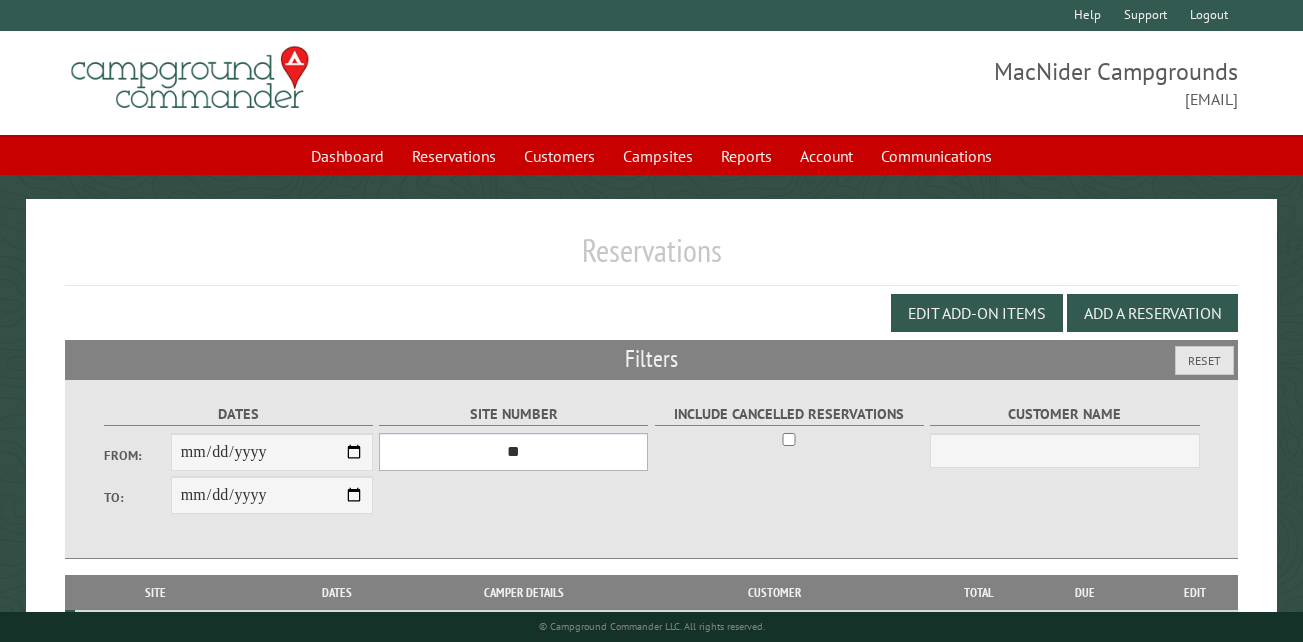 click on "*** ** ** ** ** ** ** ** ** ** *** *** *** *** ** ** ** ** ** ** ** ** ** *** *** ** ** ** ** ** ** ********* ** ** ** ** ** ** ** ** ** *** *** *** *** *** *** ** ** ** ** ** ** ** ** ** *** *** *** *** *** *** ** ** ** ** ** ** ** ** ** ** ** ** ** ** ** ** ** ** ** ** ** ** ** ** *** *** *** *** *** ***" at bounding box center (513, 452) 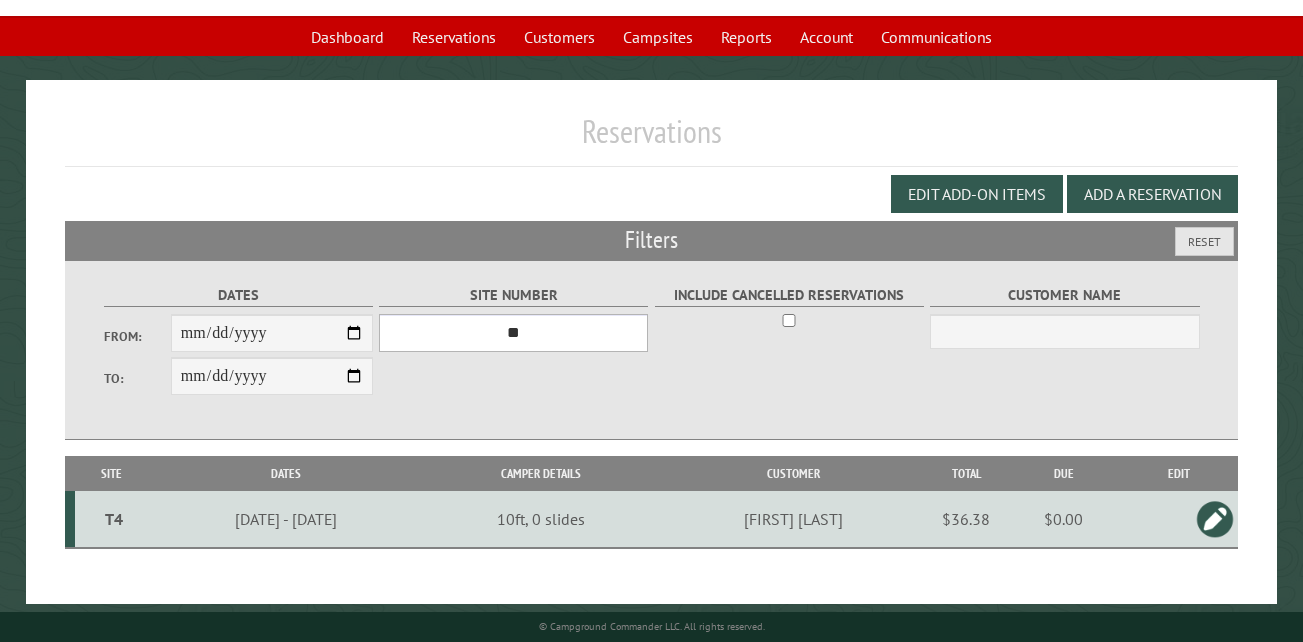 scroll, scrollTop: 133, scrollLeft: 0, axis: vertical 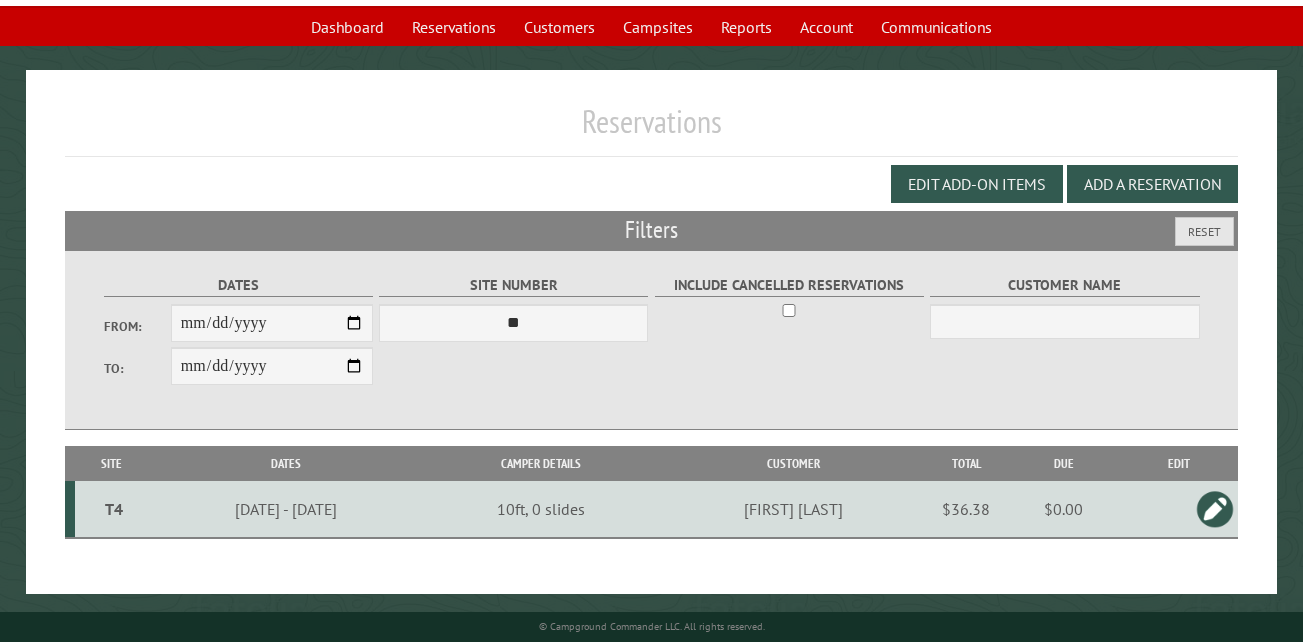 click on "7/11/2025 - 7/13/2025" at bounding box center [285, 509] 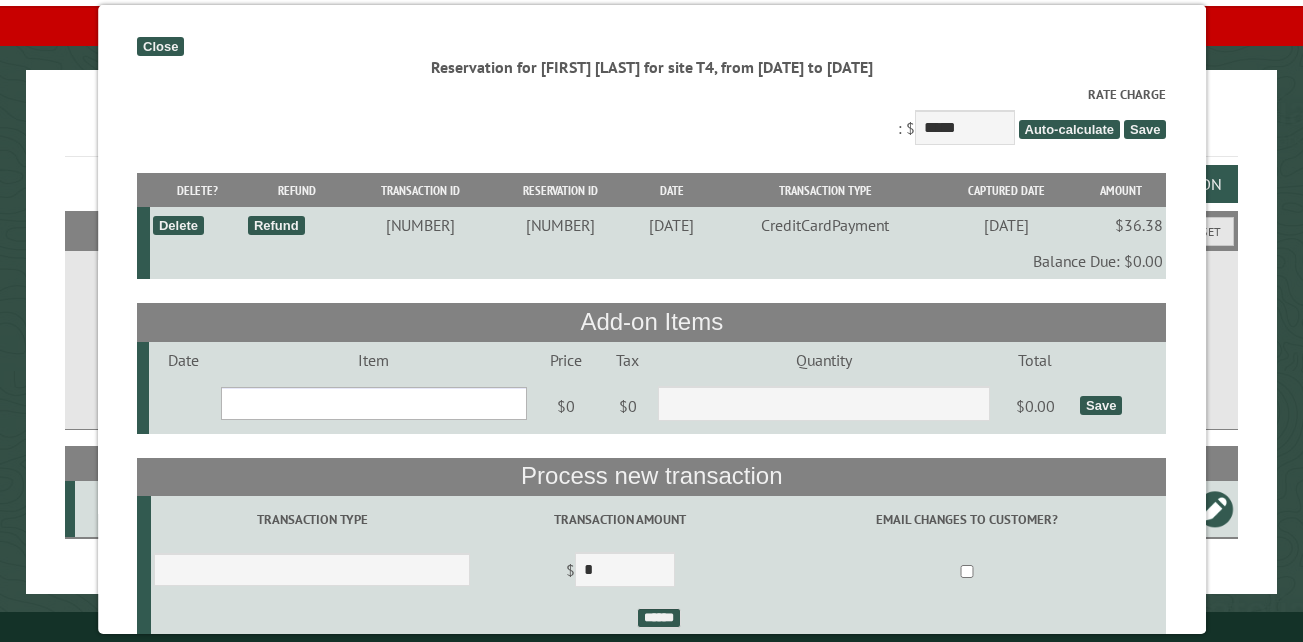 click on "**********" at bounding box center [373, 403] 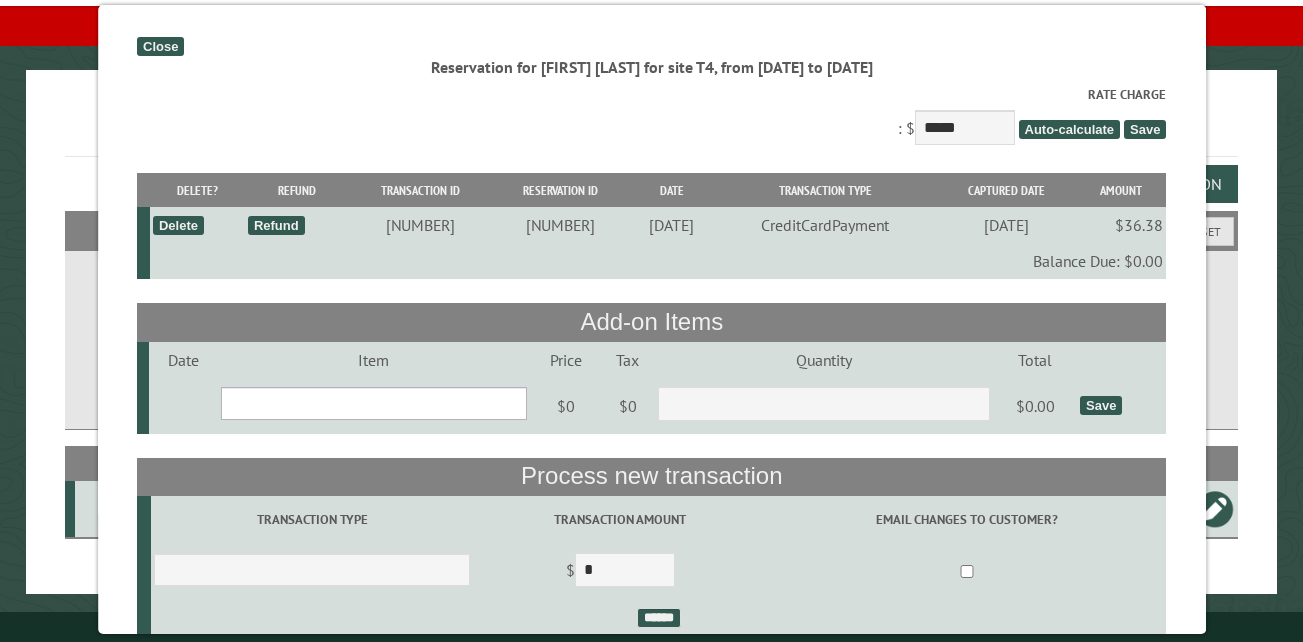 select on "***" 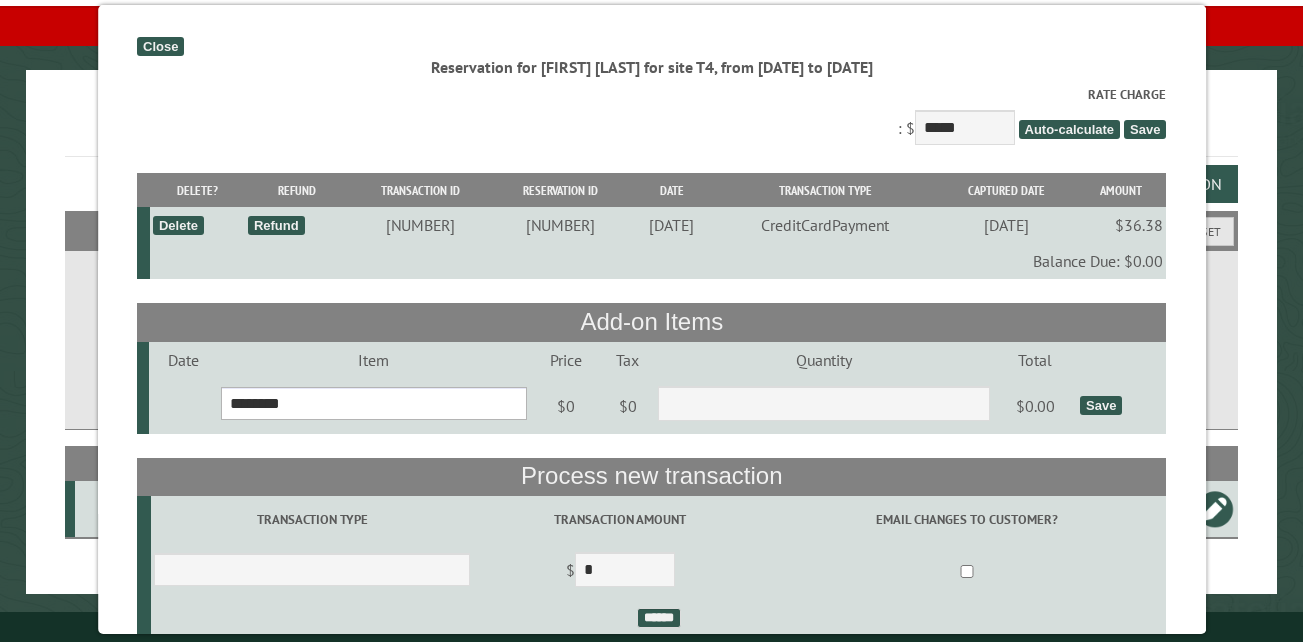 click on "**********" at bounding box center (373, 403) 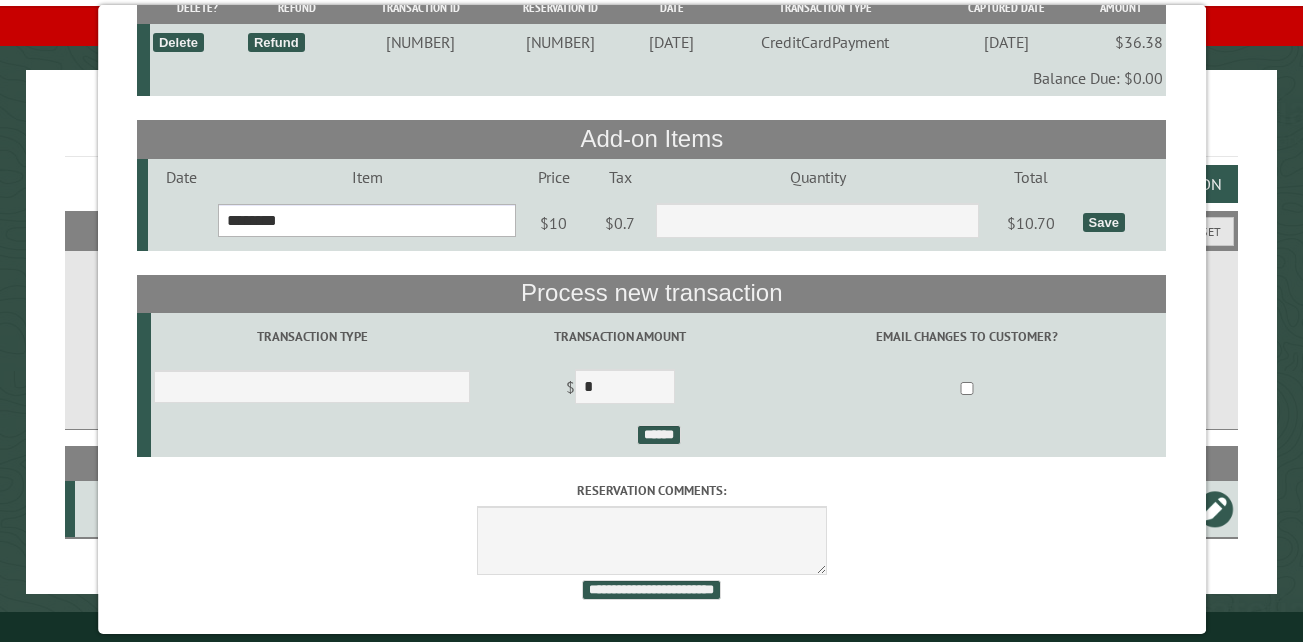 scroll, scrollTop: 205, scrollLeft: 0, axis: vertical 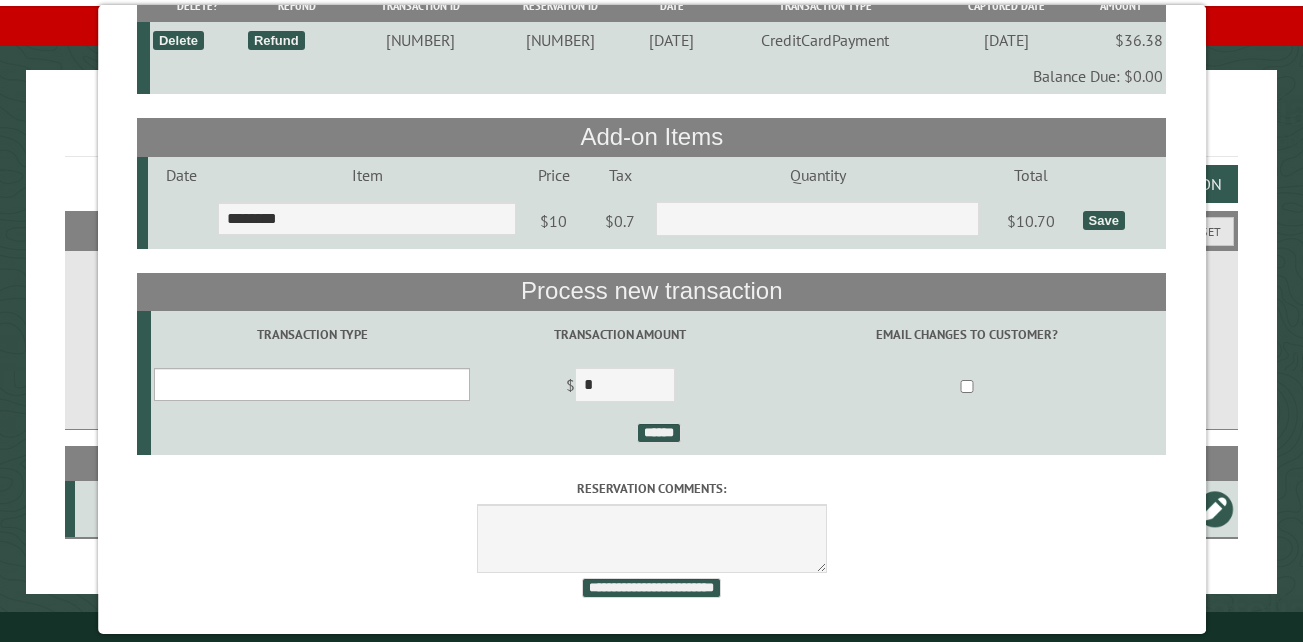 click on "**********" at bounding box center (312, 384) 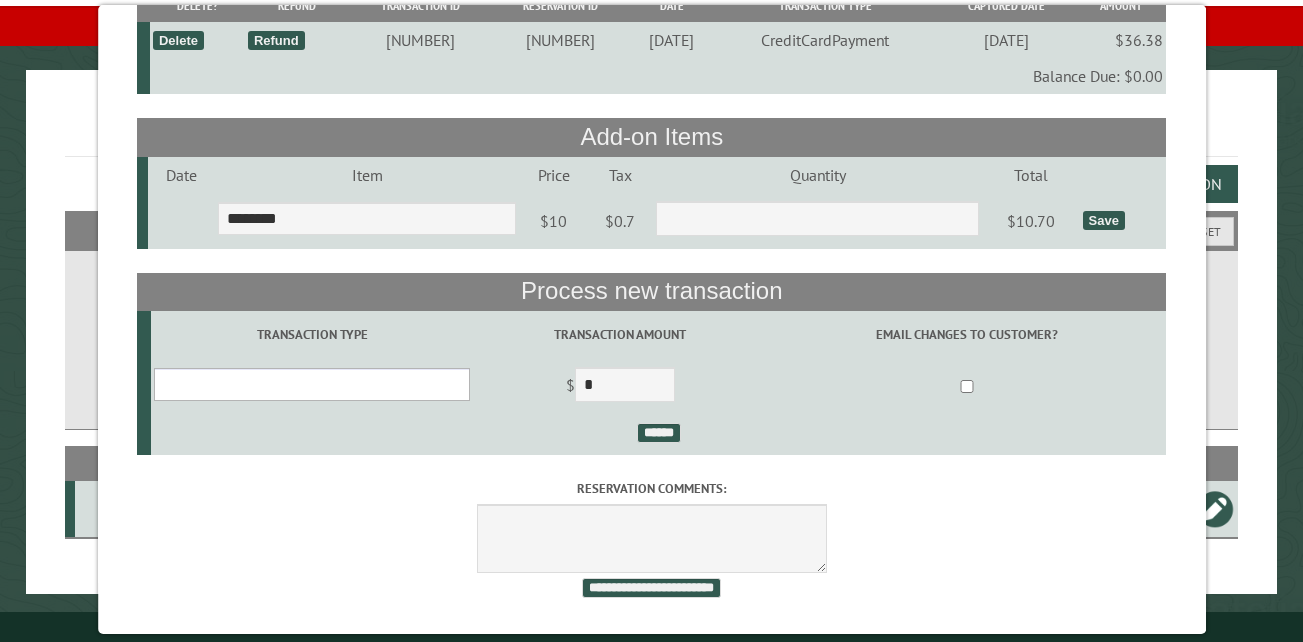 select on "*" 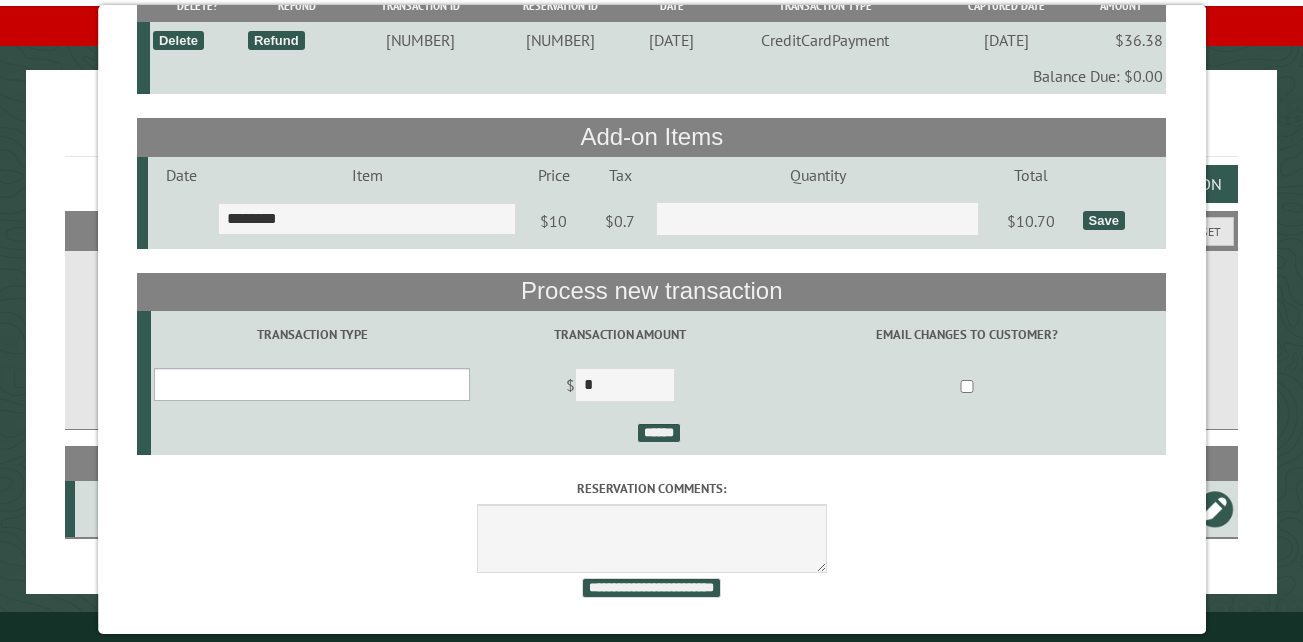 click on "**********" at bounding box center [312, 384] 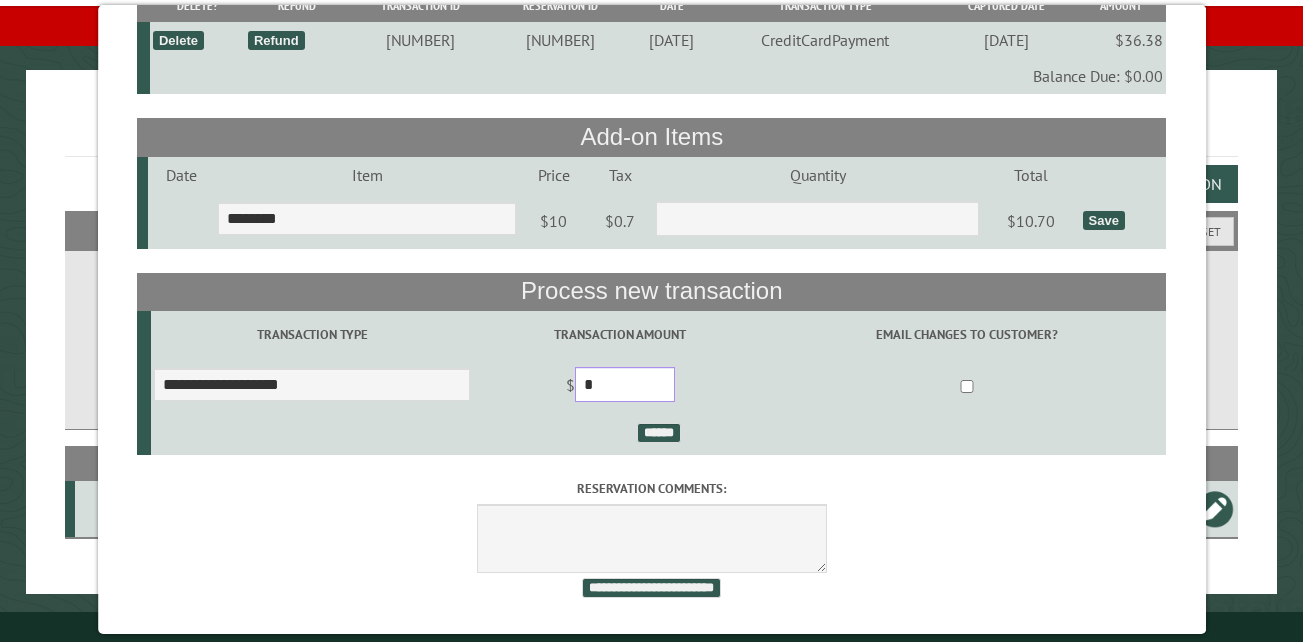 click on "*" at bounding box center (625, 384) 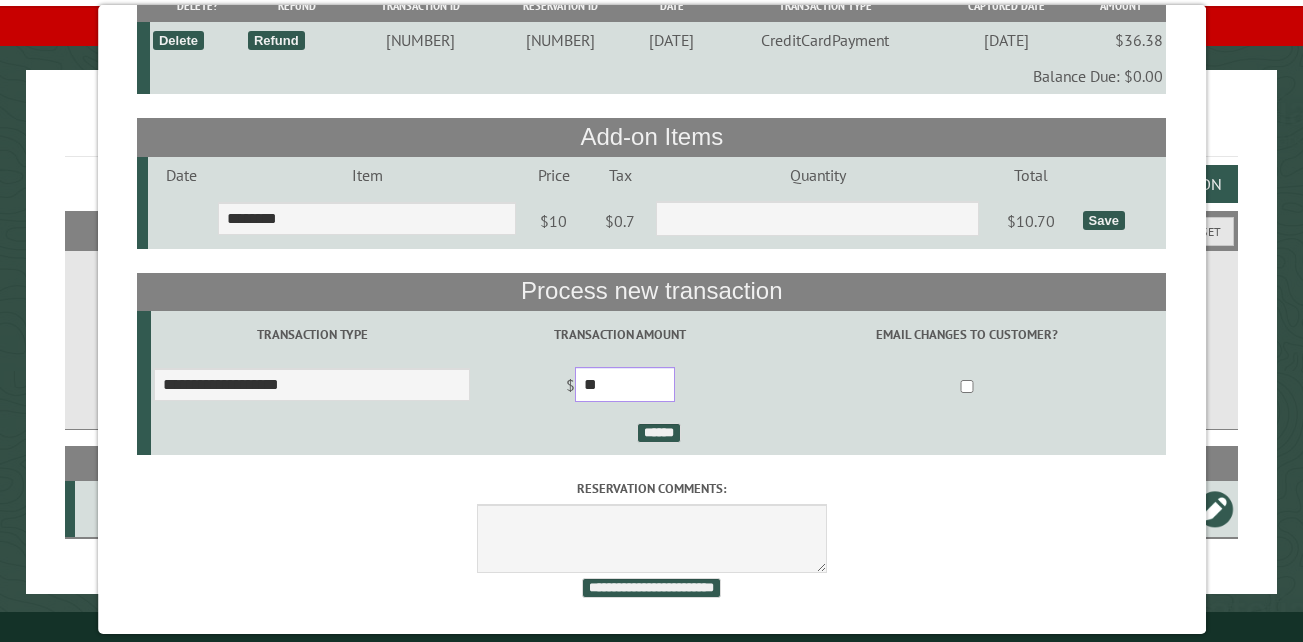 type on "*" 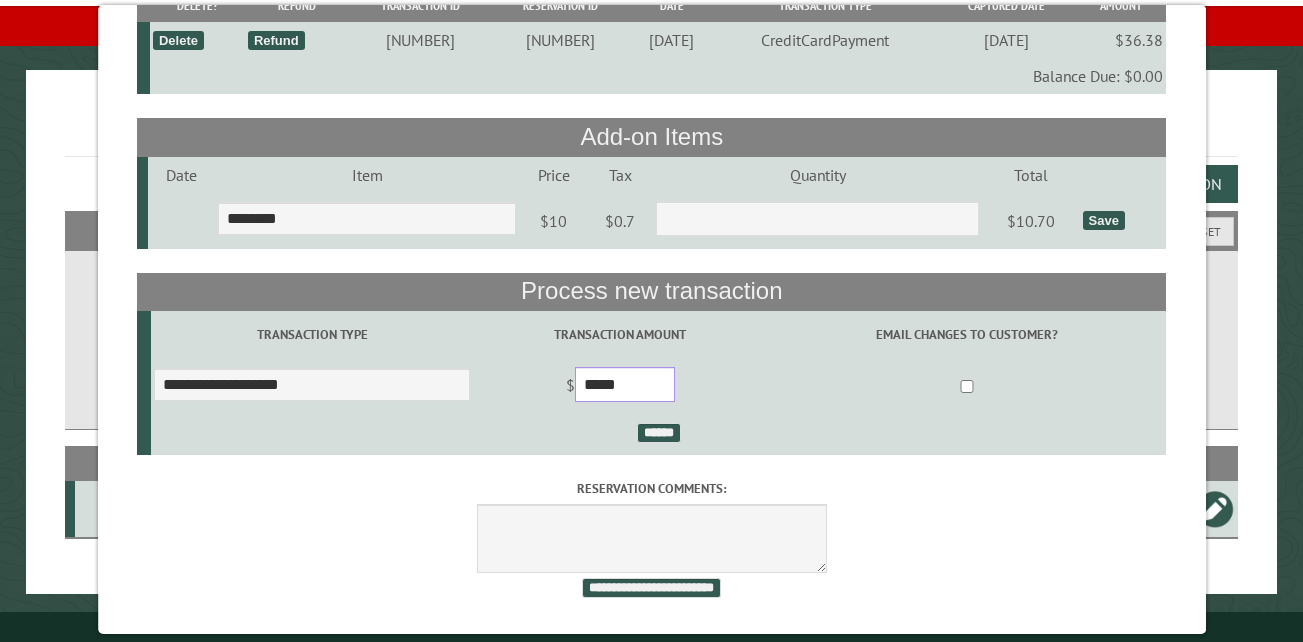 type on "*****" 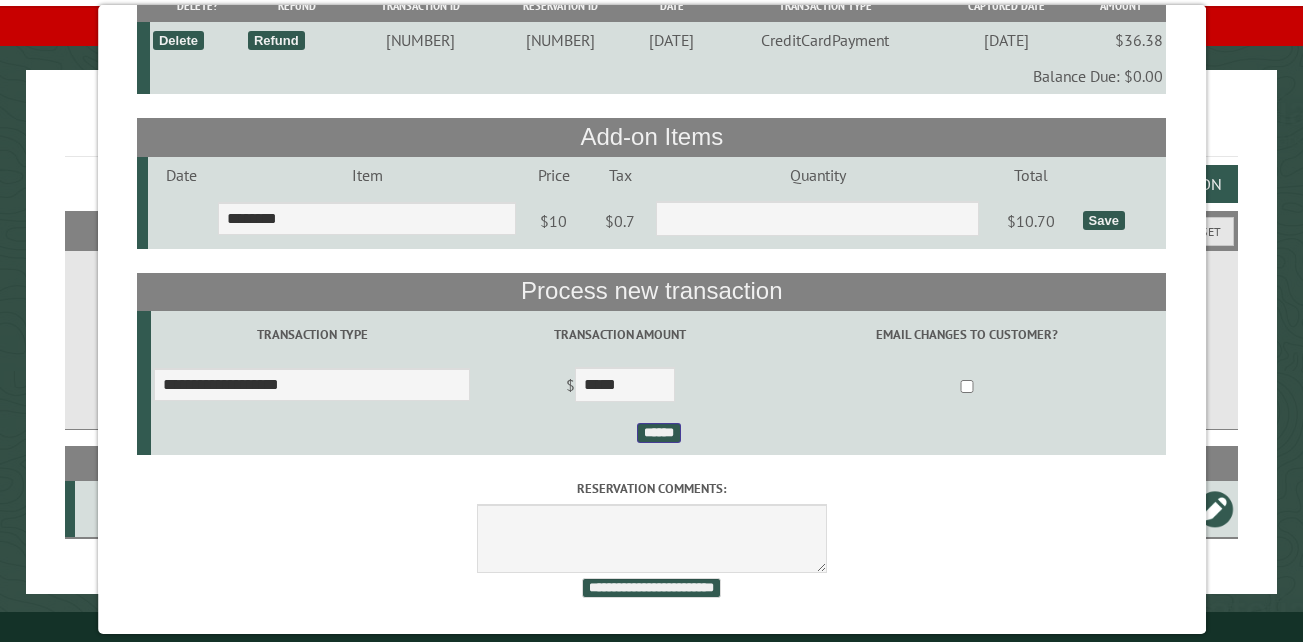 click on "******" at bounding box center [658, 433] 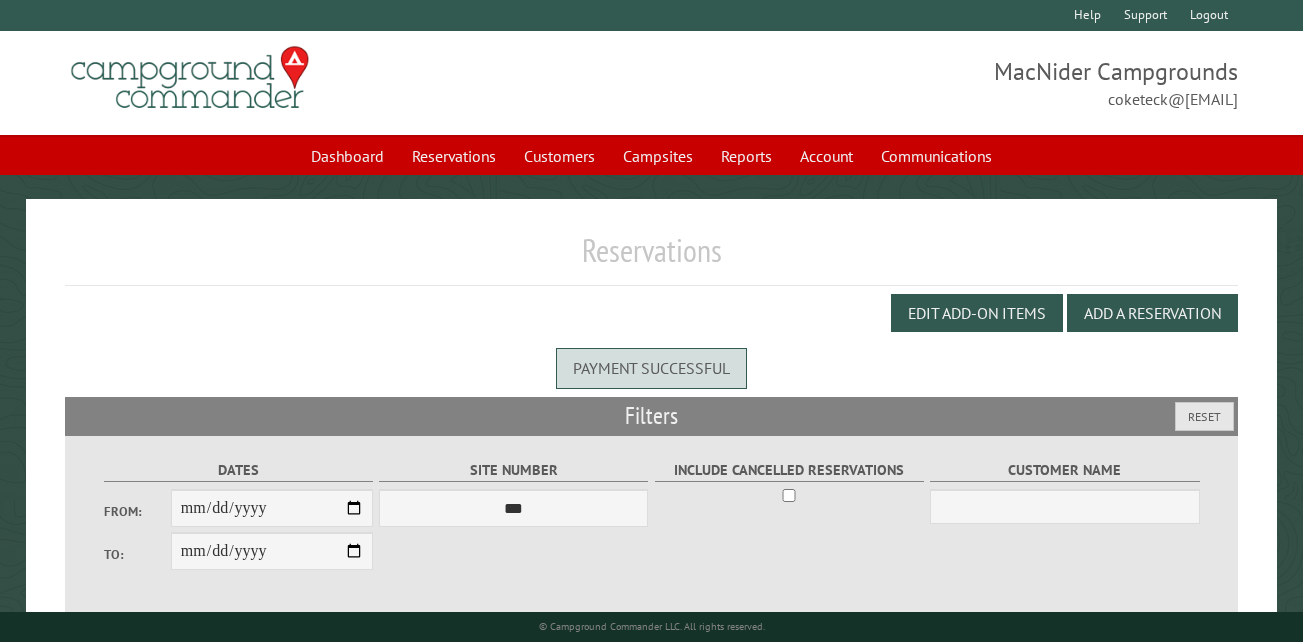 scroll, scrollTop: 0, scrollLeft: 0, axis: both 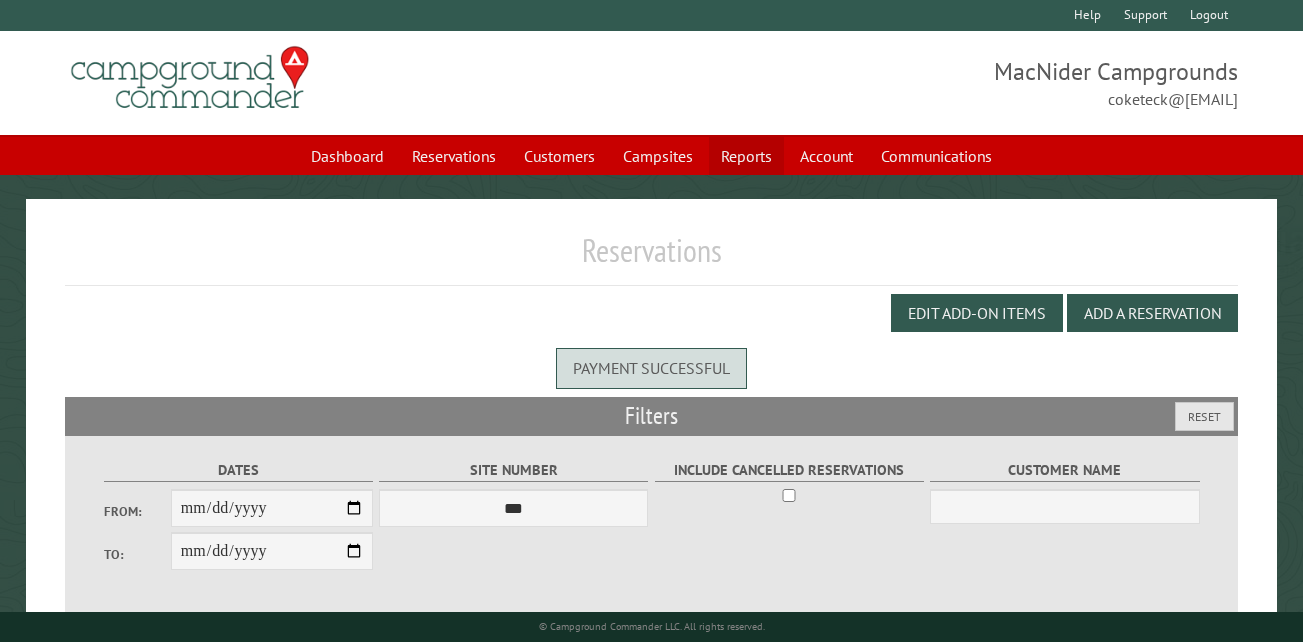 click on "Reports" at bounding box center (746, 156) 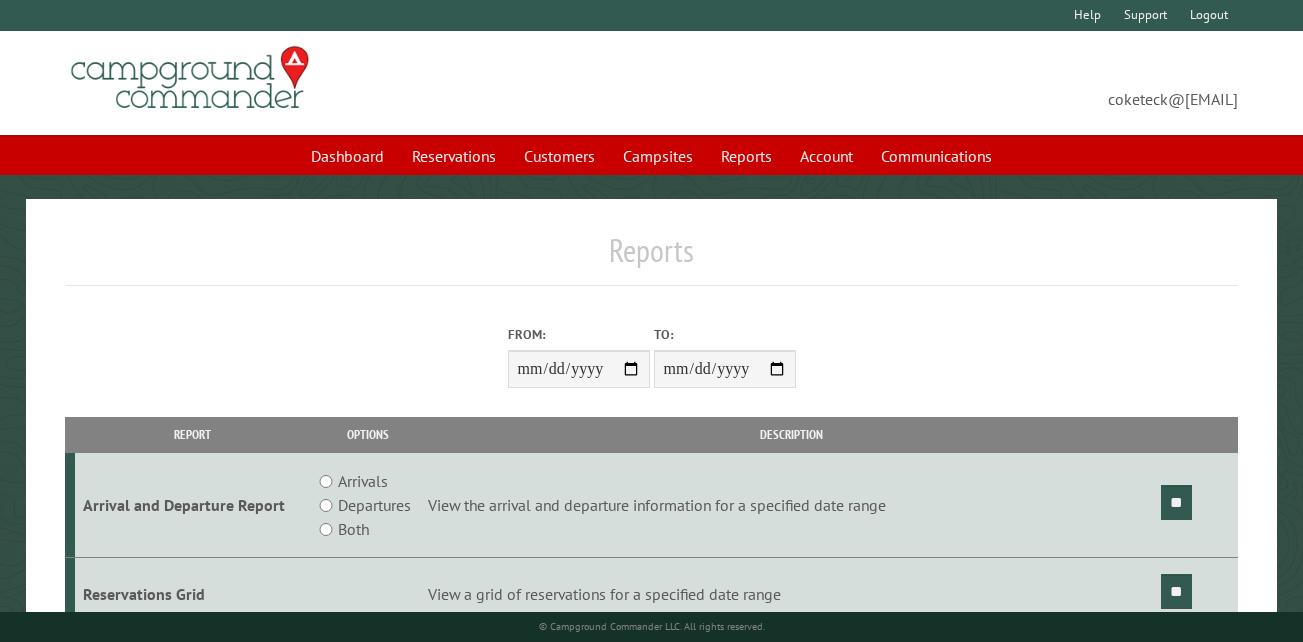 scroll, scrollTop: 0, scrollLeft: 0, axis: both 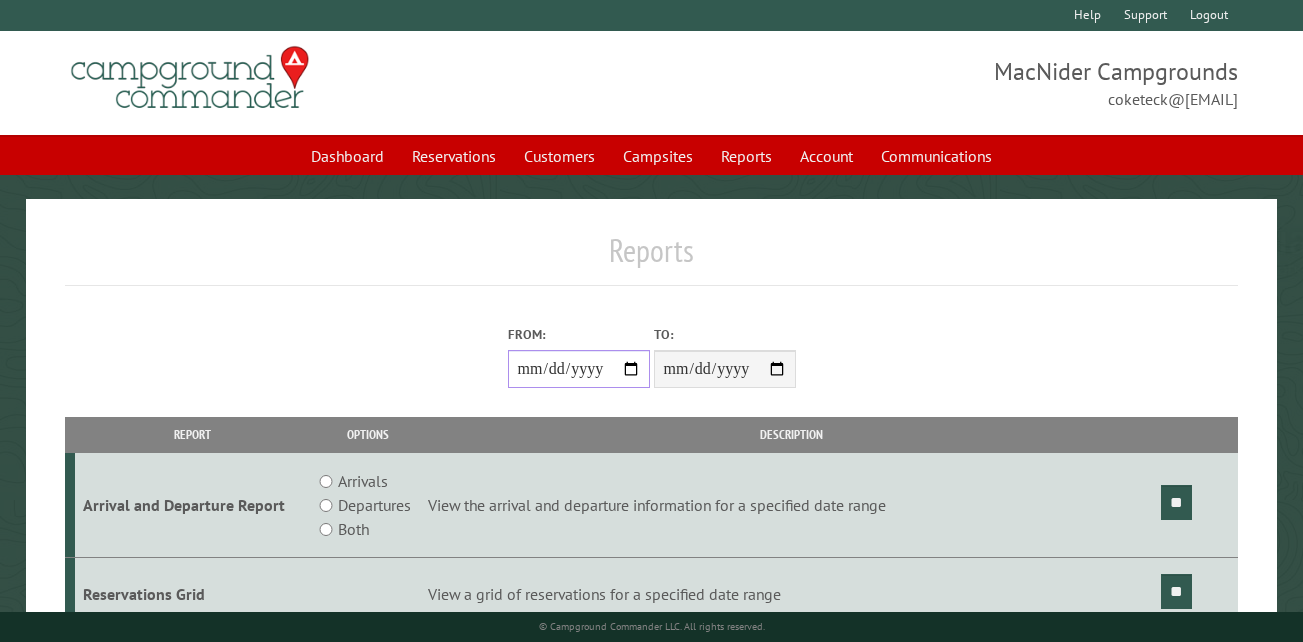 click on "From:" at bounding box center (579, 369) 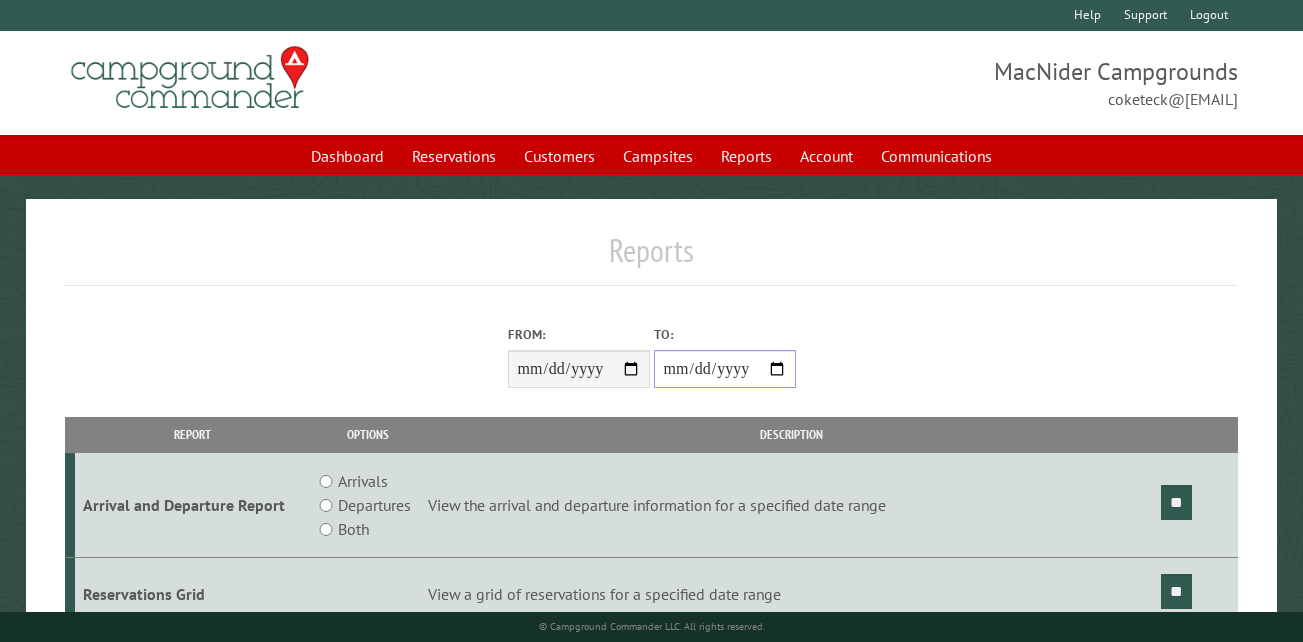 click on "**********" at bounding box center (725, 369) 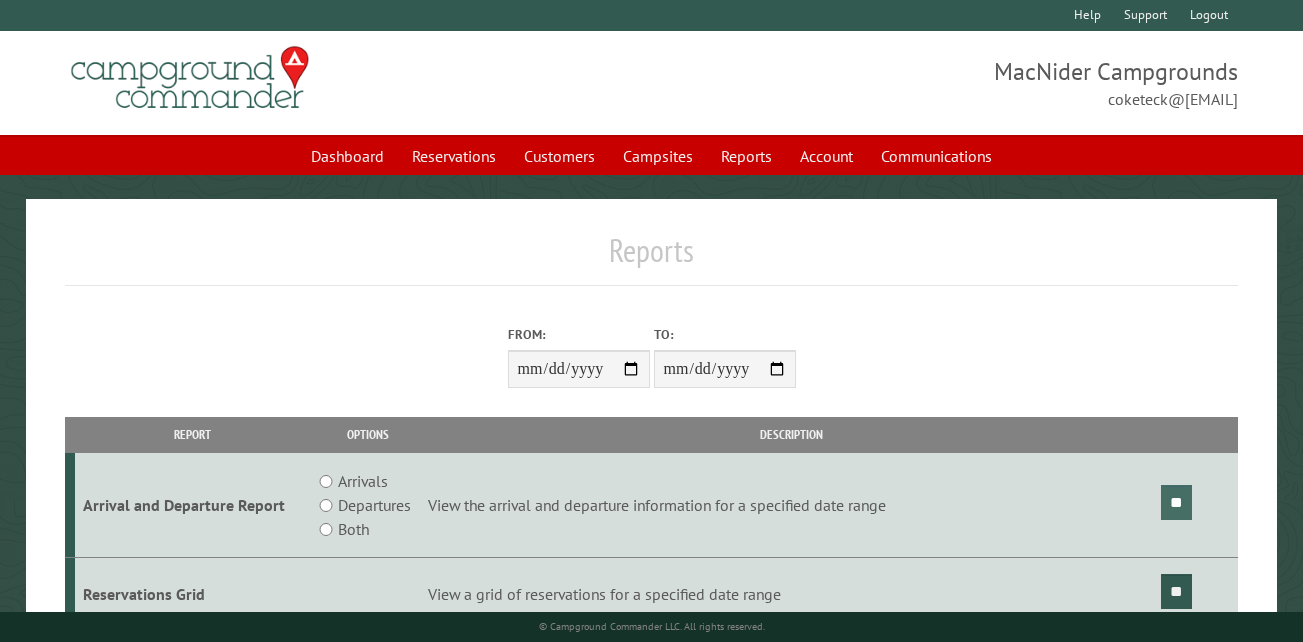 click on "**" at bounding box center (1176, 502) 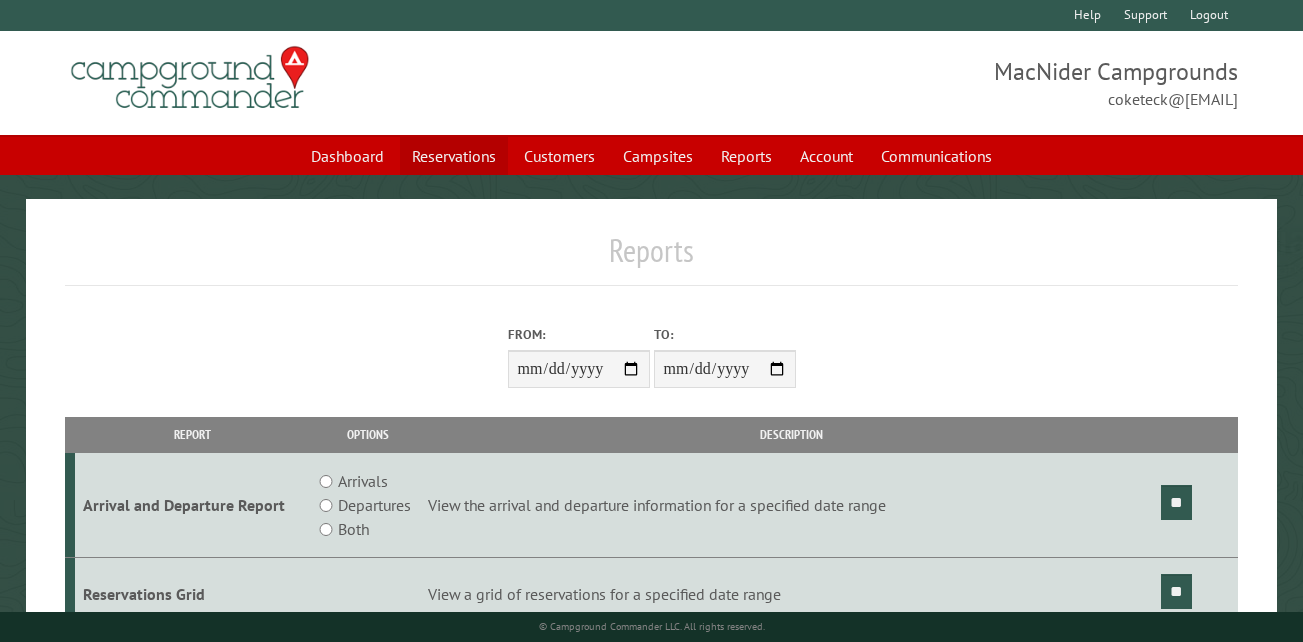click on "Reservations" at bounding box center (454, 156) 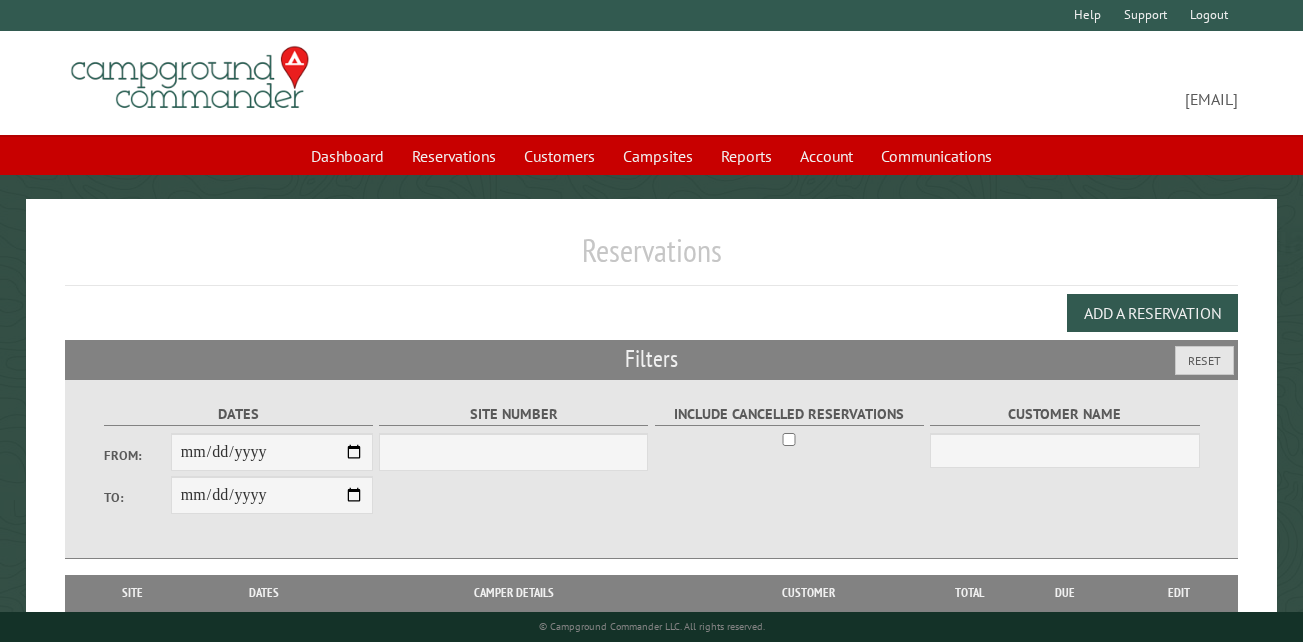scroll, scrollTop: 0, scrollLeft: 0, axis: both 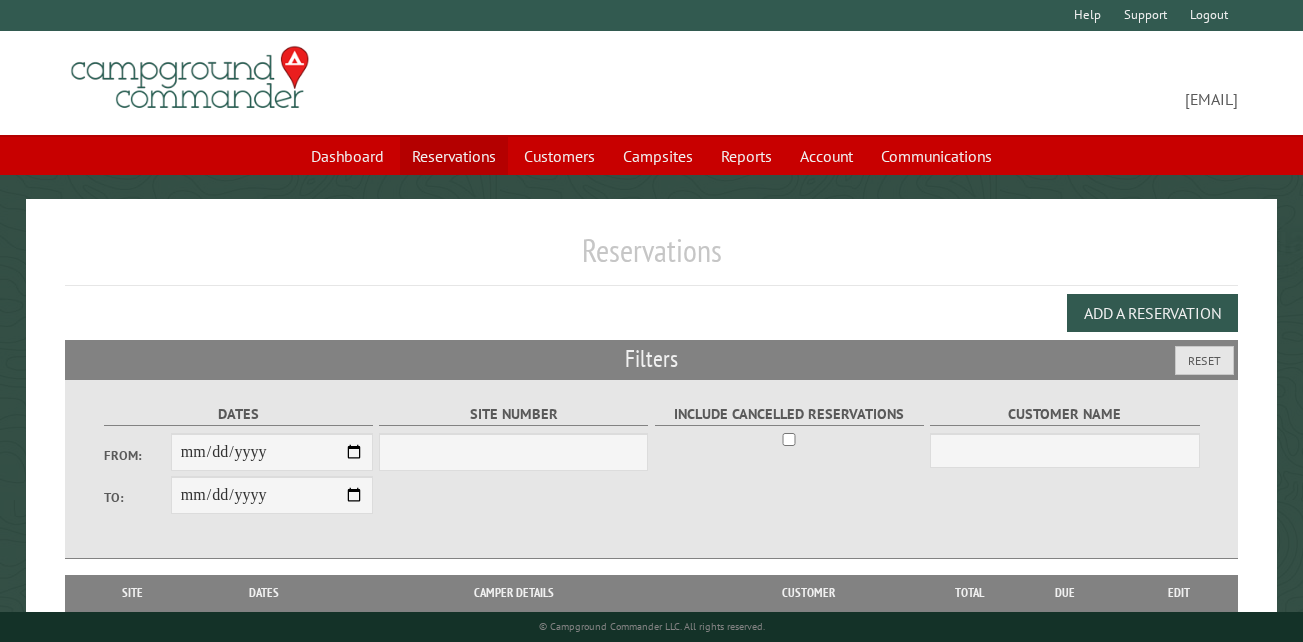 select on "***" 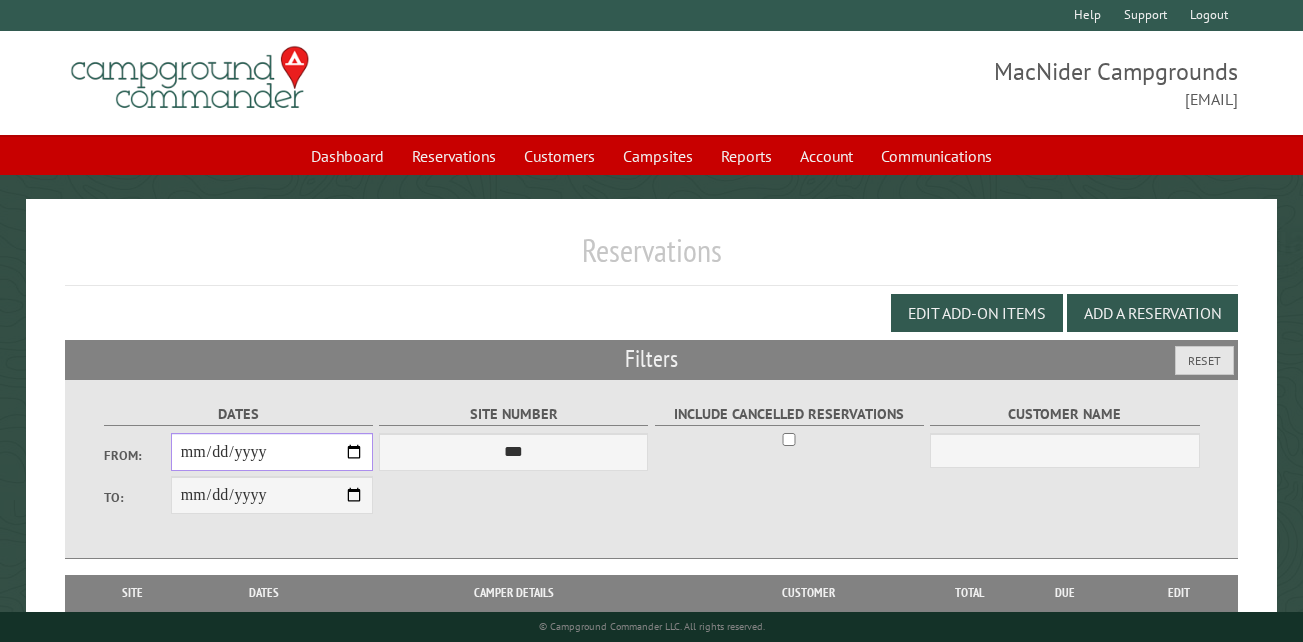 click on "From:" at bounding box center (272, 452) 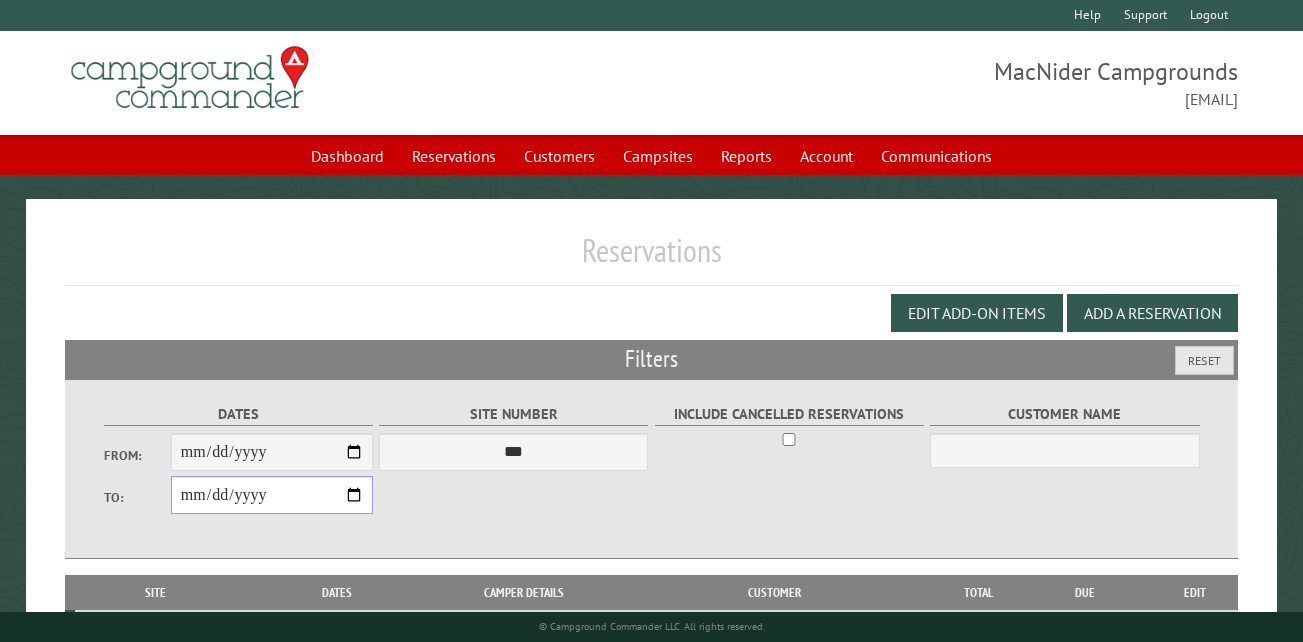 click on "**********" at bounding box center (272, 495) 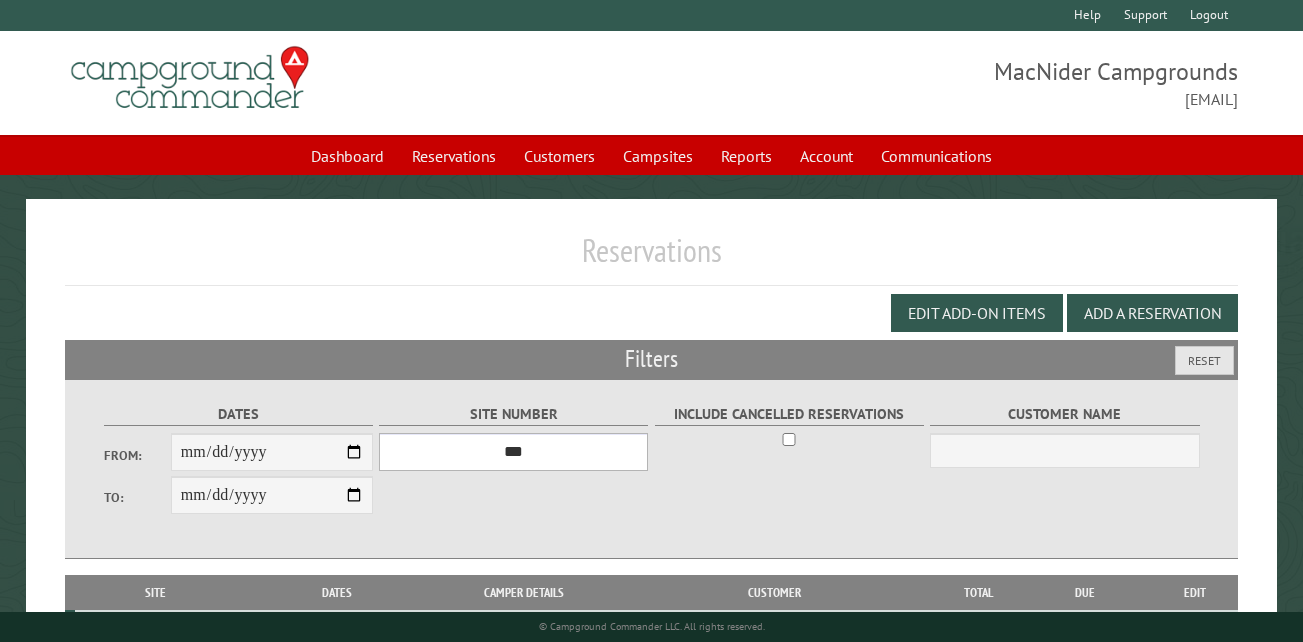click on "*** ** ** ** ** ** ** ** ** ** *** *** *** *** ** ** ** ** ** ** ** ** ** *** *** ** ** ** ** ** ** ********* ** ** ** ** ** ** ** ** ** *** *** *** *** *** *** ** ** ** ** ** ** ** ** ** *** *** *** *** *** *** ** ** ** ** ** ** ** ** ** ** ** ** ** ** ** ** ** ** ** ** ** ** ** ** *** *** *** *** *** ***" at bounding box center [513, 452] 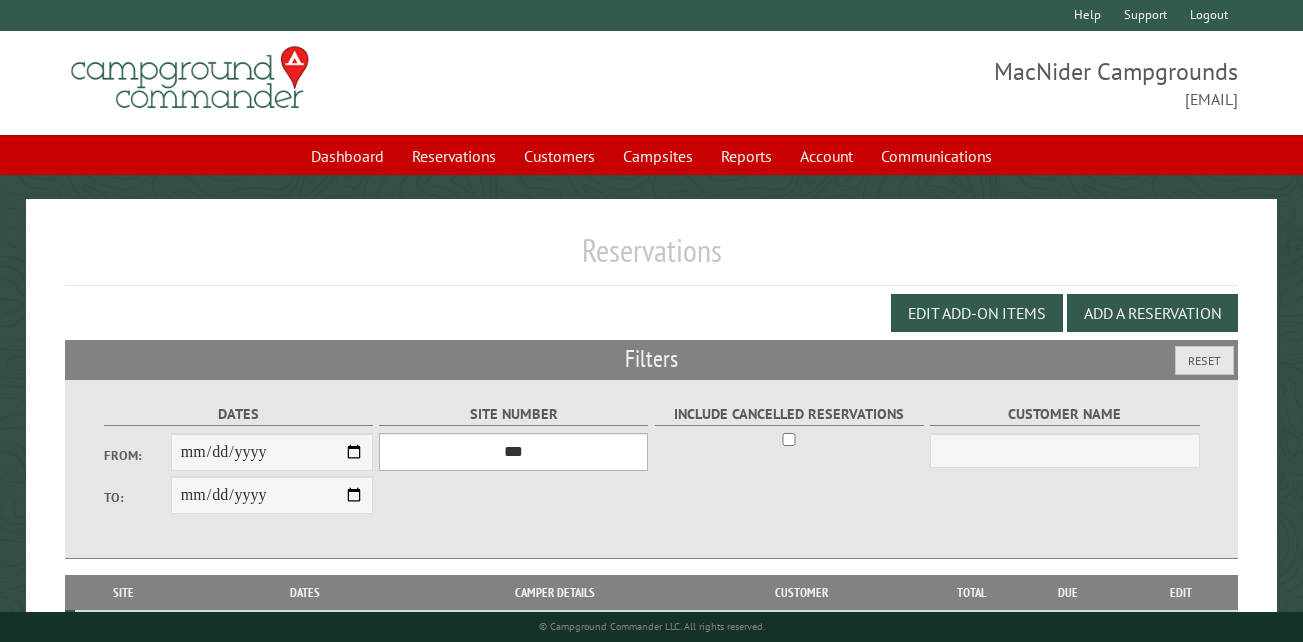 scroll, scrollTop: 133, scrollLeft: 0, axis: vertical 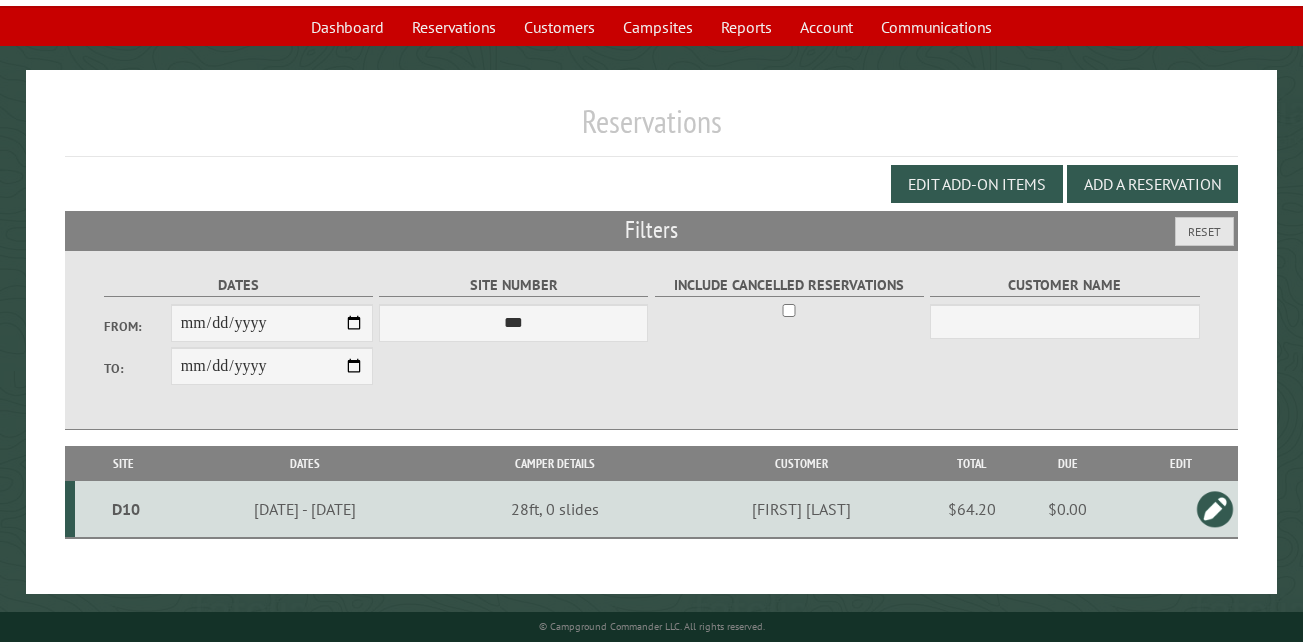 click on "D10" at bounding box center [125, 509] 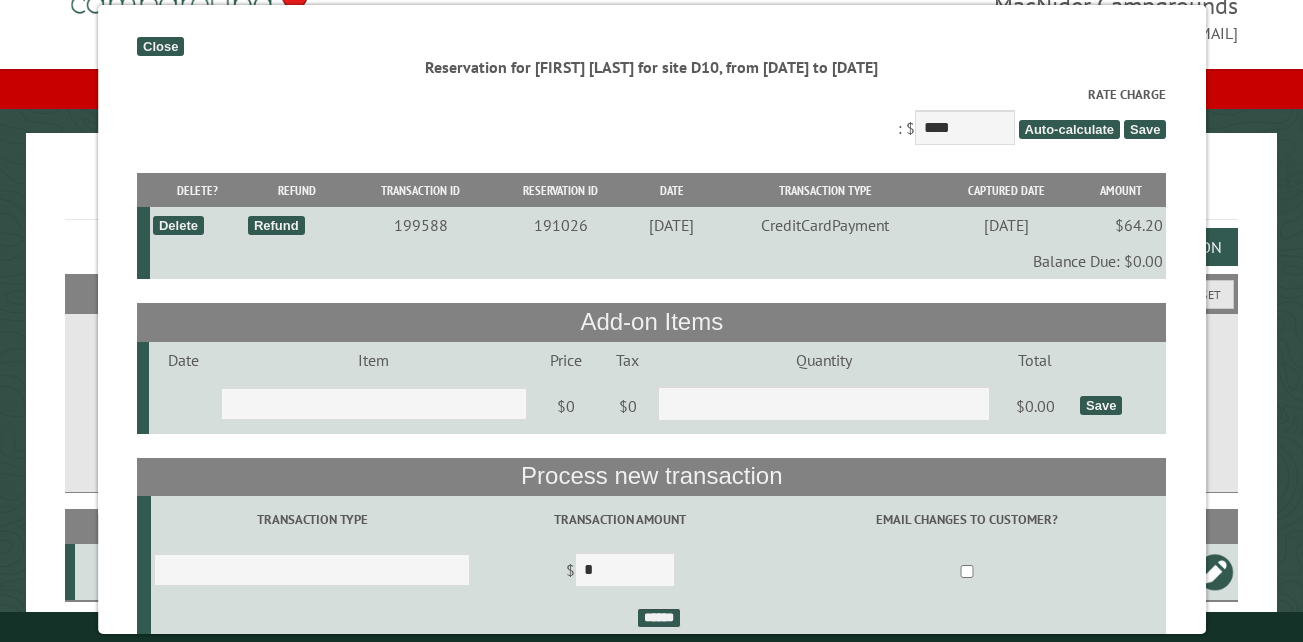 scroll, scrollTop: 0, scrollLeft: 0, axis: both 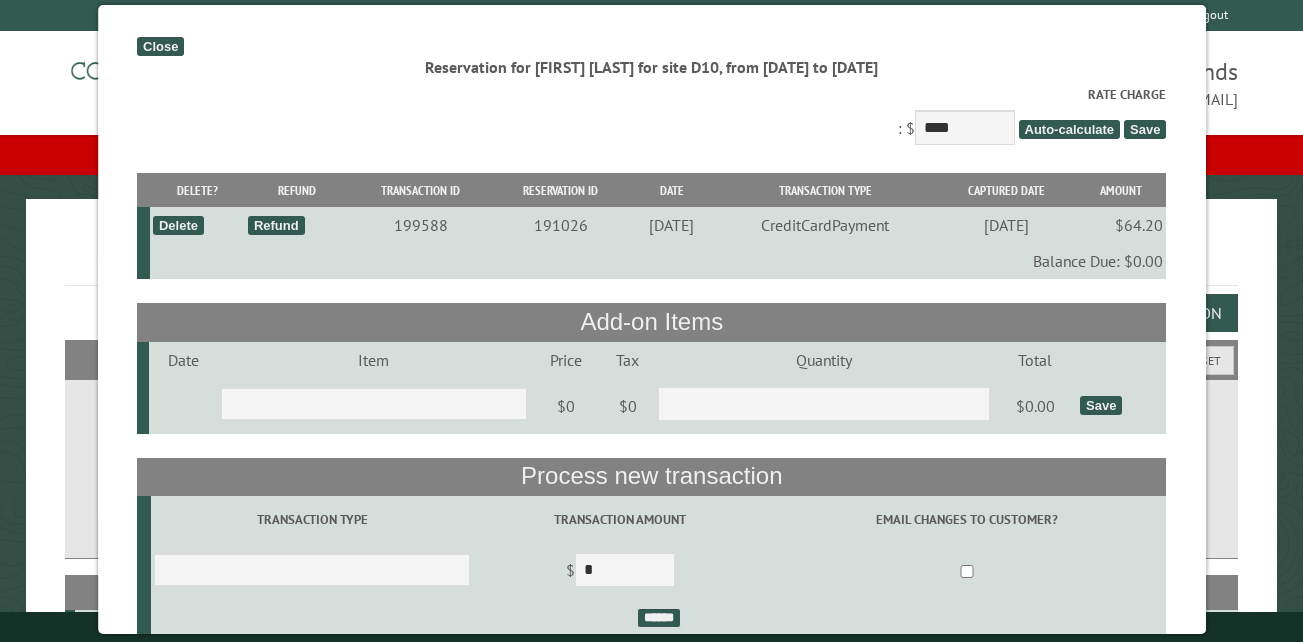 click on "Close" at bounding box center (160, 46) 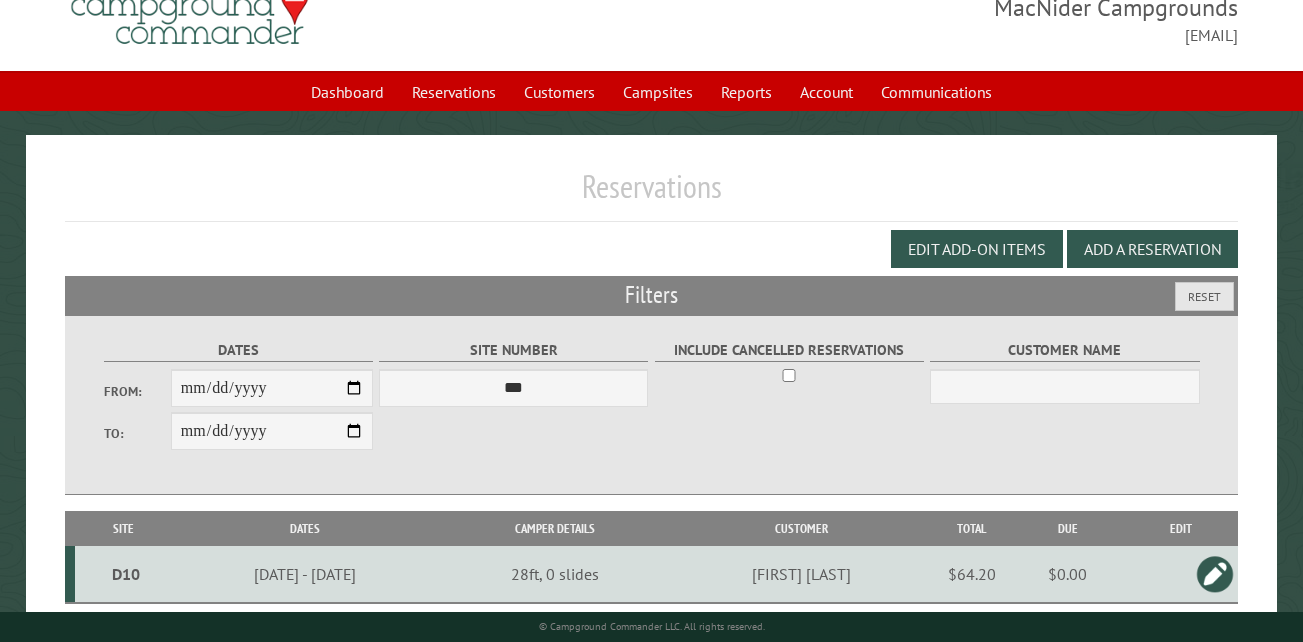 scroll, scrollTop: 133, scrollLeft: 0, axis: vertical 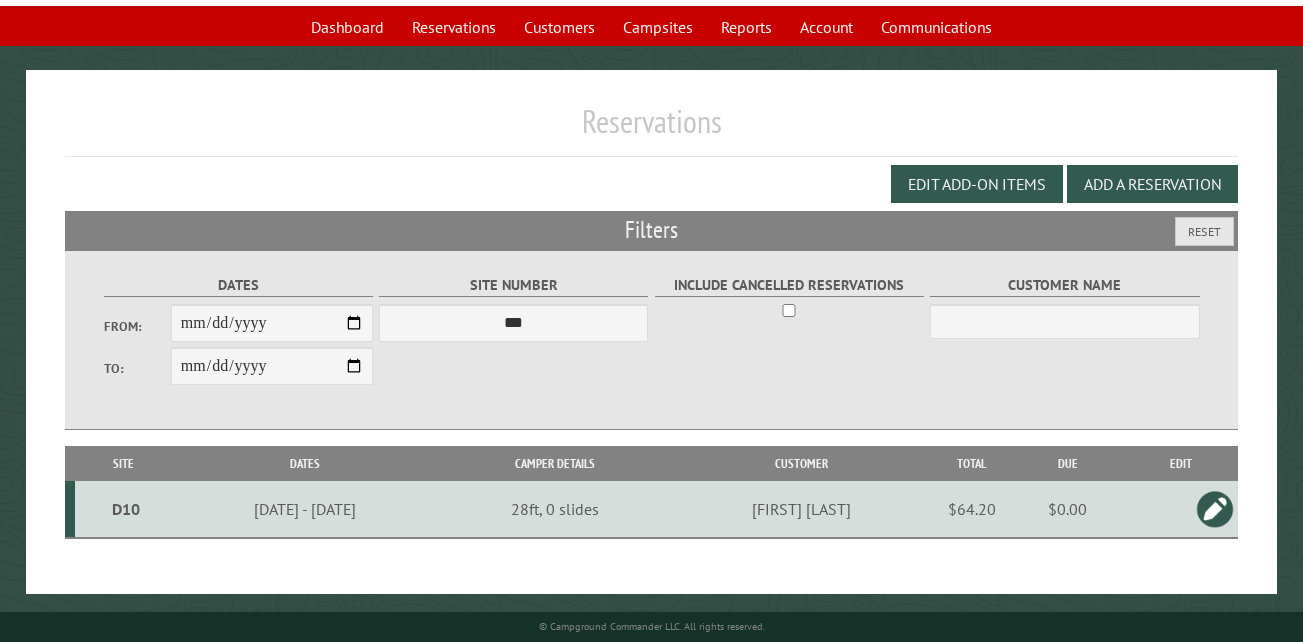 click at bounding box center (1215, 509) 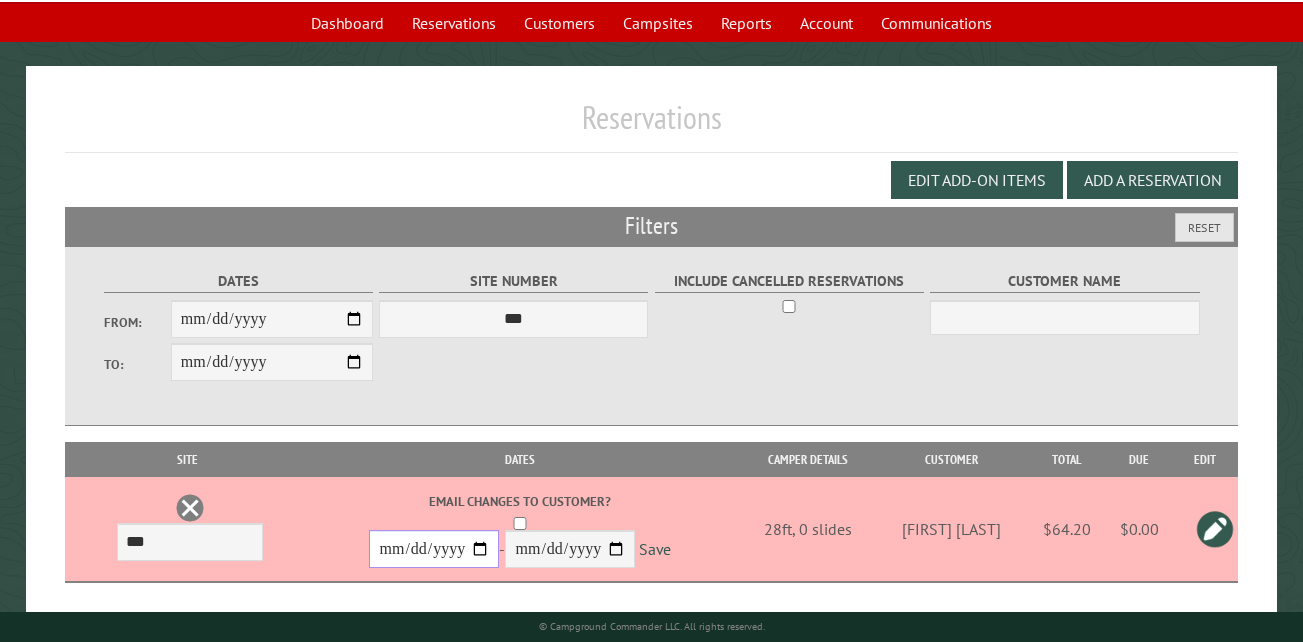 click on "**********" at bounding box center [434, 549] 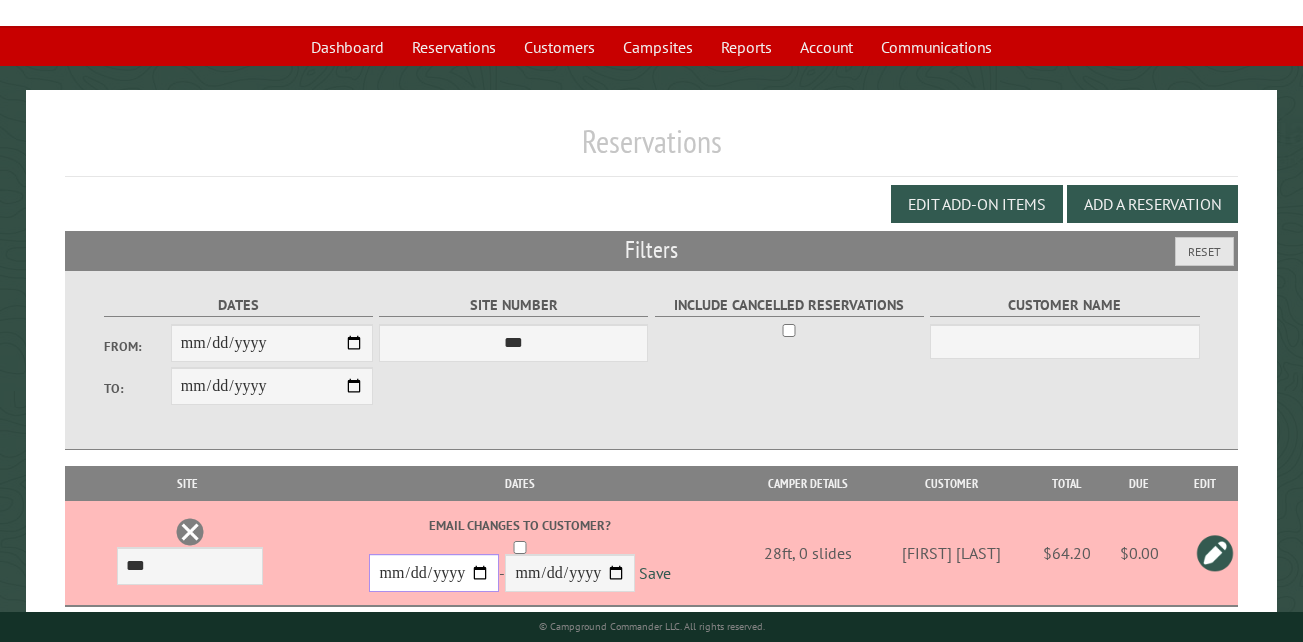 scroll, scrollTop: 0, scrollLeft: 0, axis: both 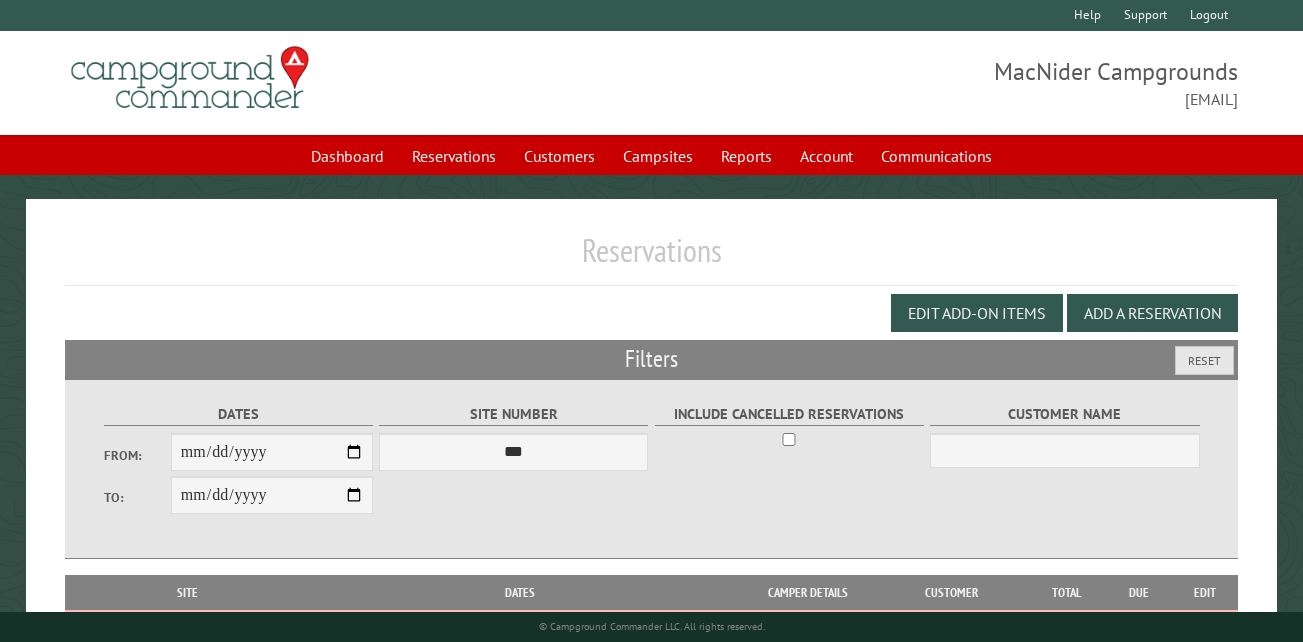 click on "Reservations" at bounding box center (651, 258) 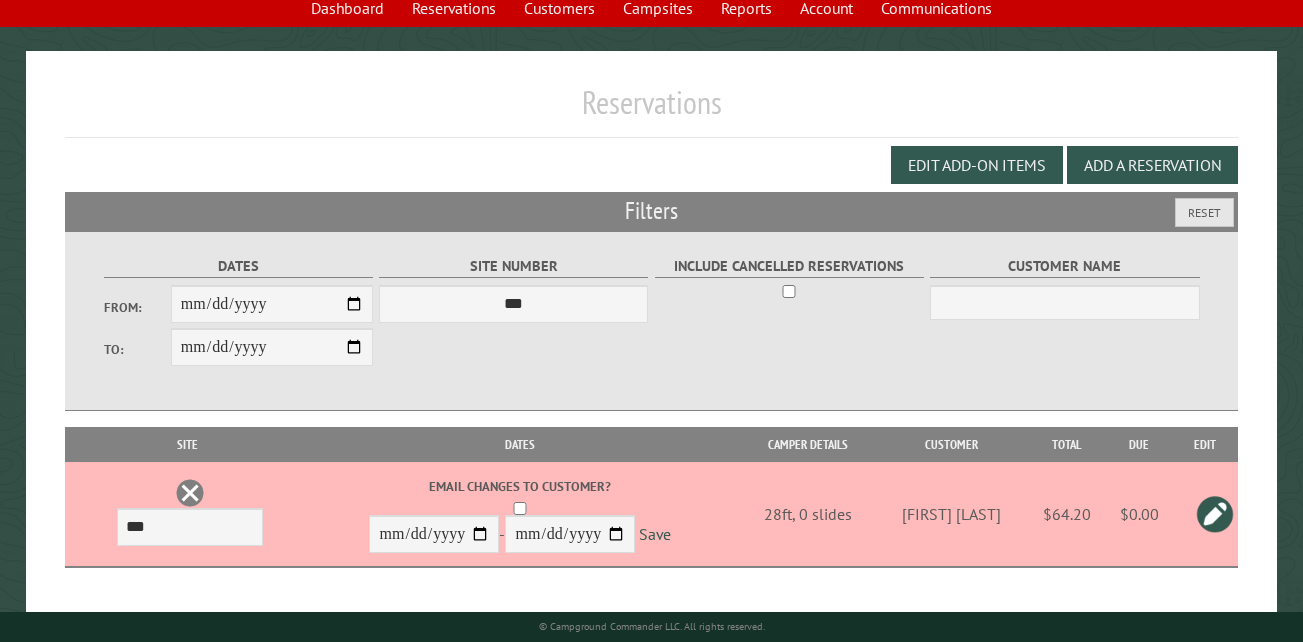 scroll, scrollTop: 183, scrollLeft: 0, axis: vertical 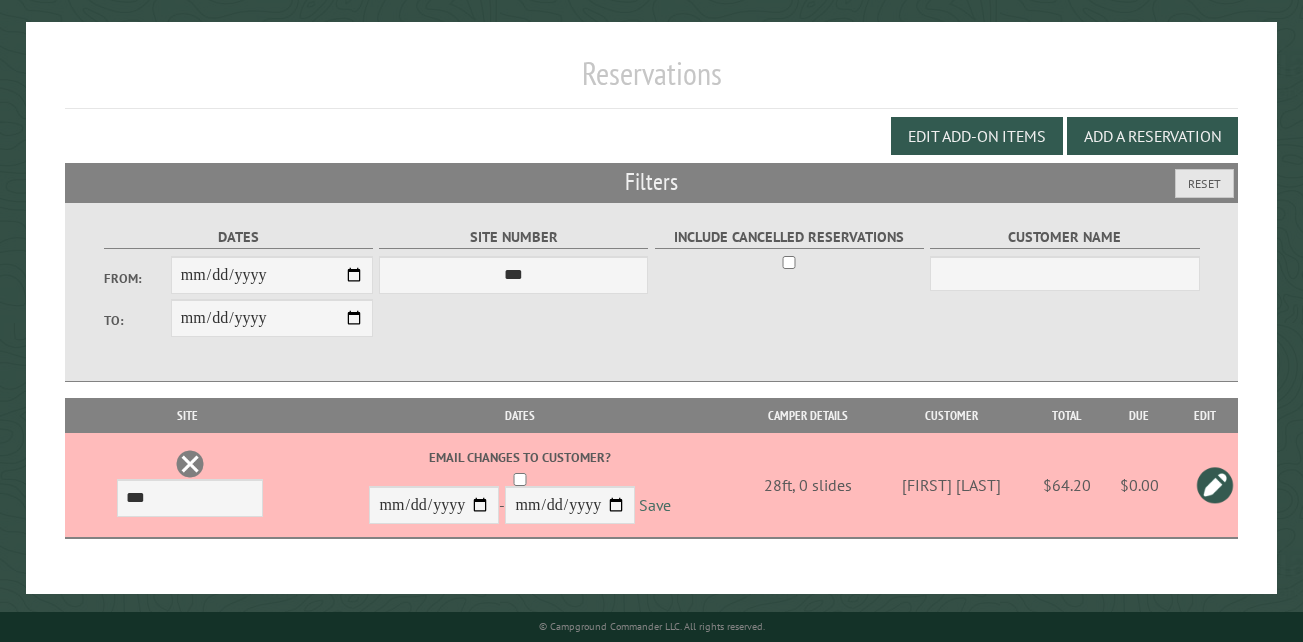 click on "Save" at bounding box center (655, 506) 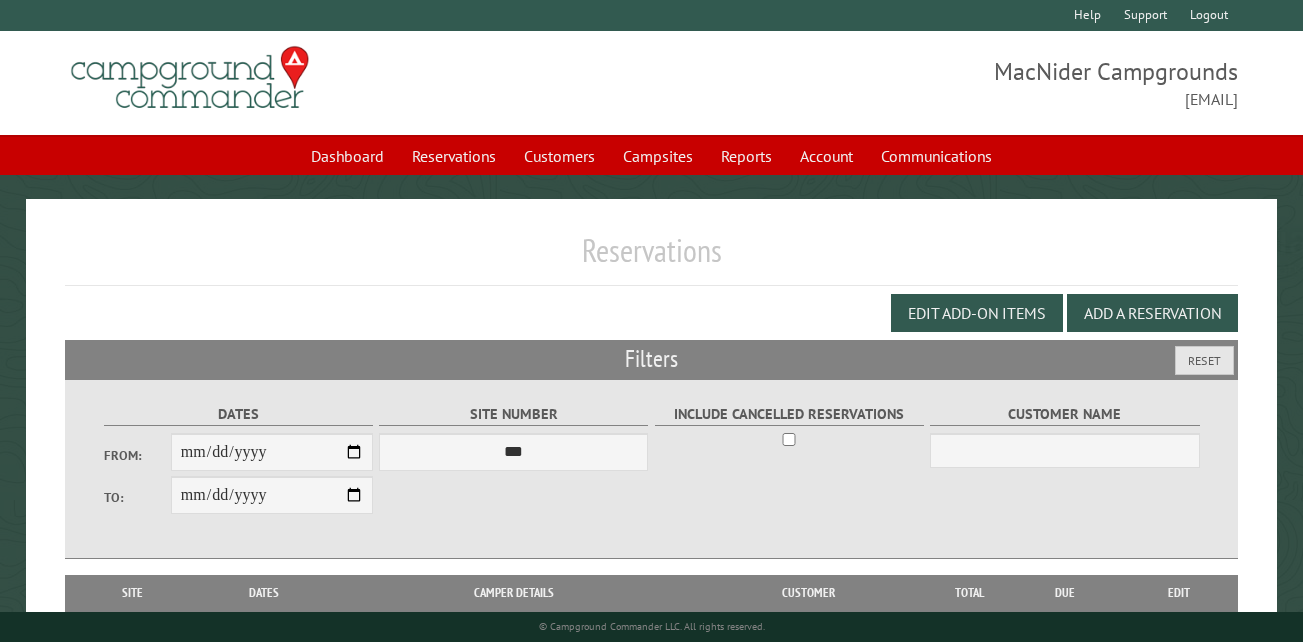 scroll, scrollTop: 119, scrollLeft: 0, axis: vertical 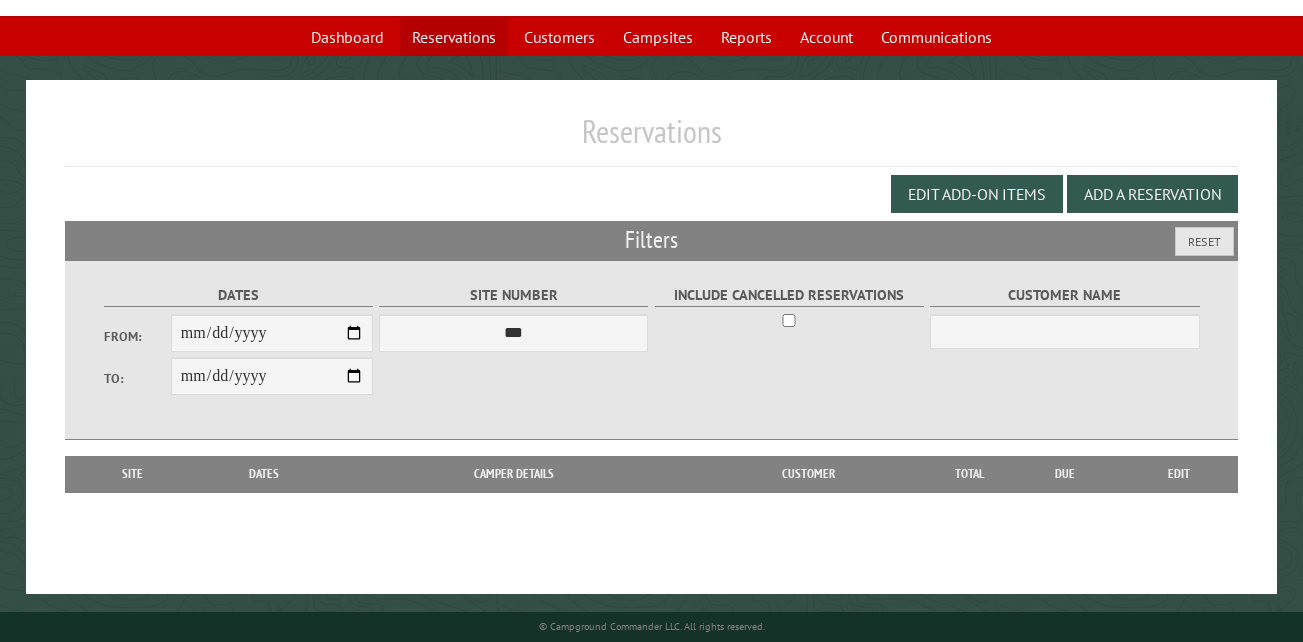 click on "Reservations" at bounding box center (454, 37) 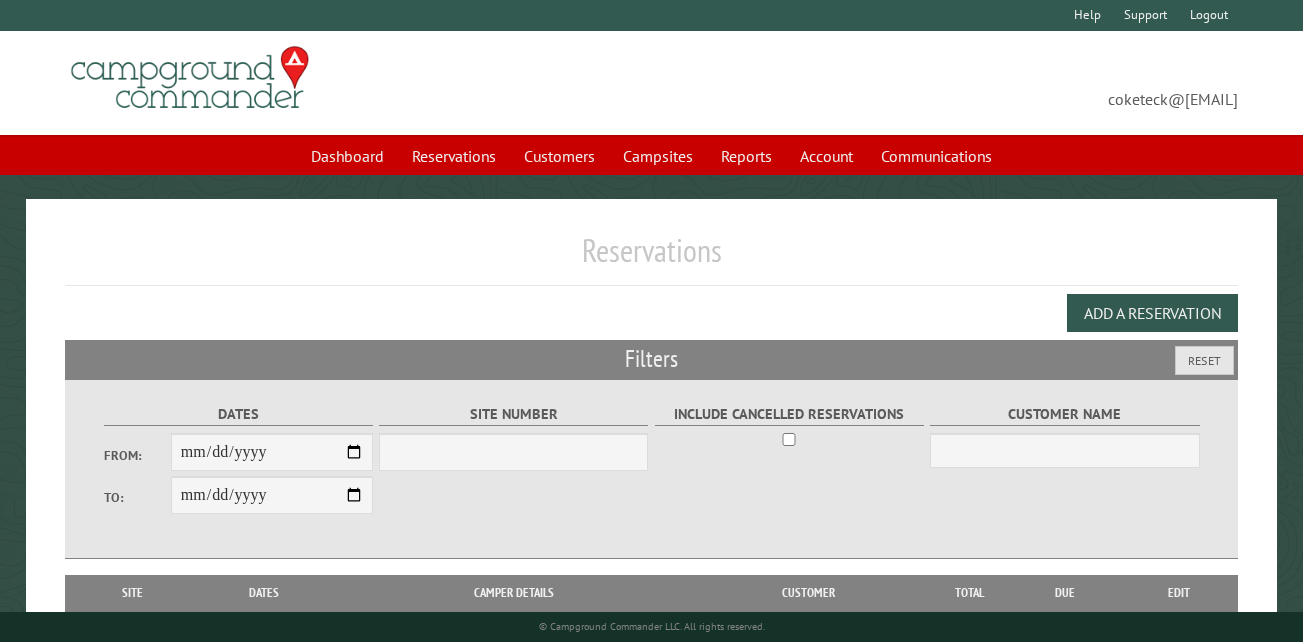 scroll, scrollTop: 0, scrollLeft: 0, axis: both 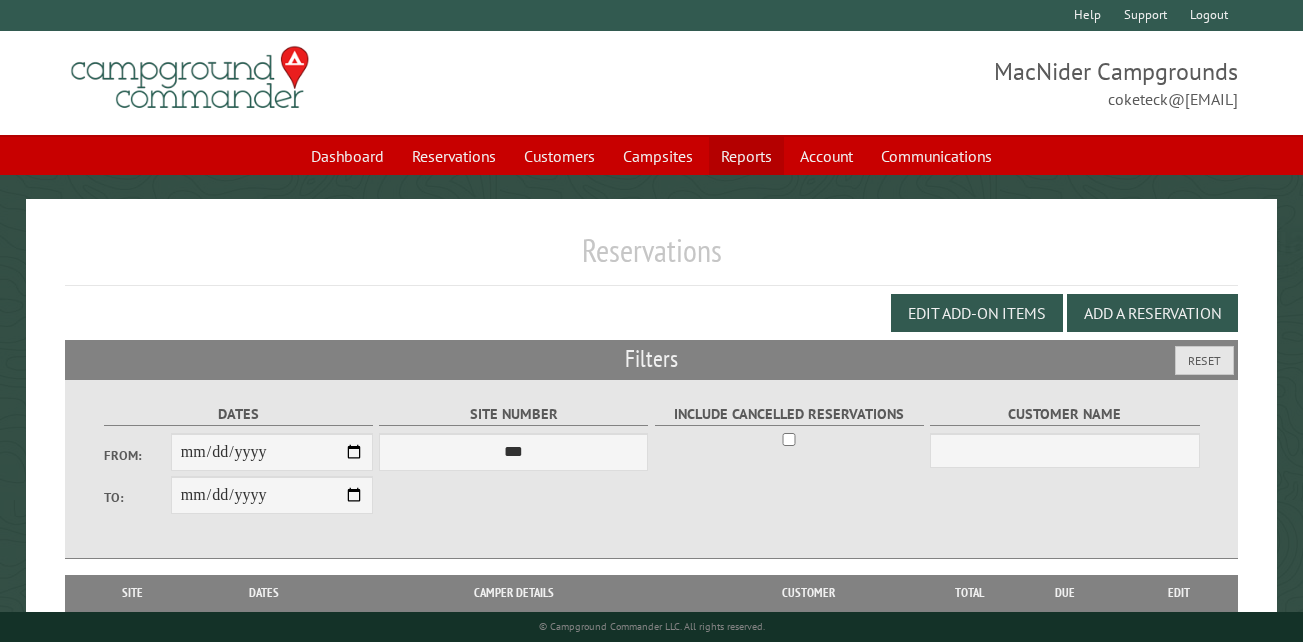 click on "Reports" at bounding box center [746, 156] 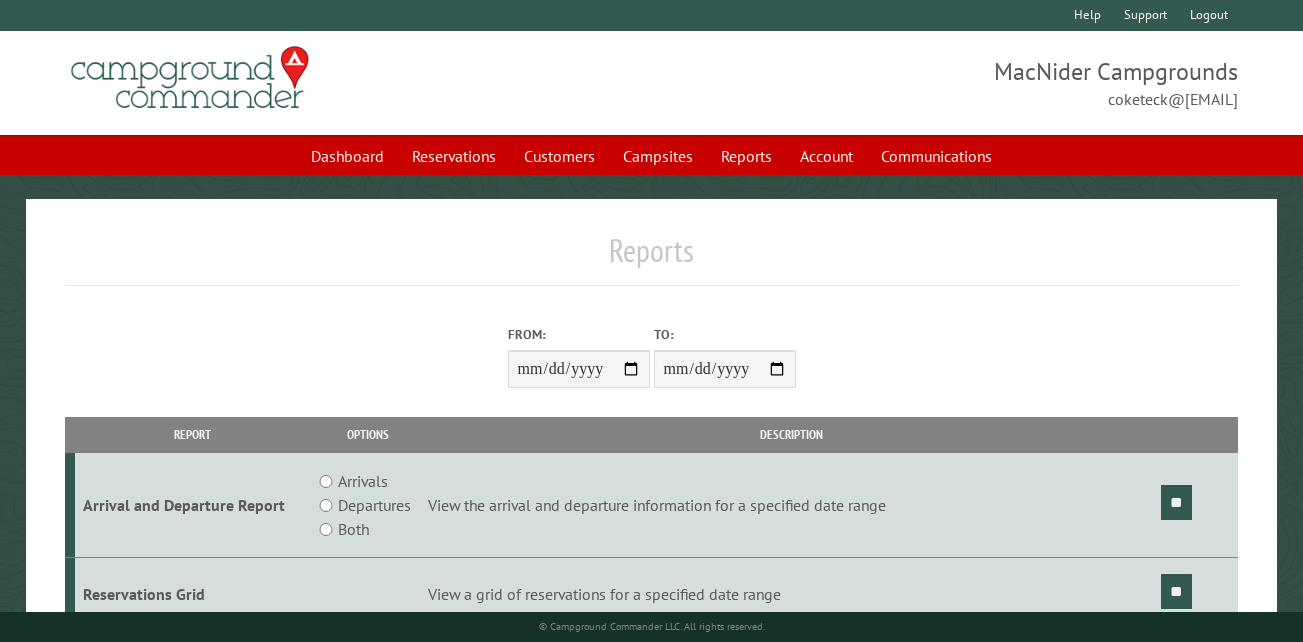scroll, scrollTop: 0, scrollLeft: 0, axis: both 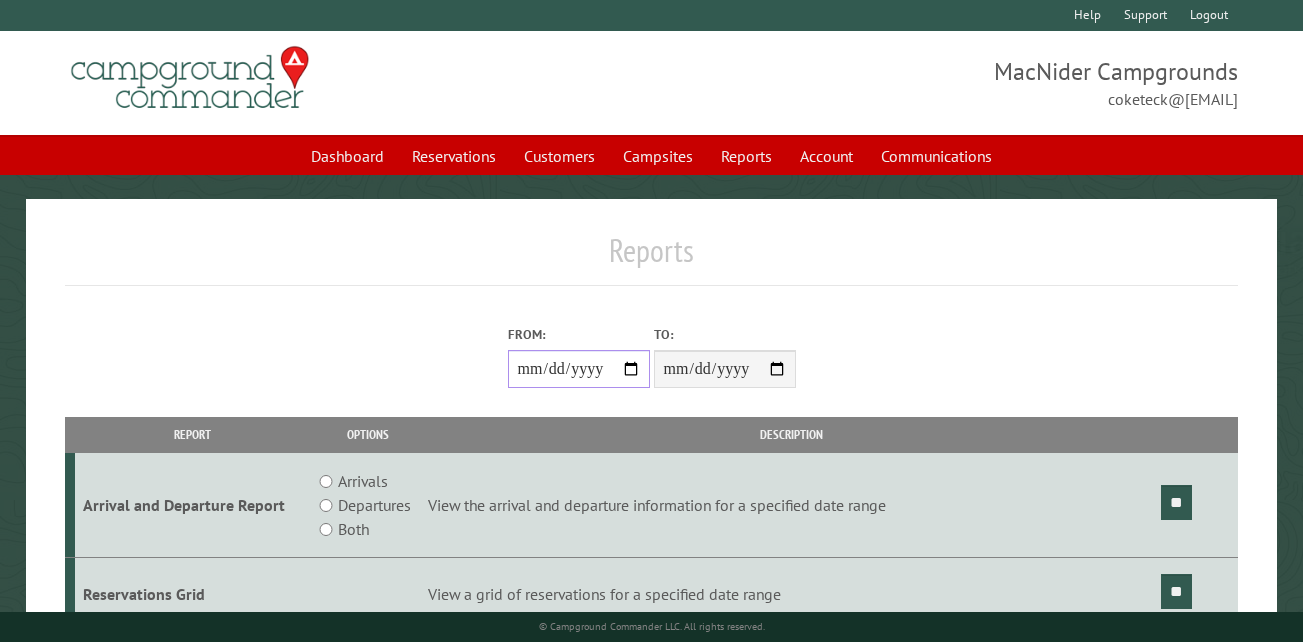 click on "From:" at bounding box center (579, 369) 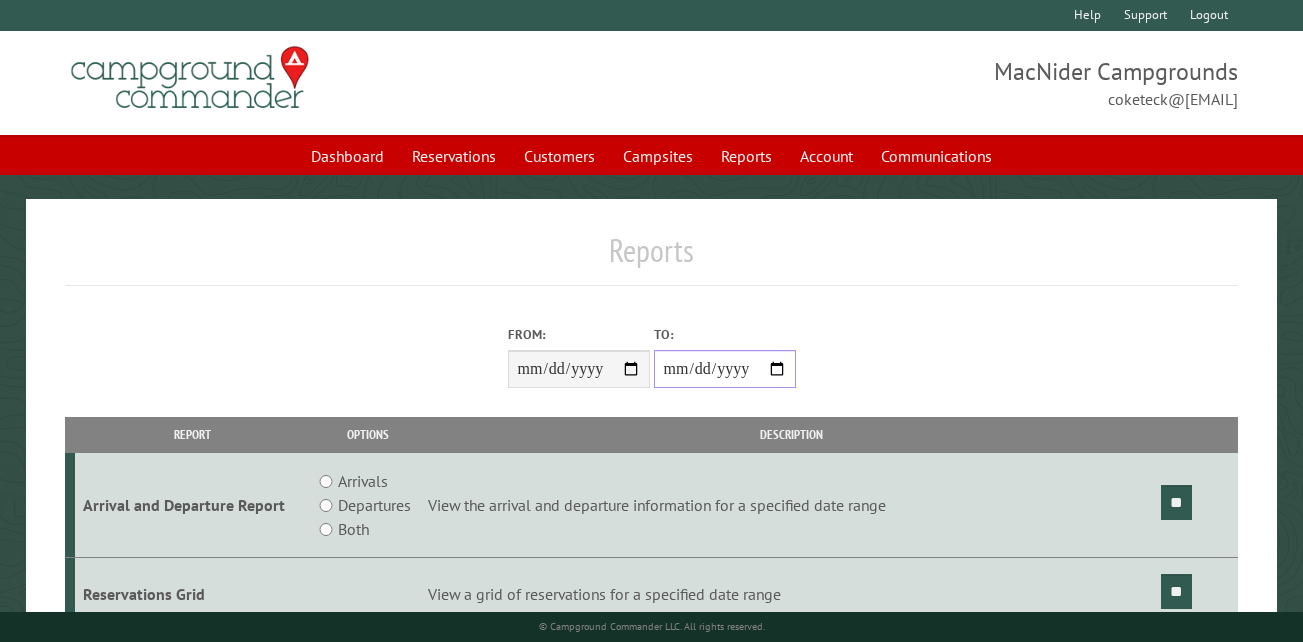 click on "**********" at bounding box center (725, 369) 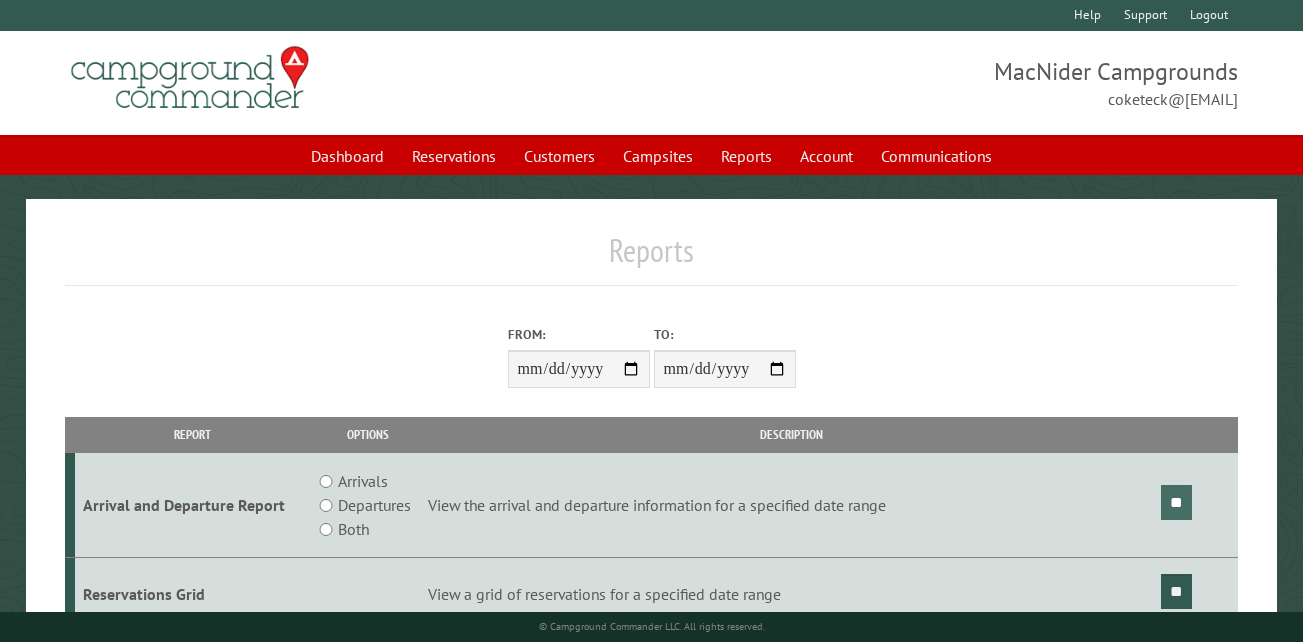 click on "**" at bounding box center [1176, 502] 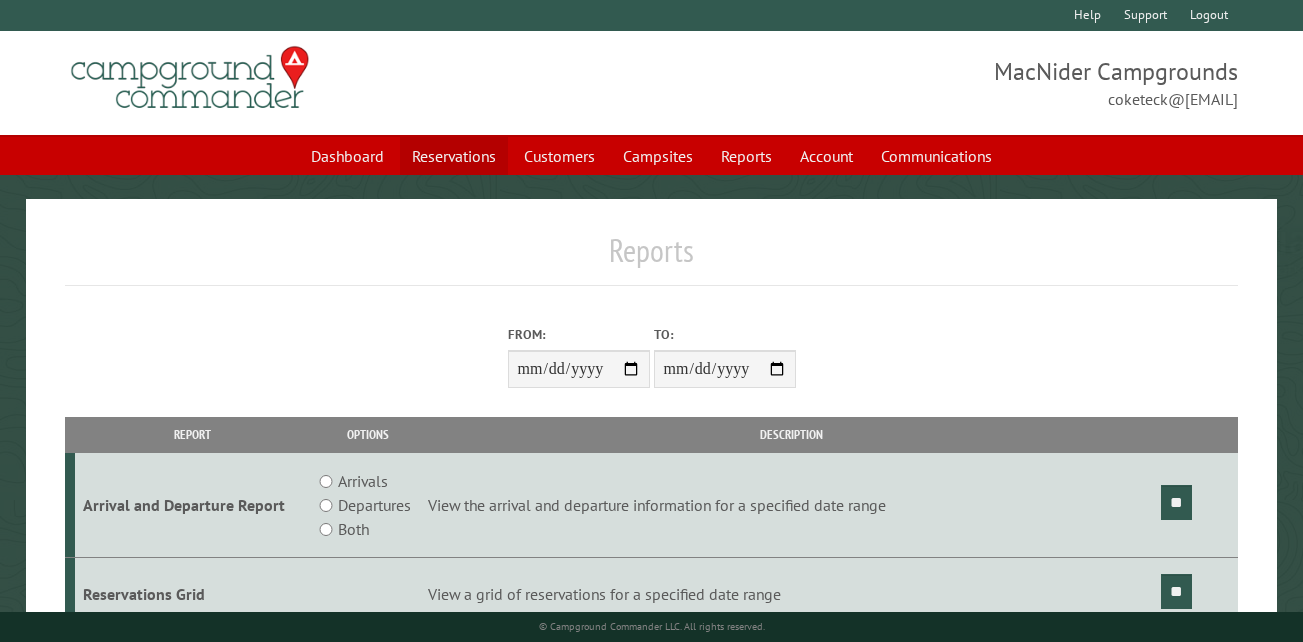 click on "Reservations" at bounding box center (454, 156) 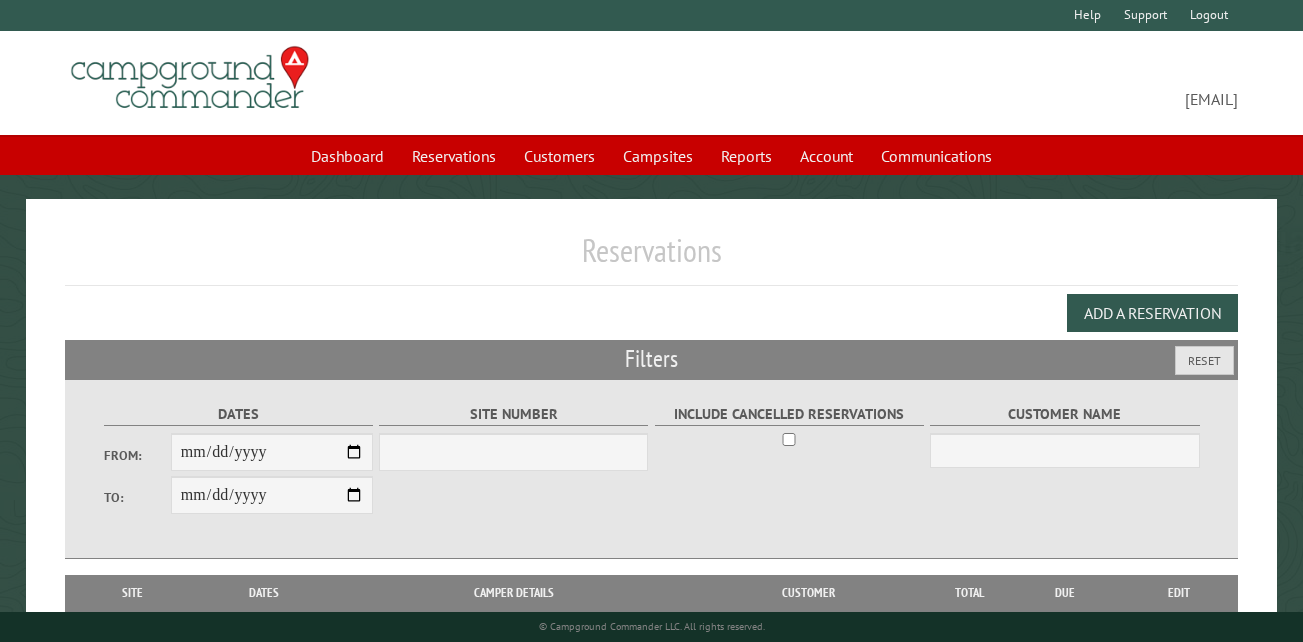 scroll, scrollTop: 0, scrollLeft: 0, axis: both 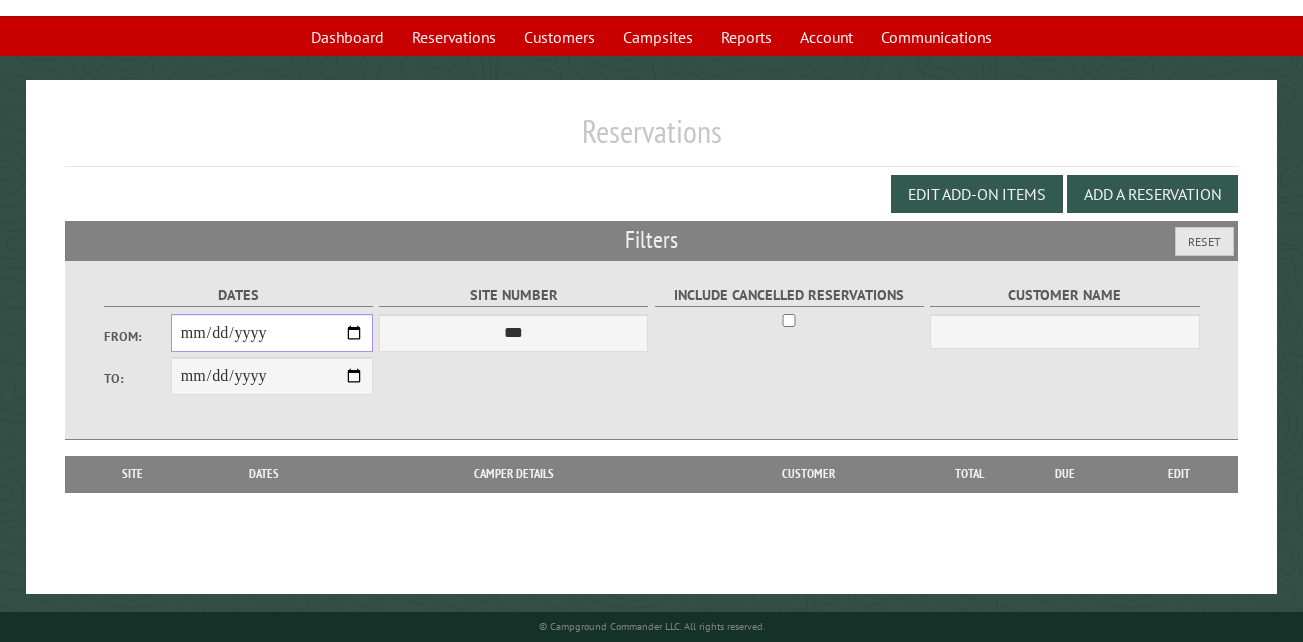 click on "From:" at bounding box center (272, 333) 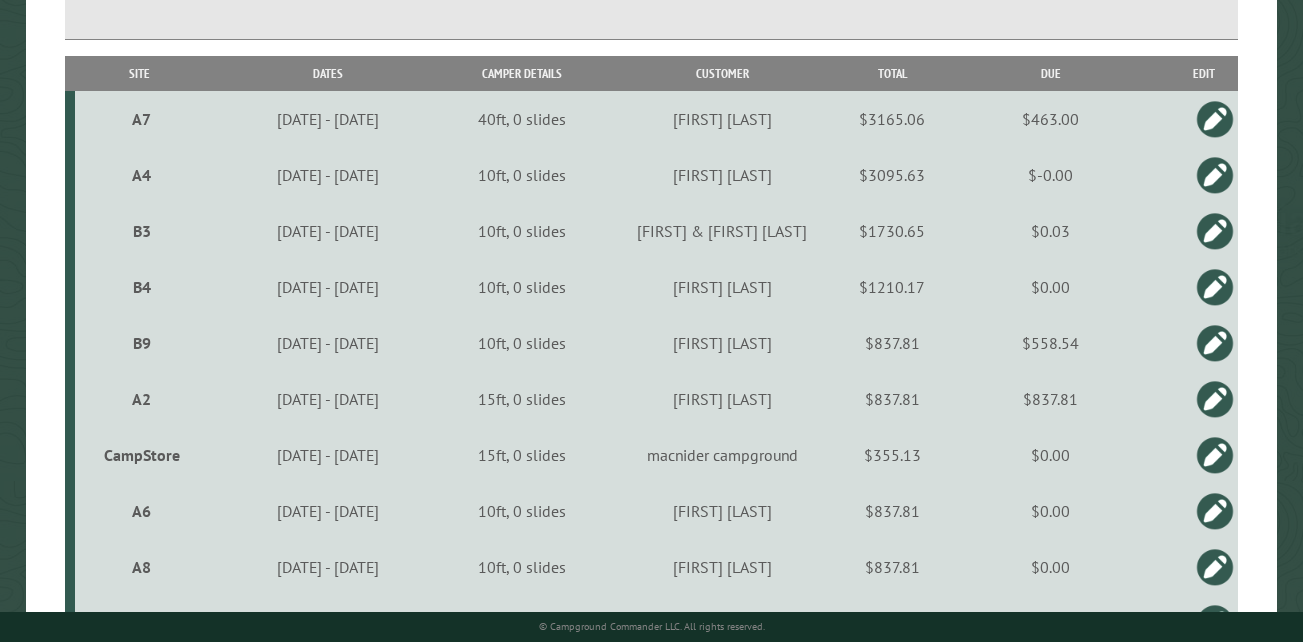 scroll, scrollTop: 719, scrollLeft: 0, axis: vertical 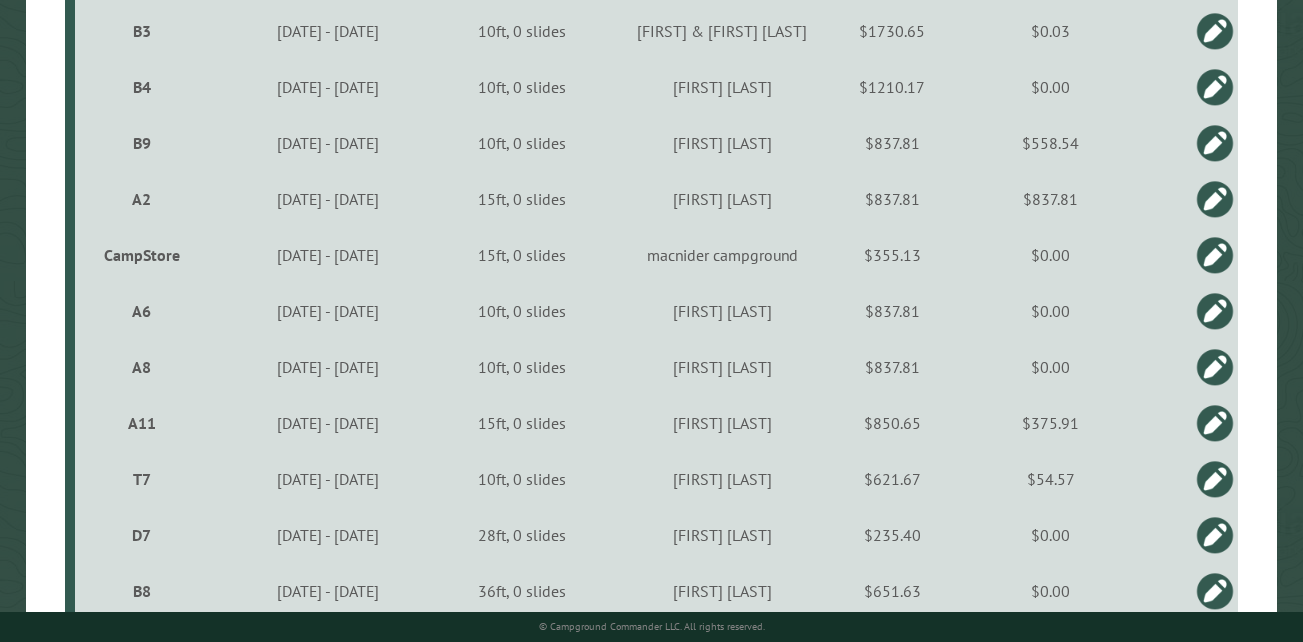 click on "CampStore" at bounding box center (142, 255) 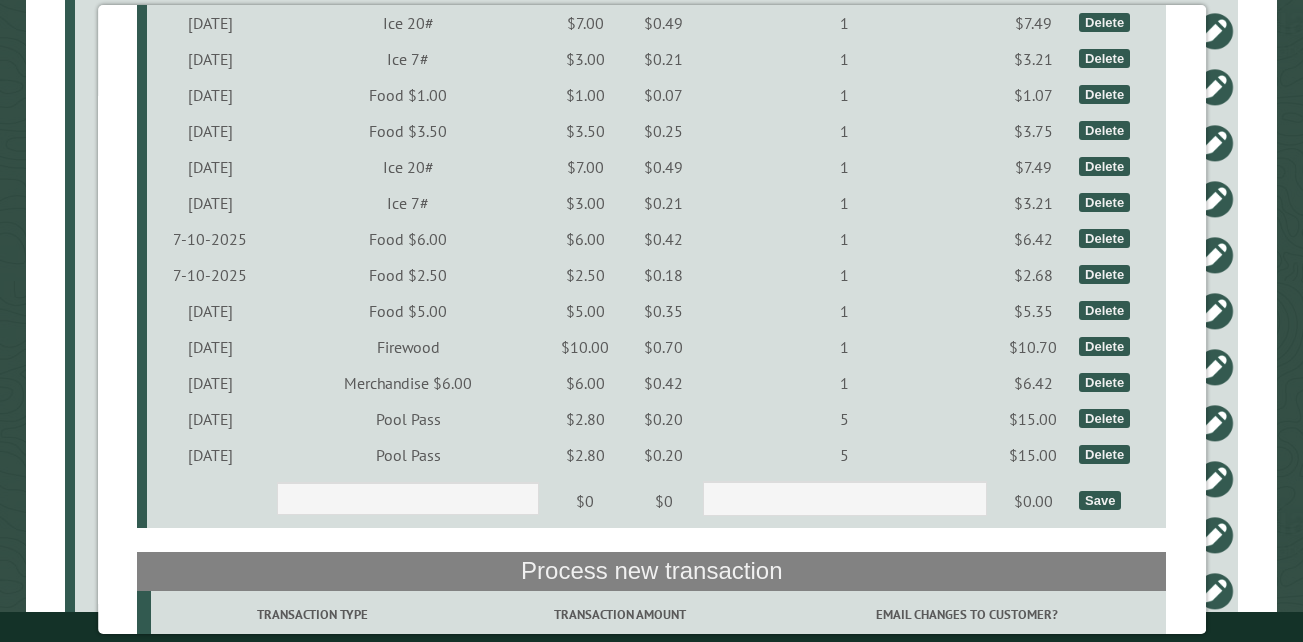 scroll, scrollTop: 5090, scrollLeft: 0, axis: vertical 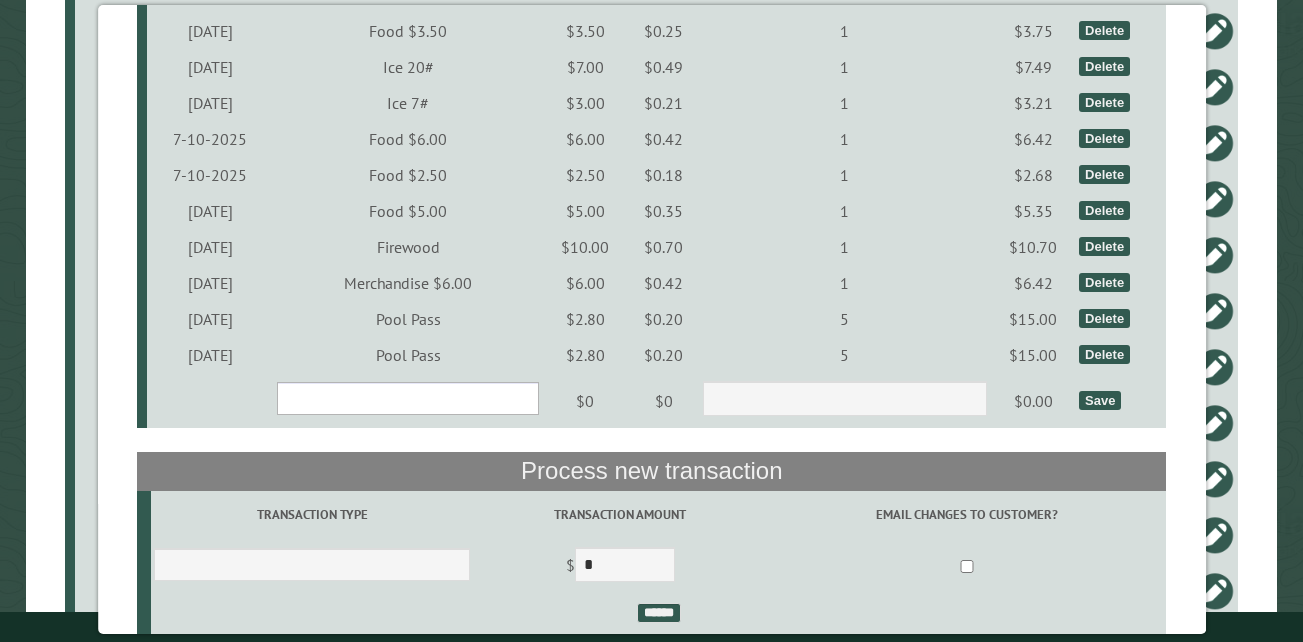click on "**********" at bounding box center (408, 398) 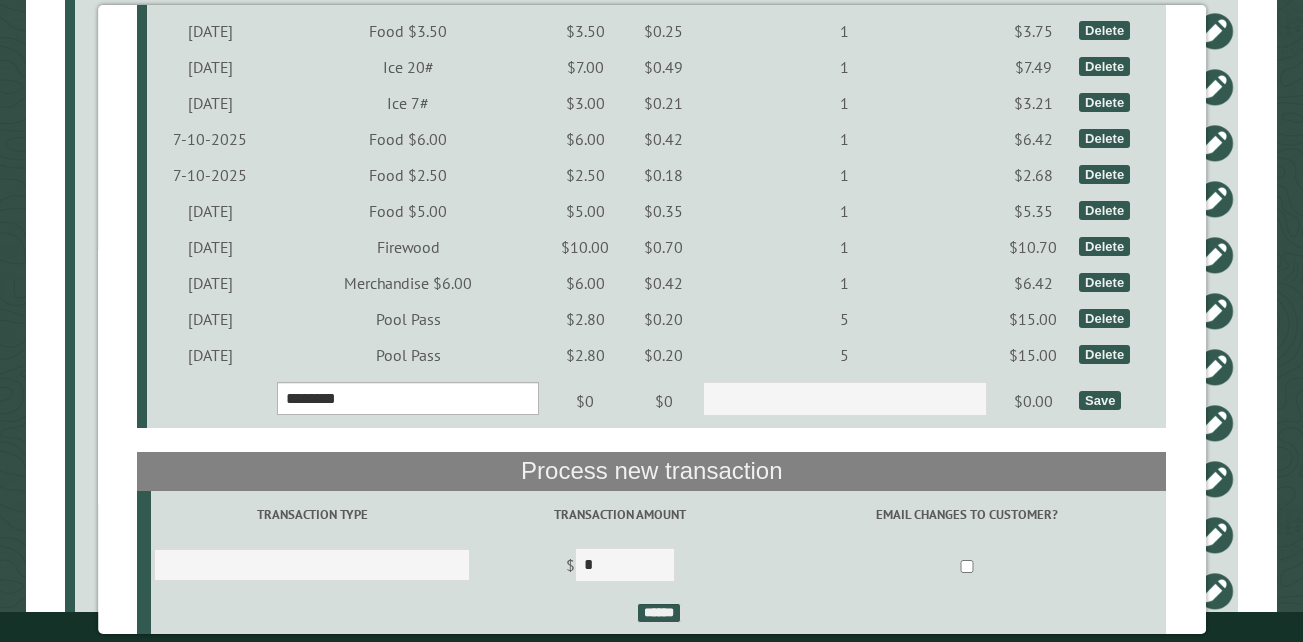 click on "**********" at bounding box center (408, 398) 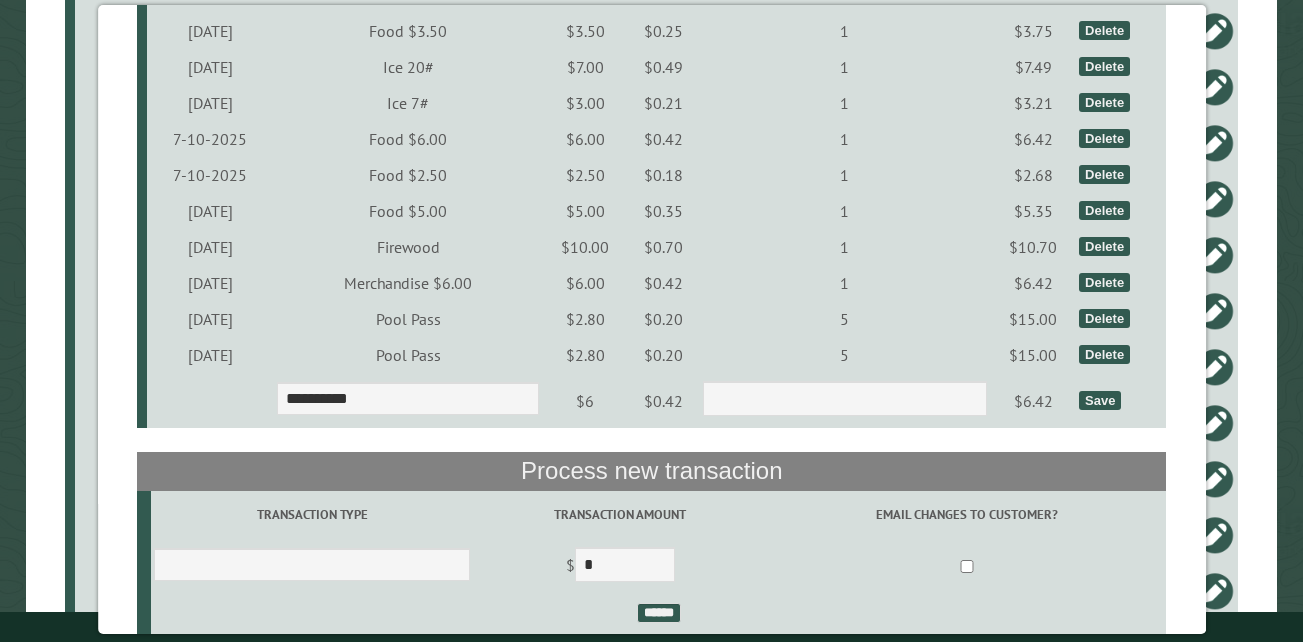 click on "Save" at bounding box center [1100, 400] 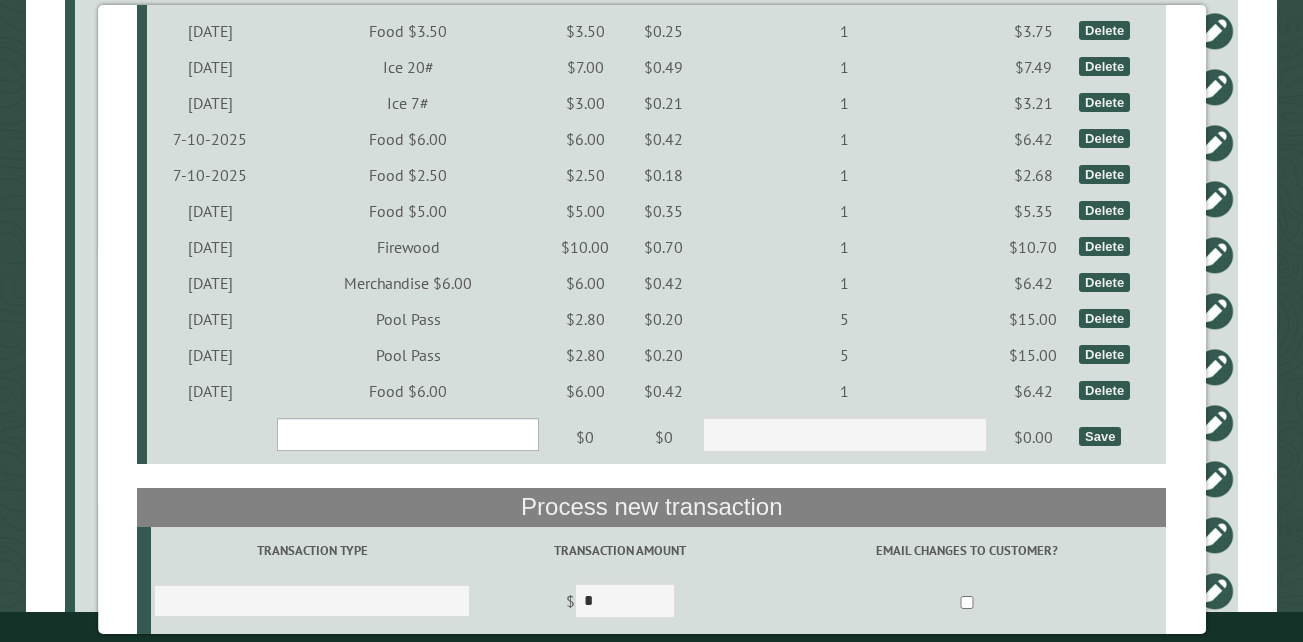 click on "**********" at bounding box center (408, 434) 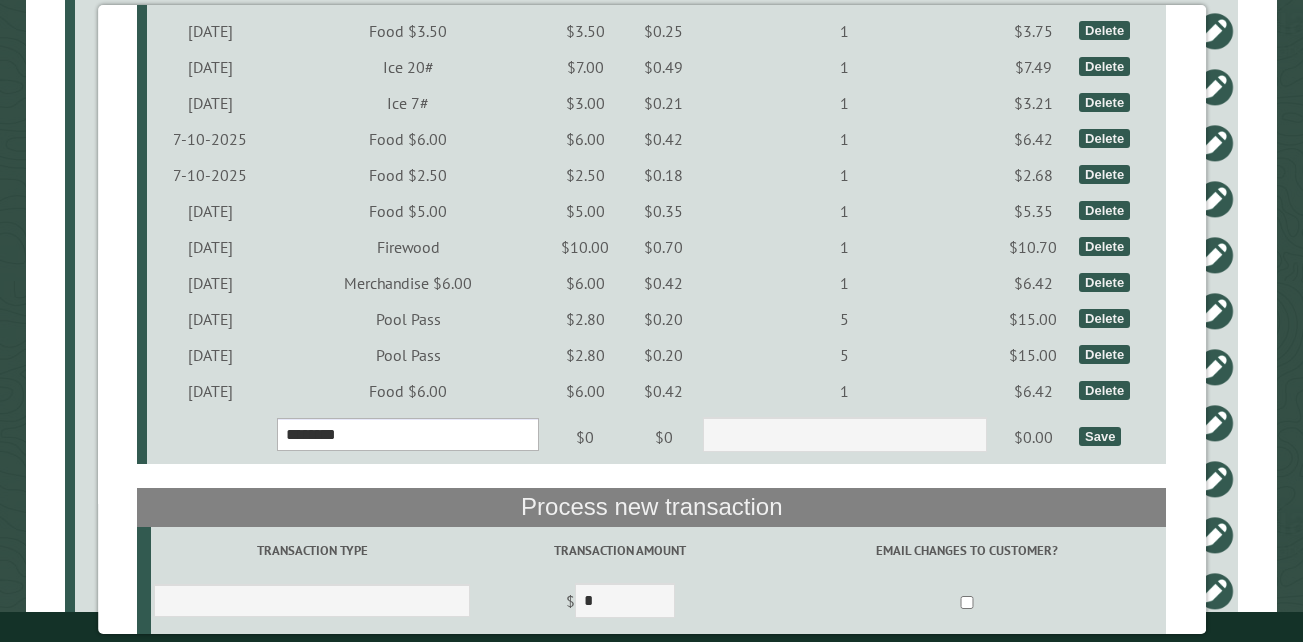 click on "**********" at bounding box center (408, 434) 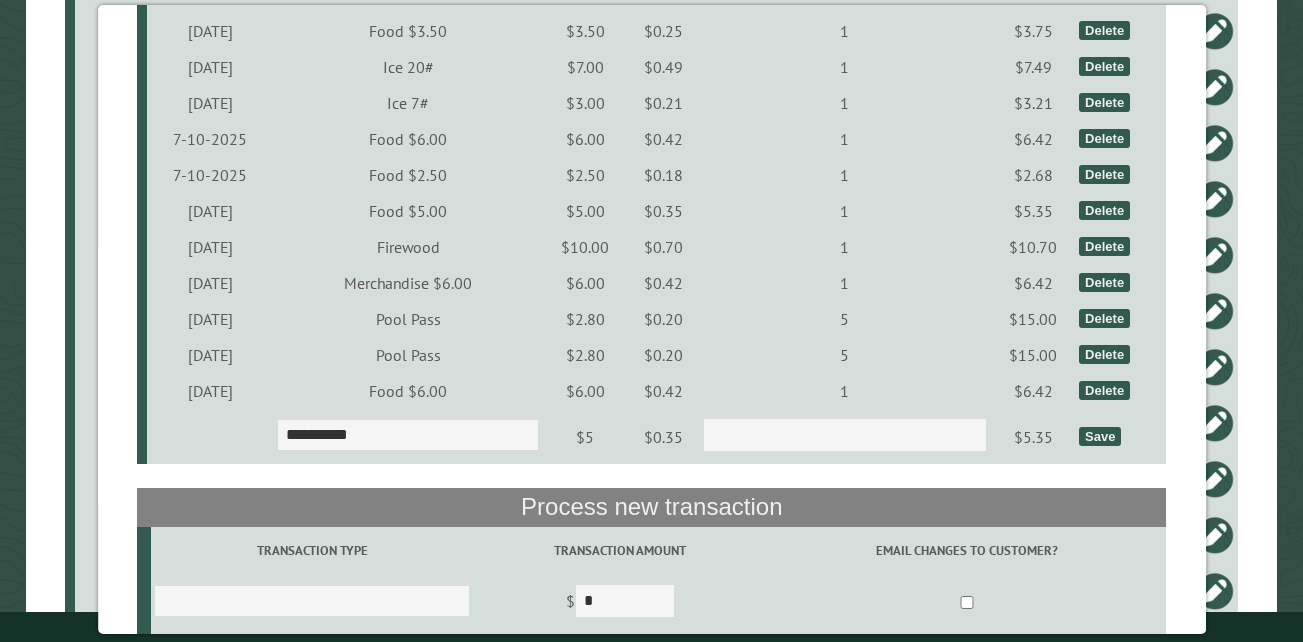 click on "Save" at bounding box center (1100, 436) 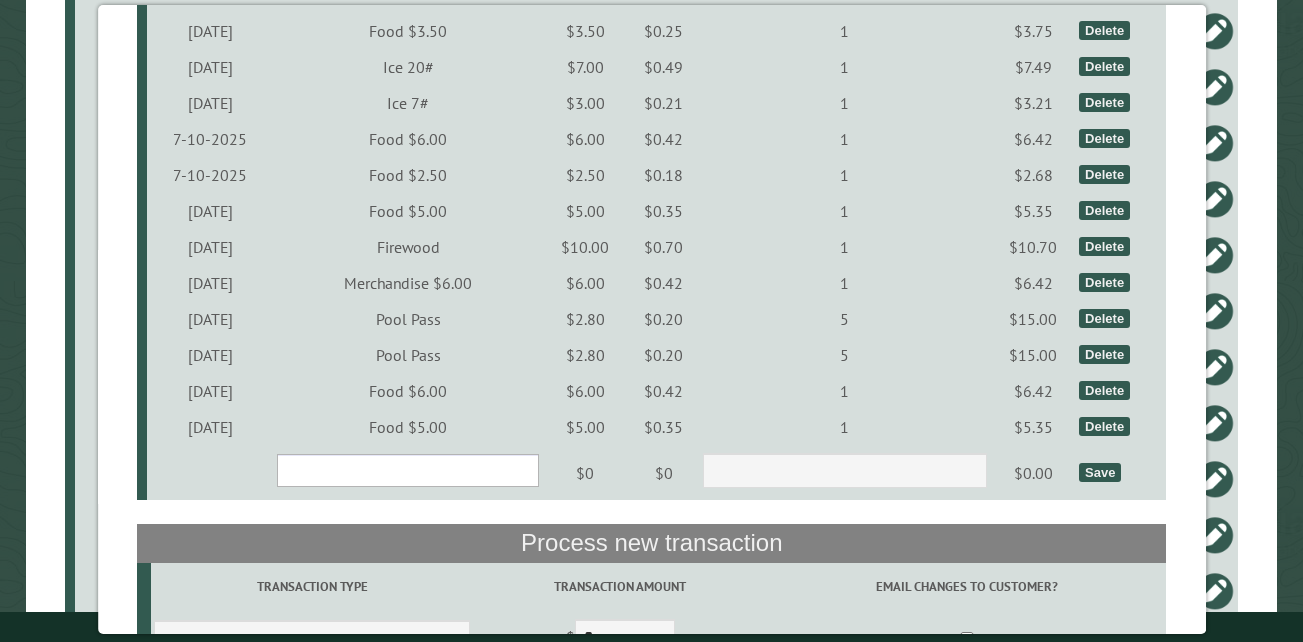 click on "**********" at bounding box center (408, 470) 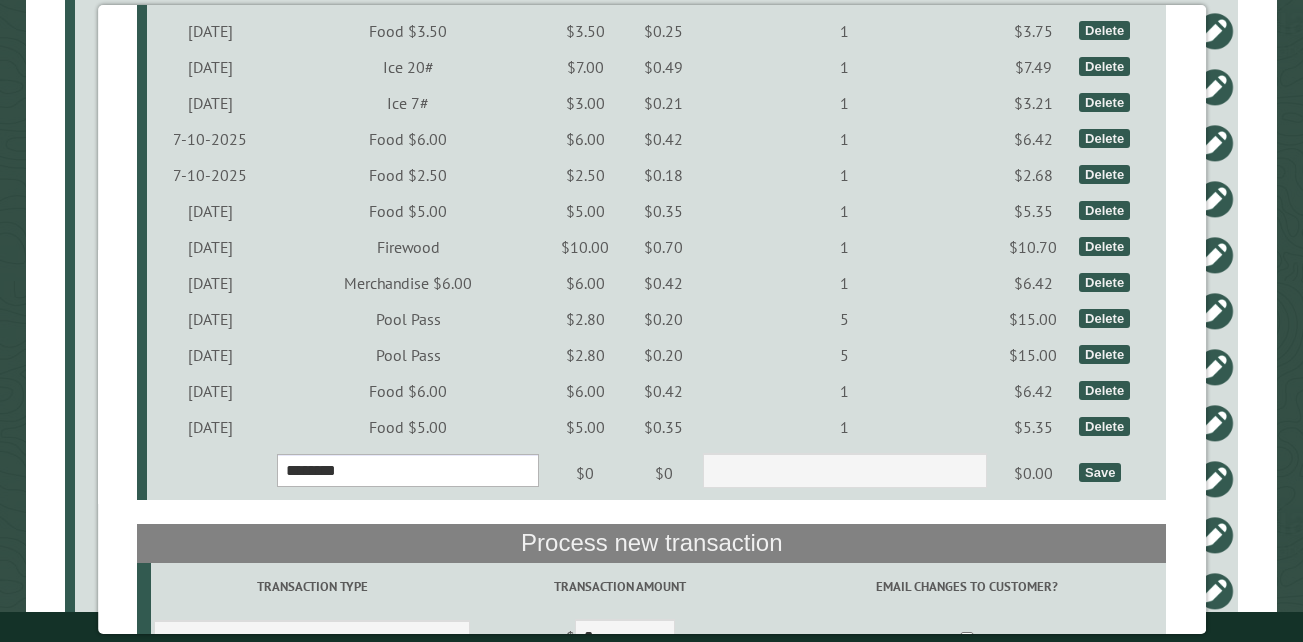 click on "**********" at bounding box center (408, 470) 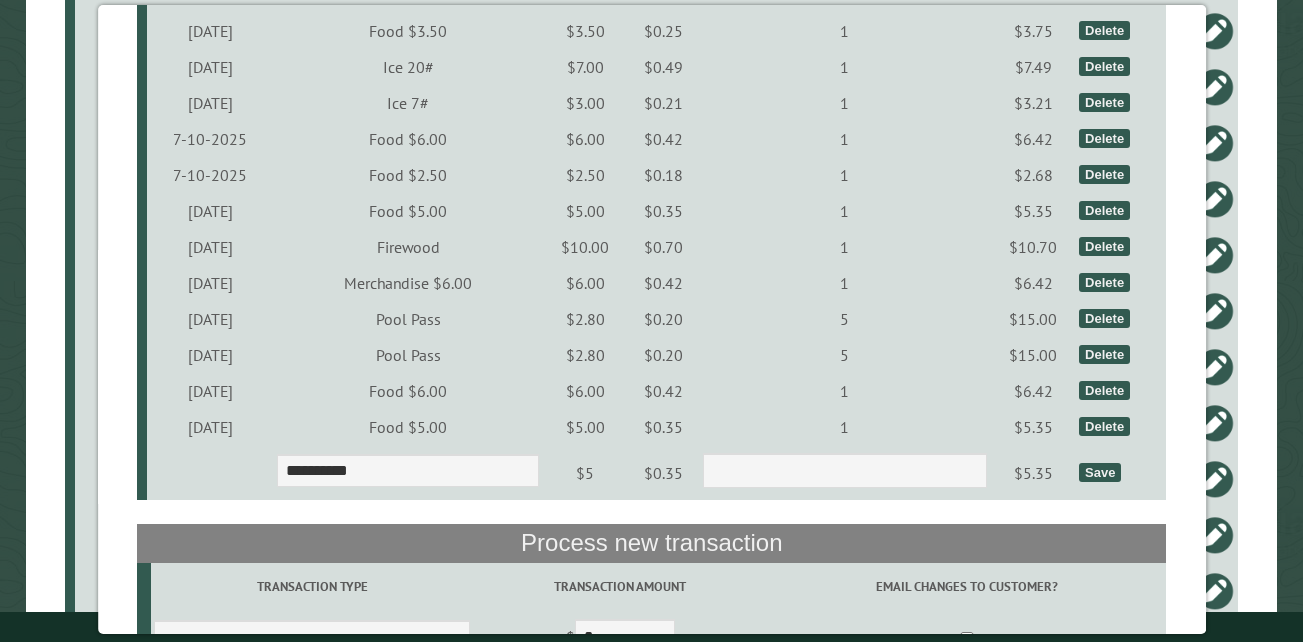 click on "Save" at bounding box center (1100, 472) 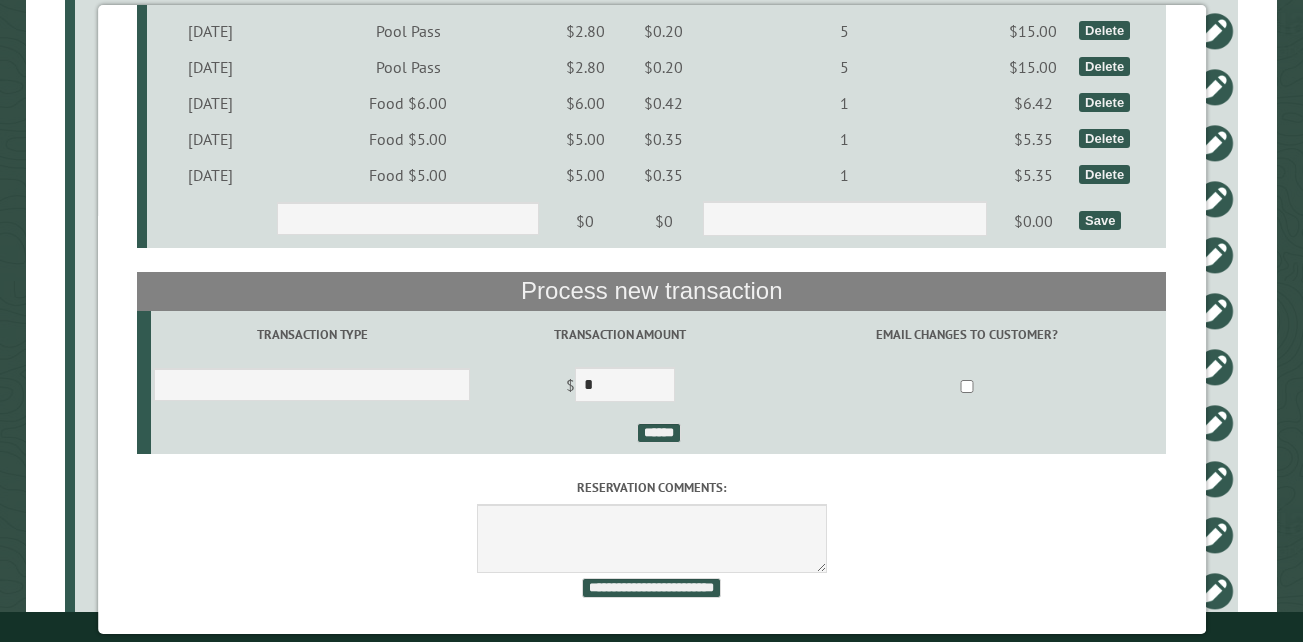 scroll, scrollTop: 5398, scrollLeft: 0, axis: vertical 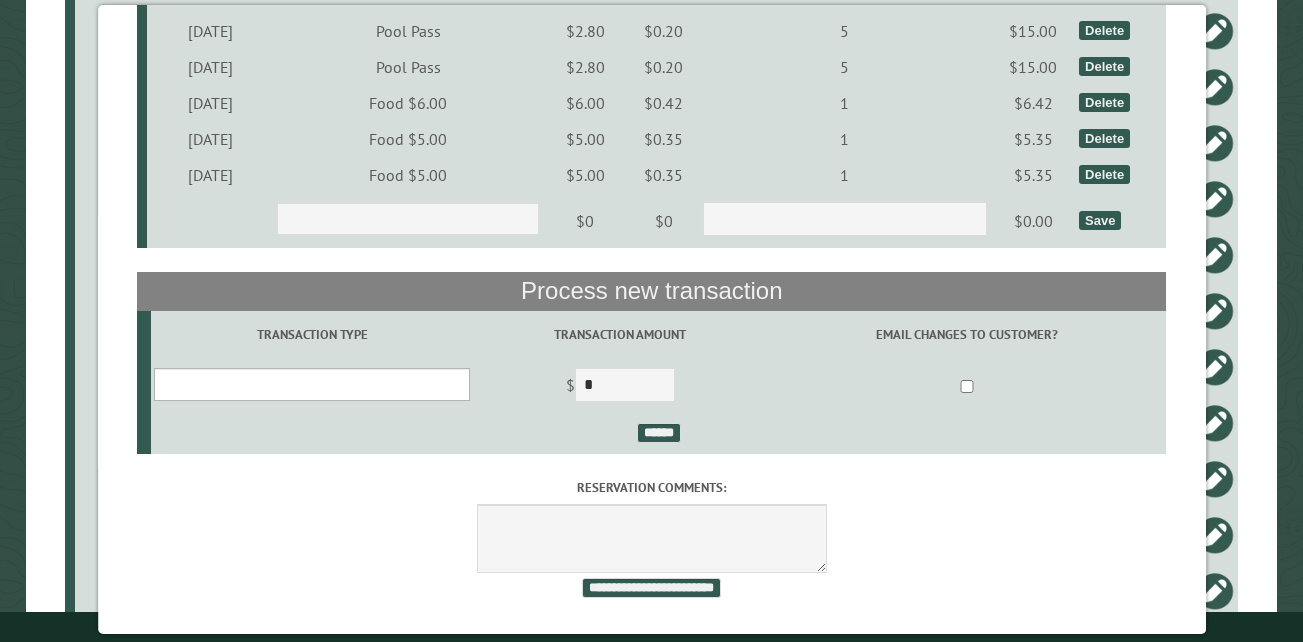 click on "**********" at bounding box center (312, 384) 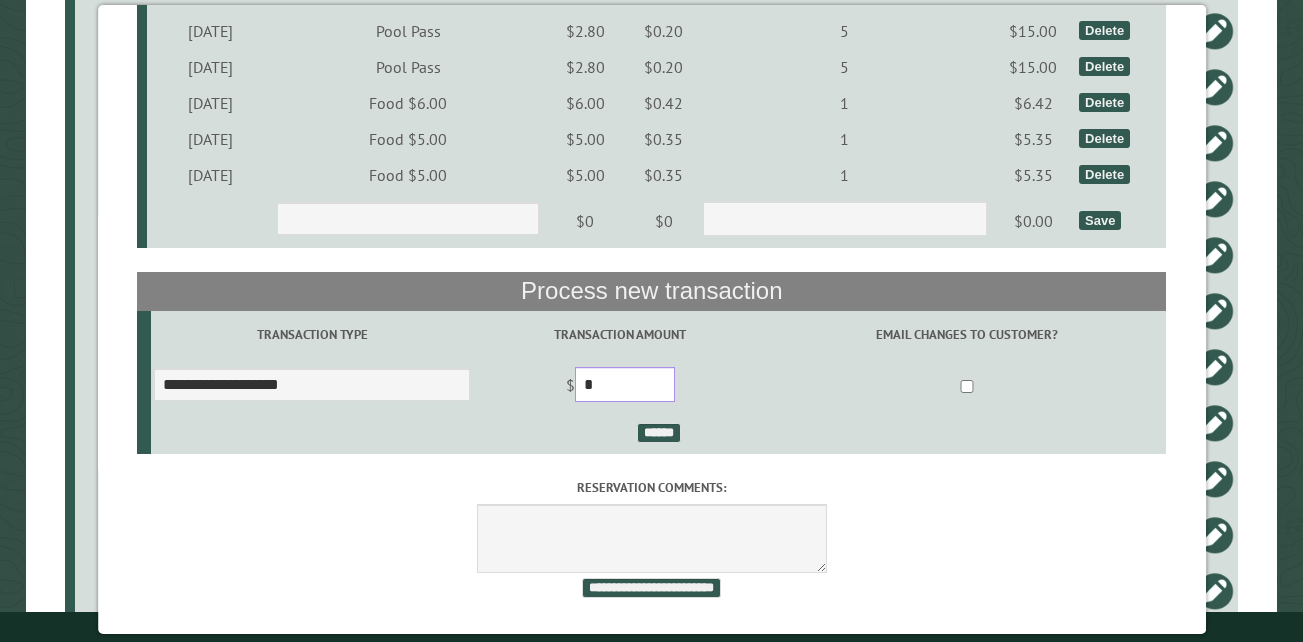 click on "*" at bounding box center [625, 384] 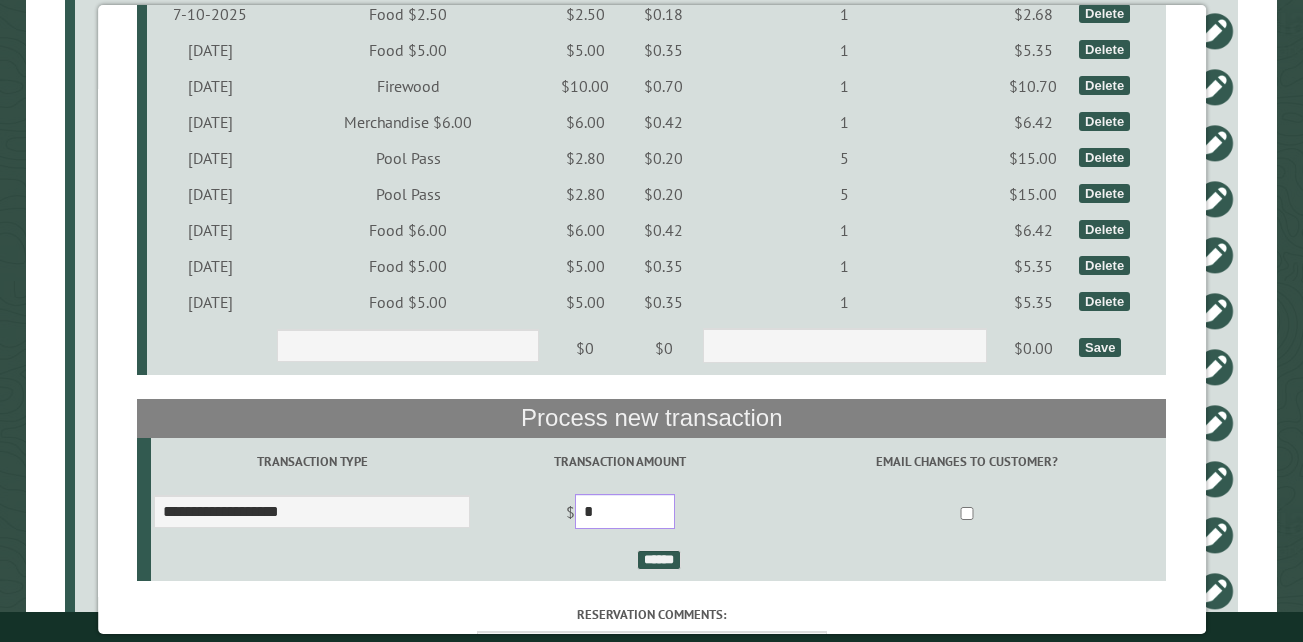 scroll, scrollTop: 5398, scrollLeft: 0, axis: vertical 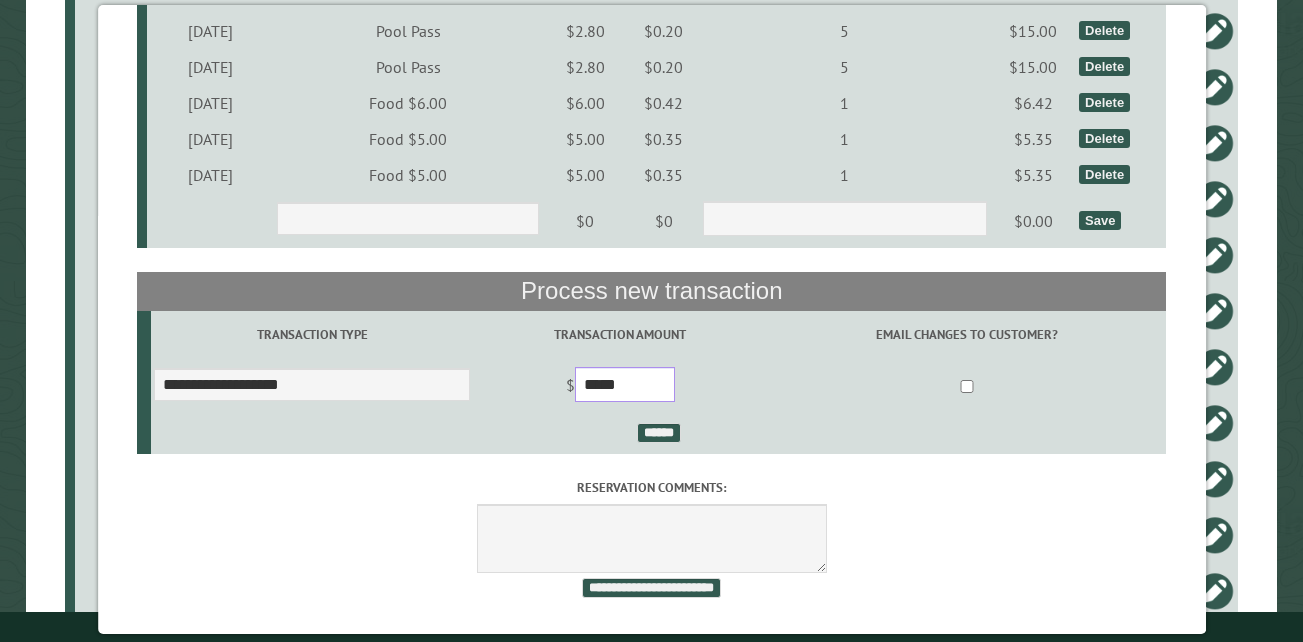 type on "*****" 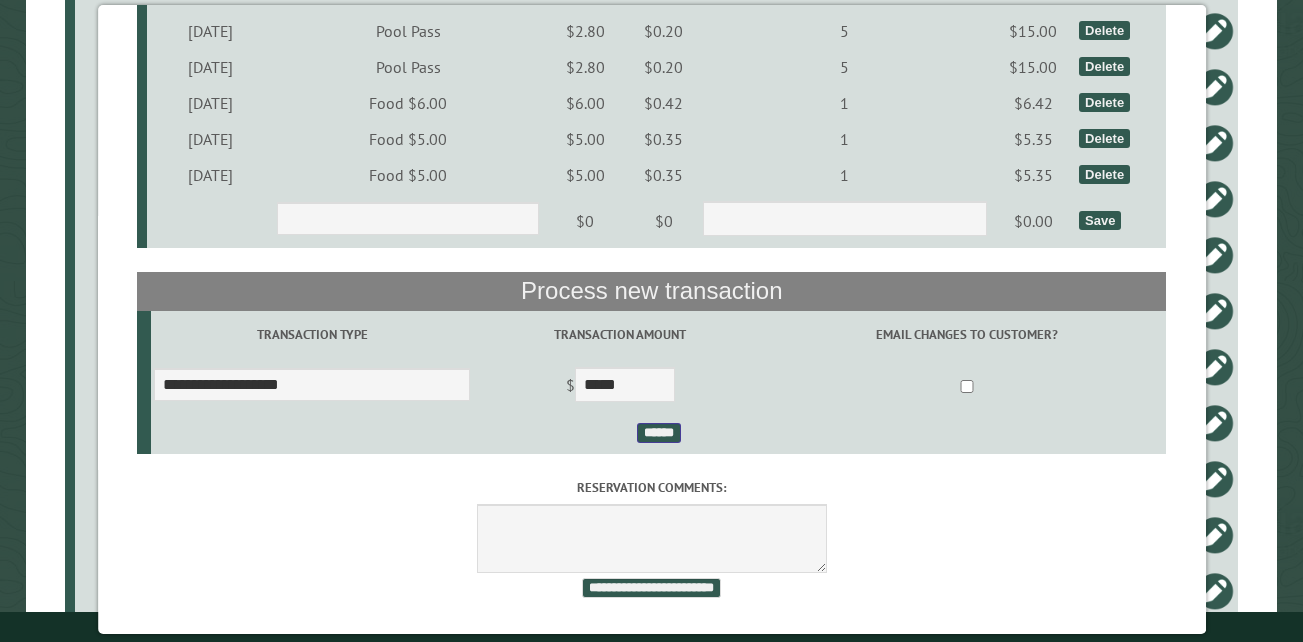 click on "******" at bounding box center [658, 433] 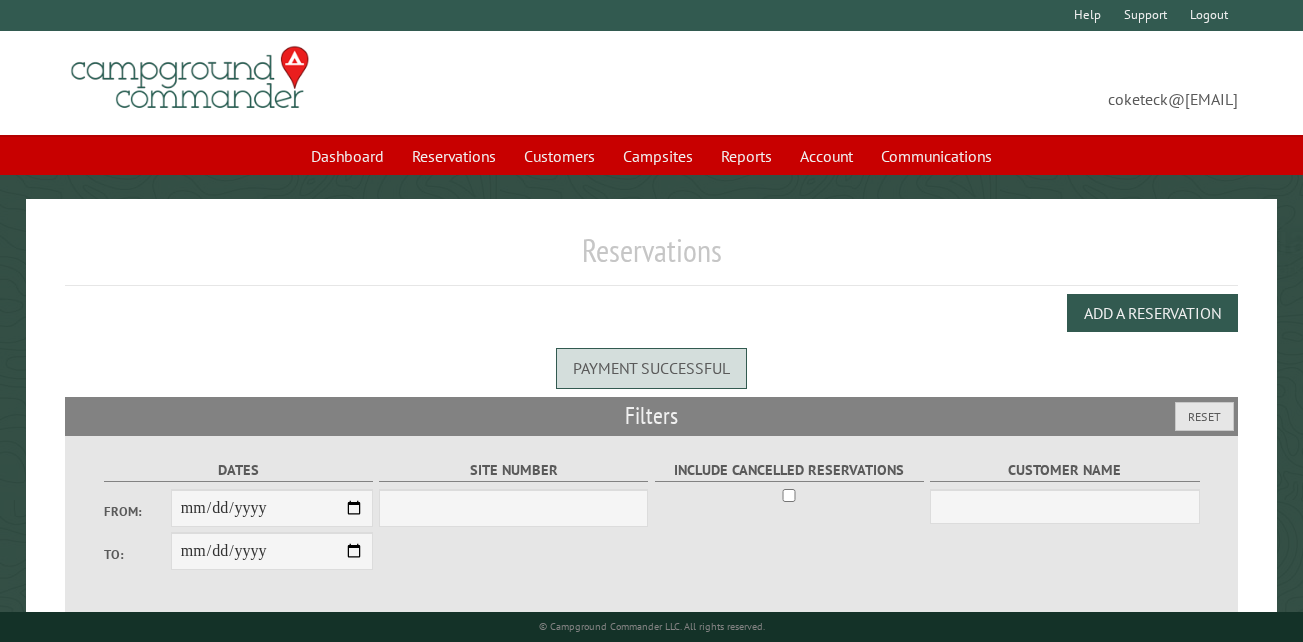 scroll, scrollTop: 0, scrollLeft: 0, axis: both 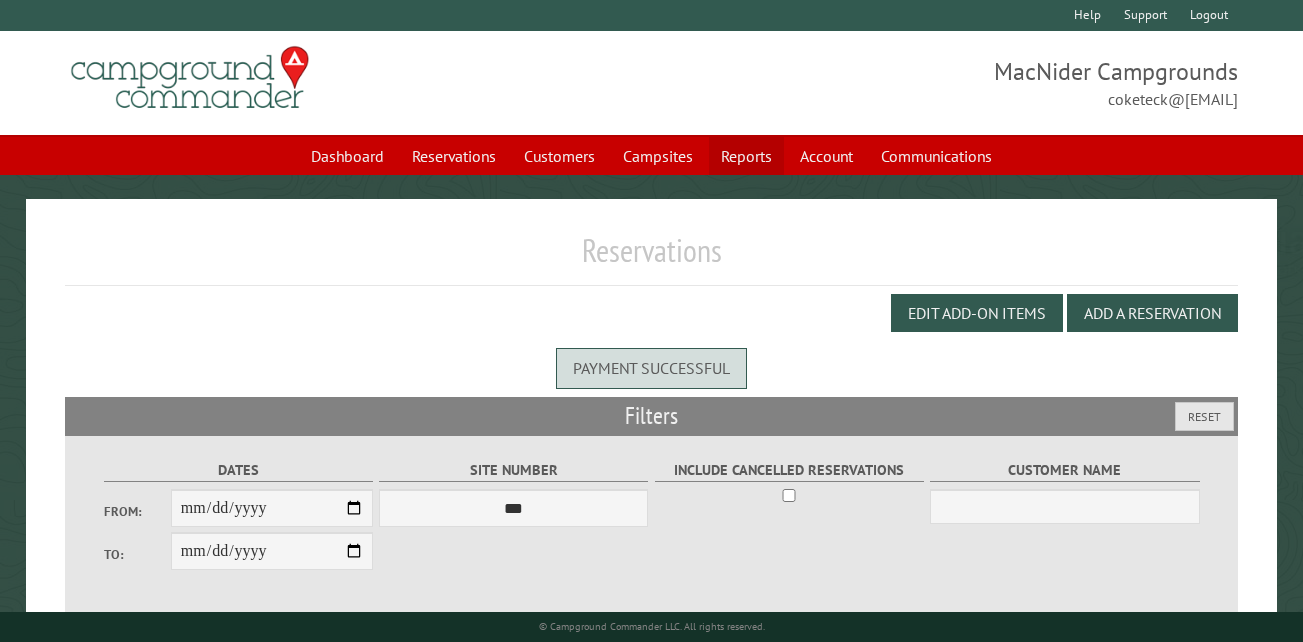 click on "Reports" at bounding box center (746, 156) 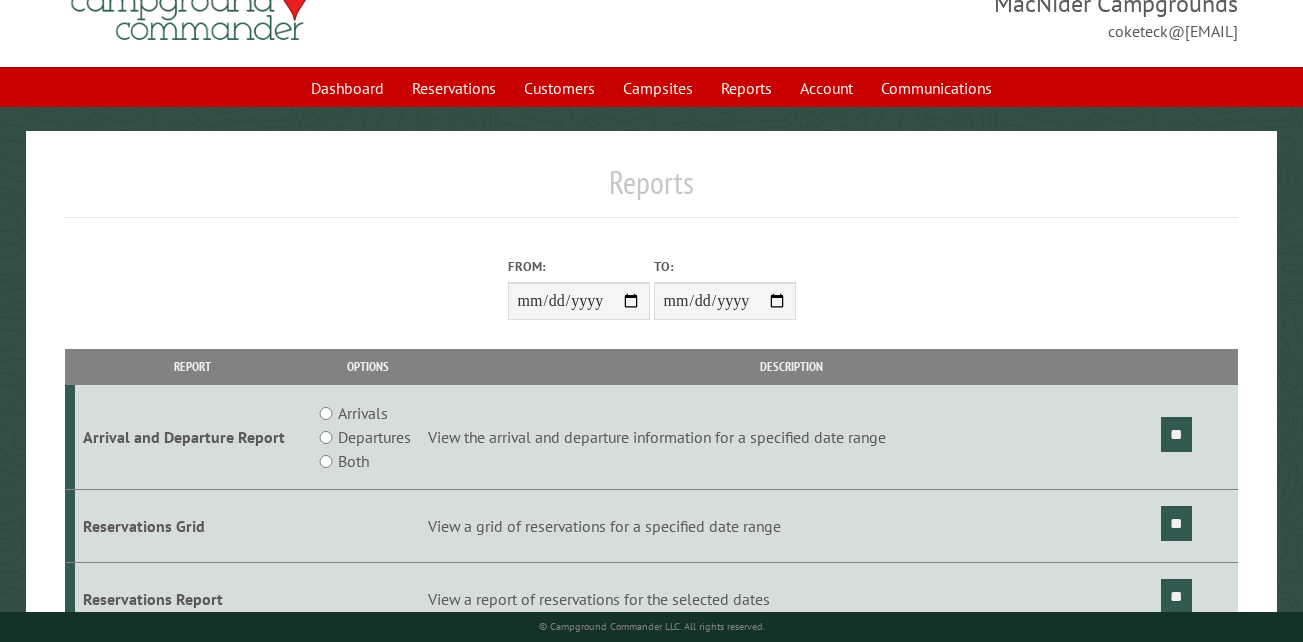 scroll, scrollTop: 100, scrollLeft: 0, axis: vertical 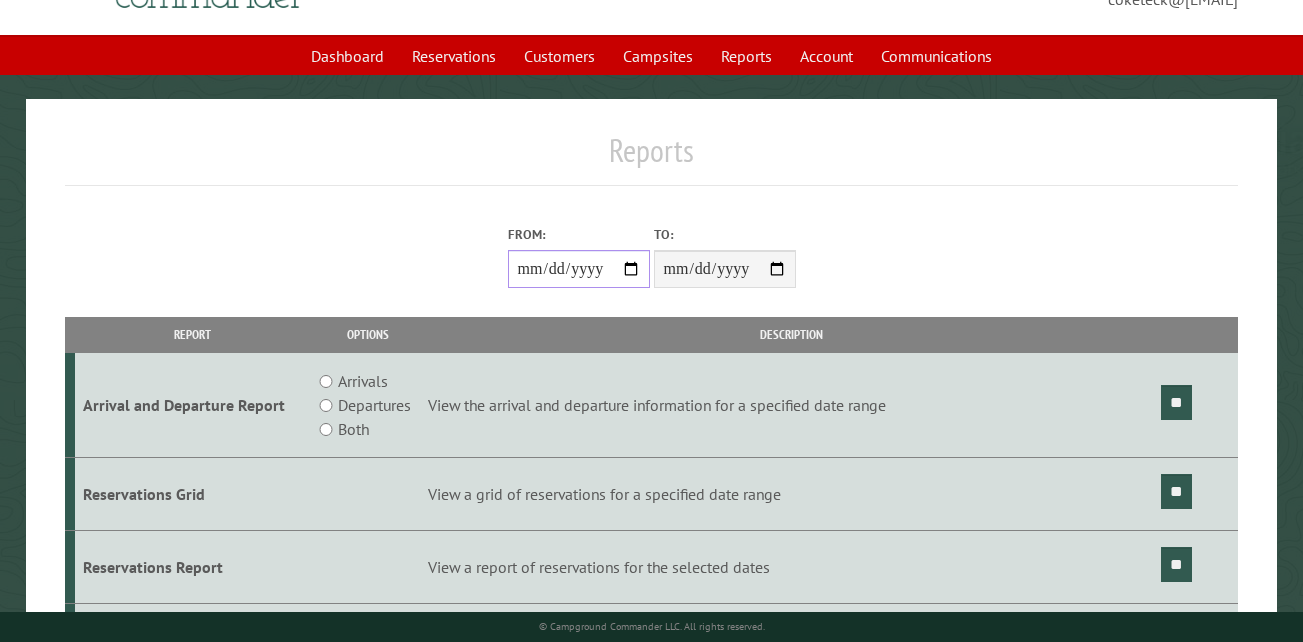 click on "From:" at bounding box center (579, 269) 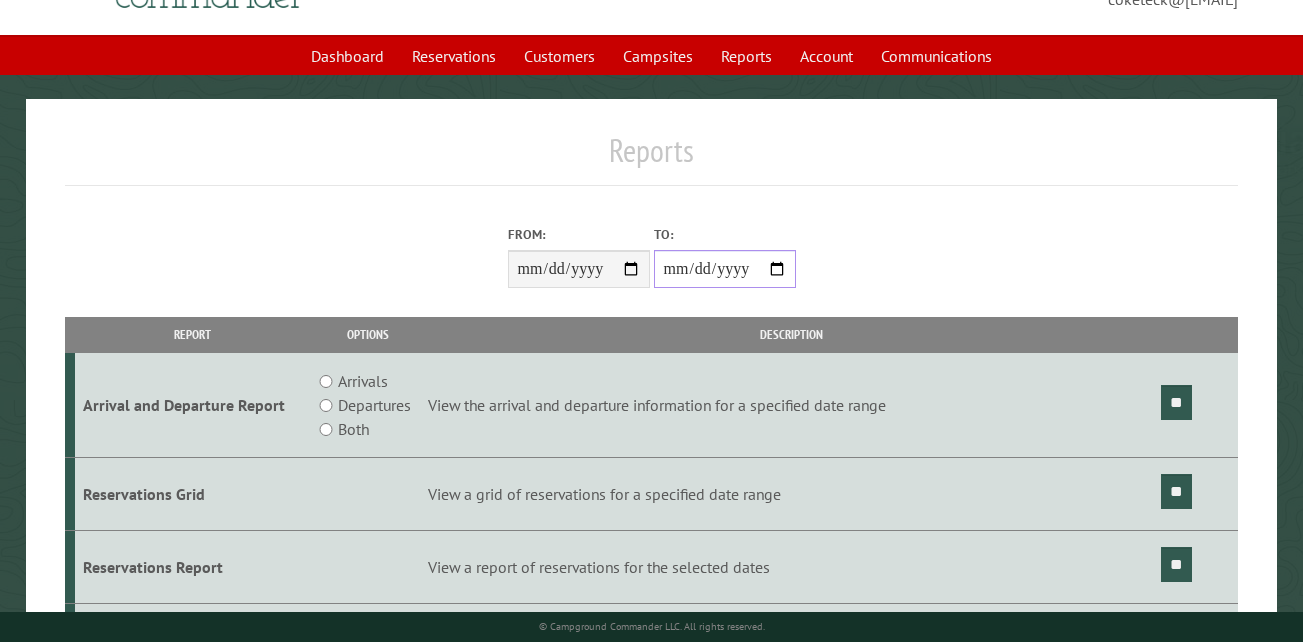click on "**********" at bounding box center (725, 269) 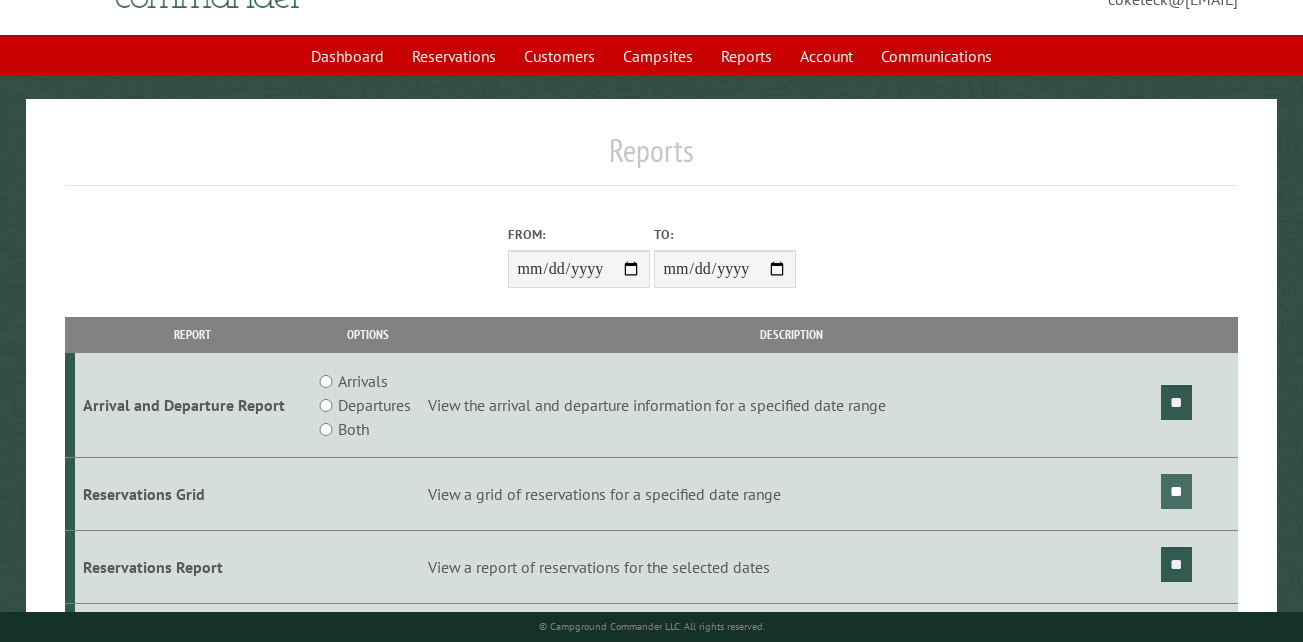 click on "**" at bounding box center [1176, 491] 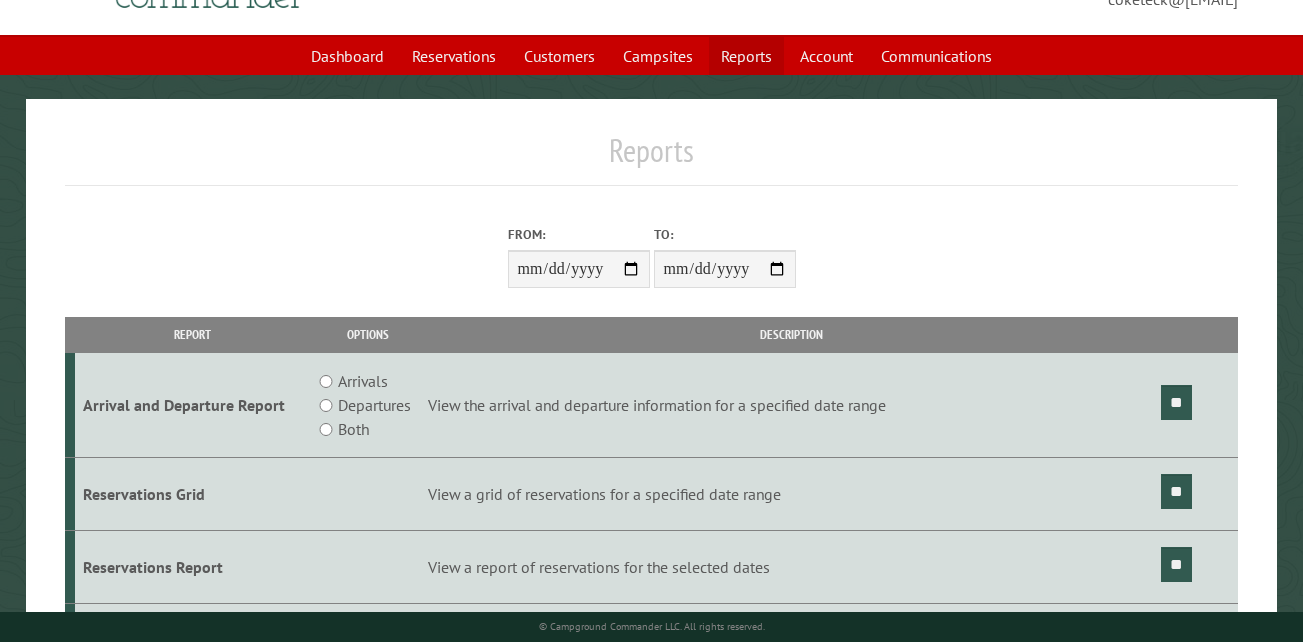 click on "Reports" at bounding box center (746, 56) 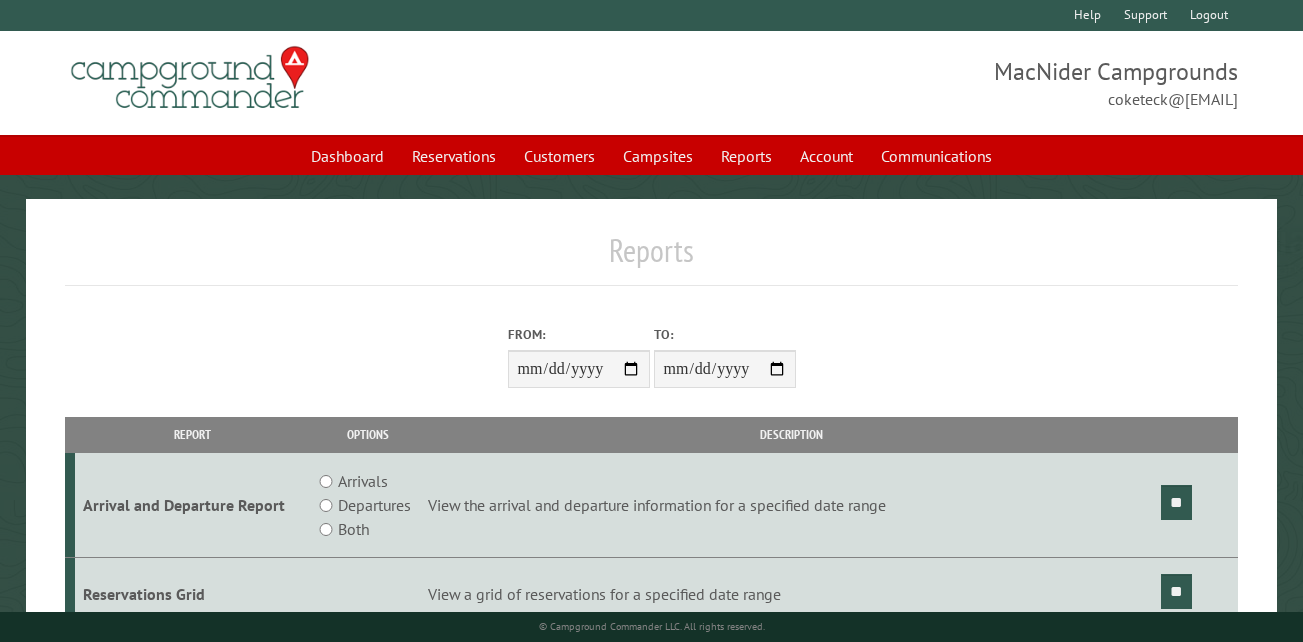 scroll, scrollTop: 0, scrollLeft: 0, axis: both 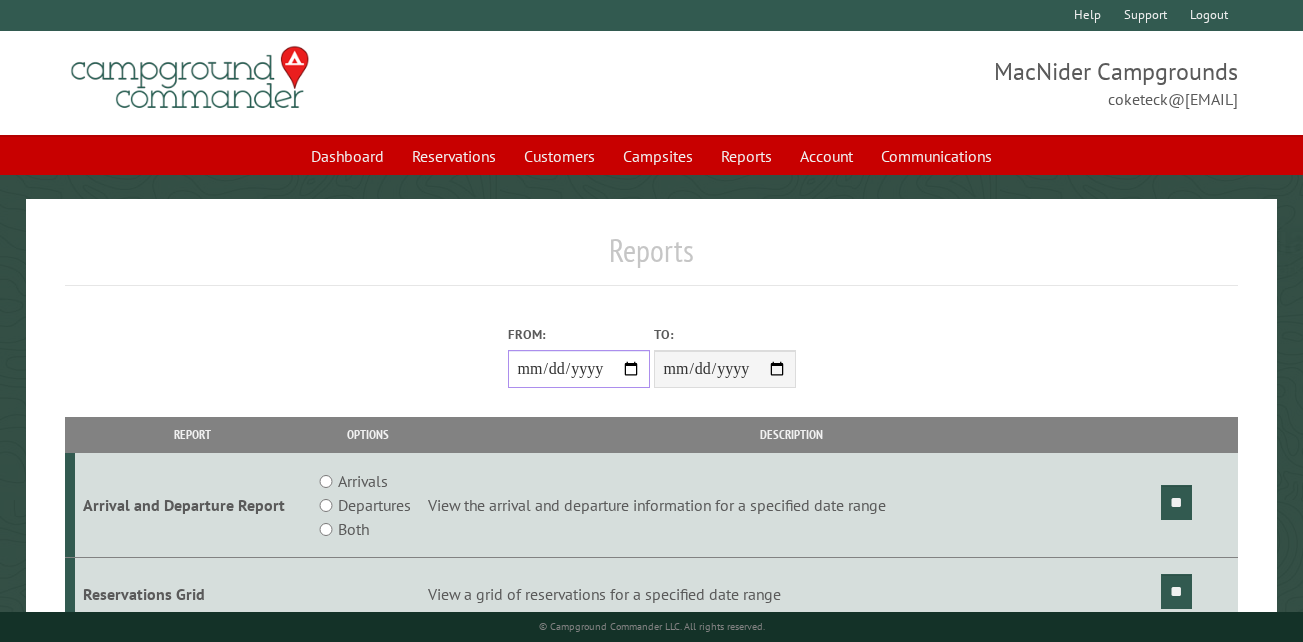 click on "From:" at bounding box center (579, 369) 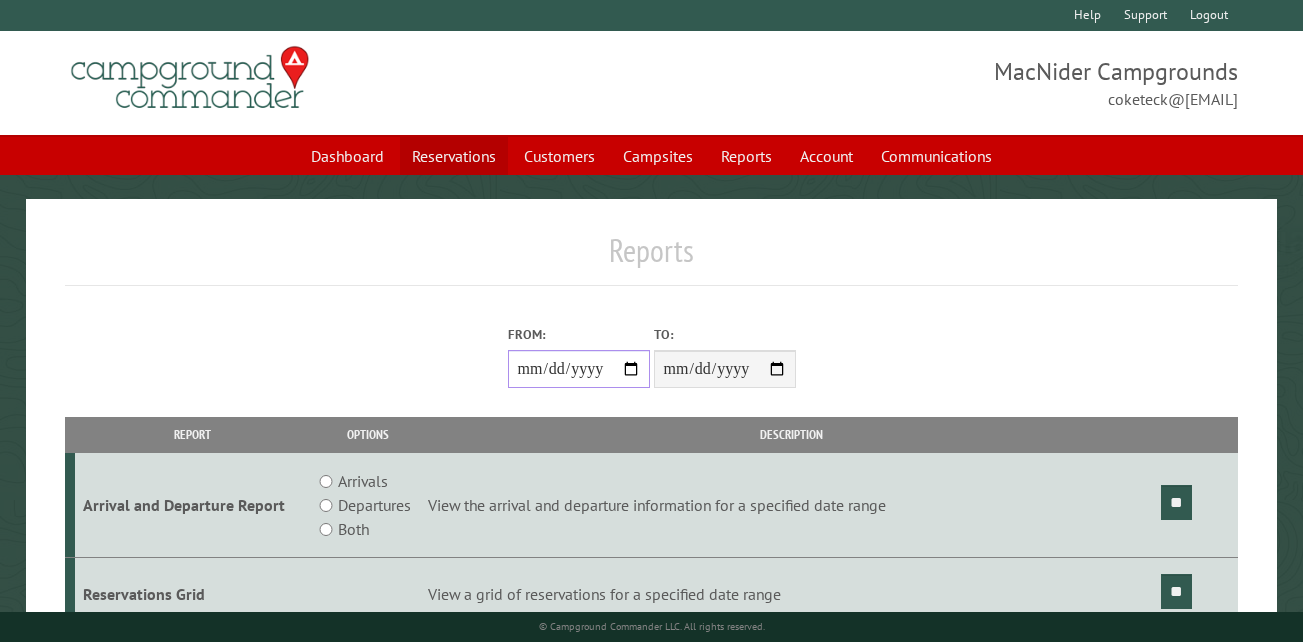 type on "**********" 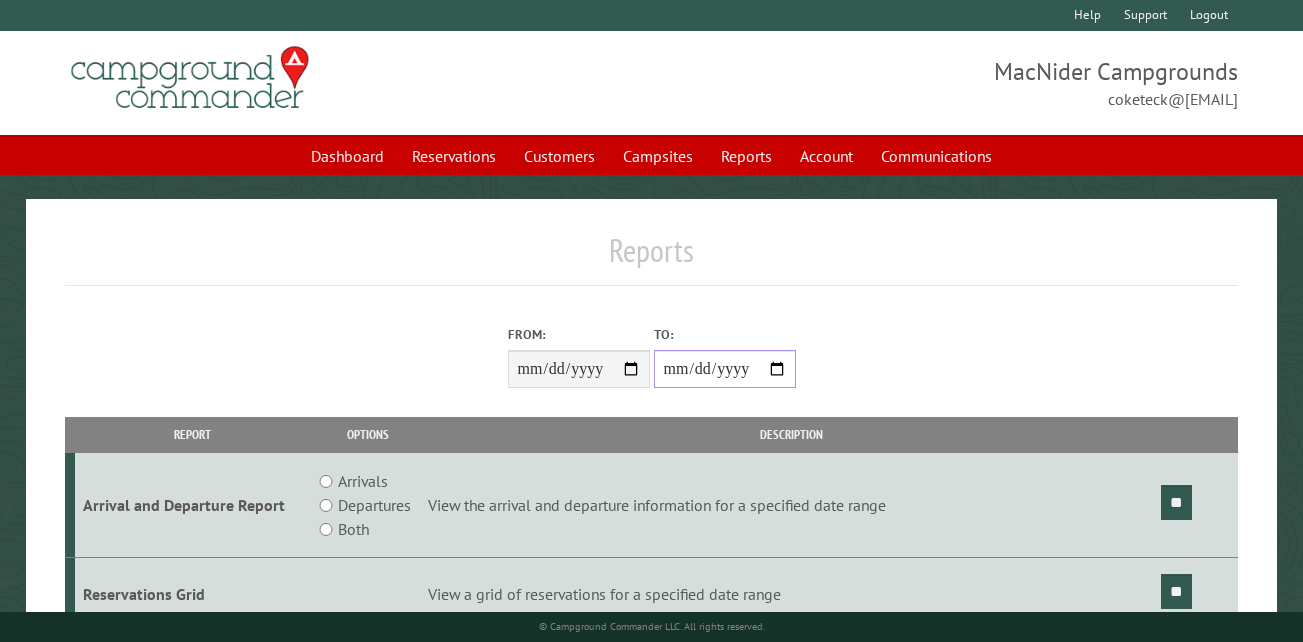 click on "**********" at bounding box center [725, 369] 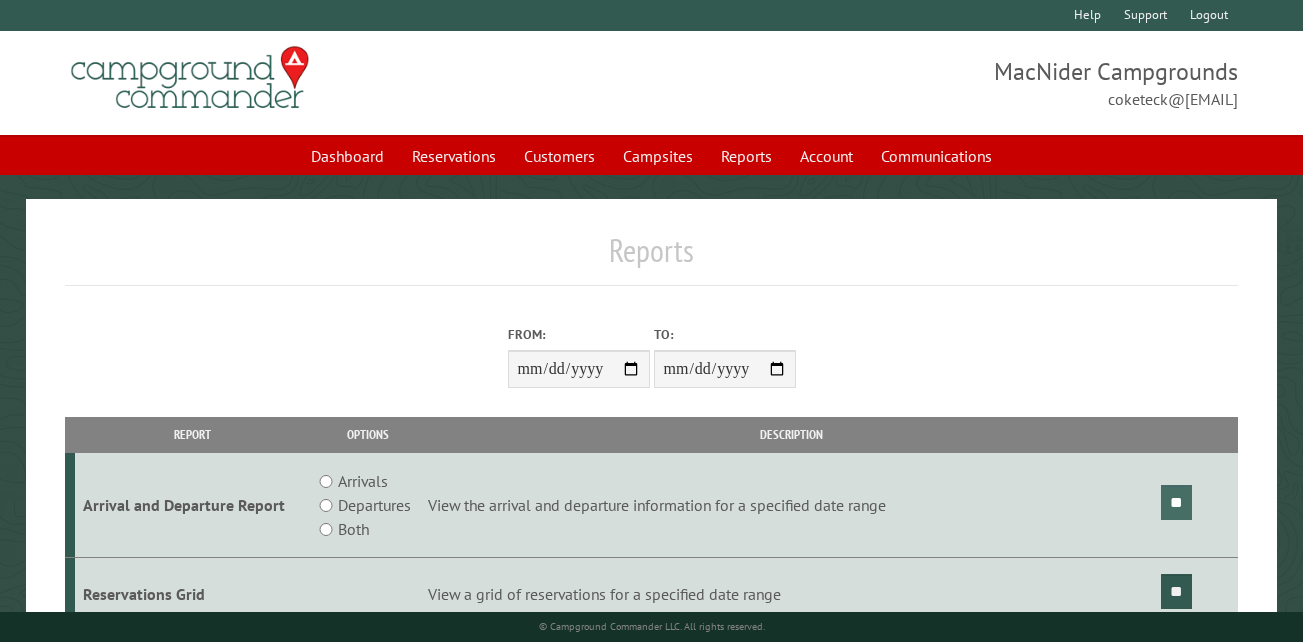 click on "**" at bounding box center [1176, 502] 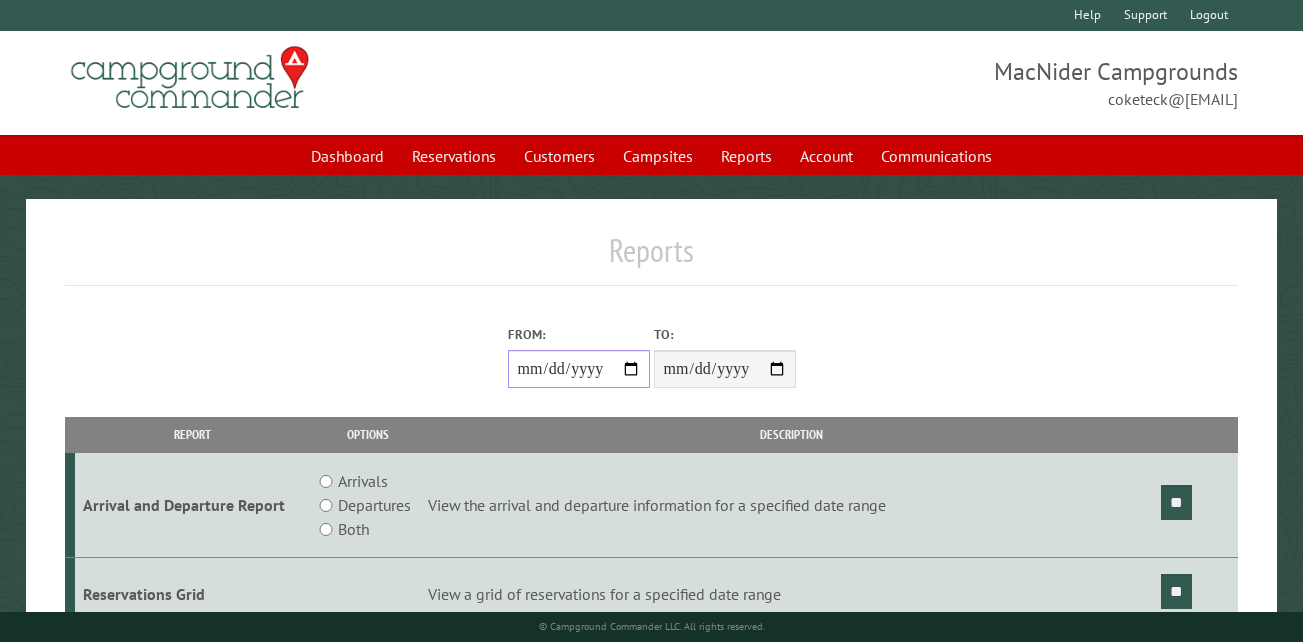 click on "**********" at bounding box center [579, 369] 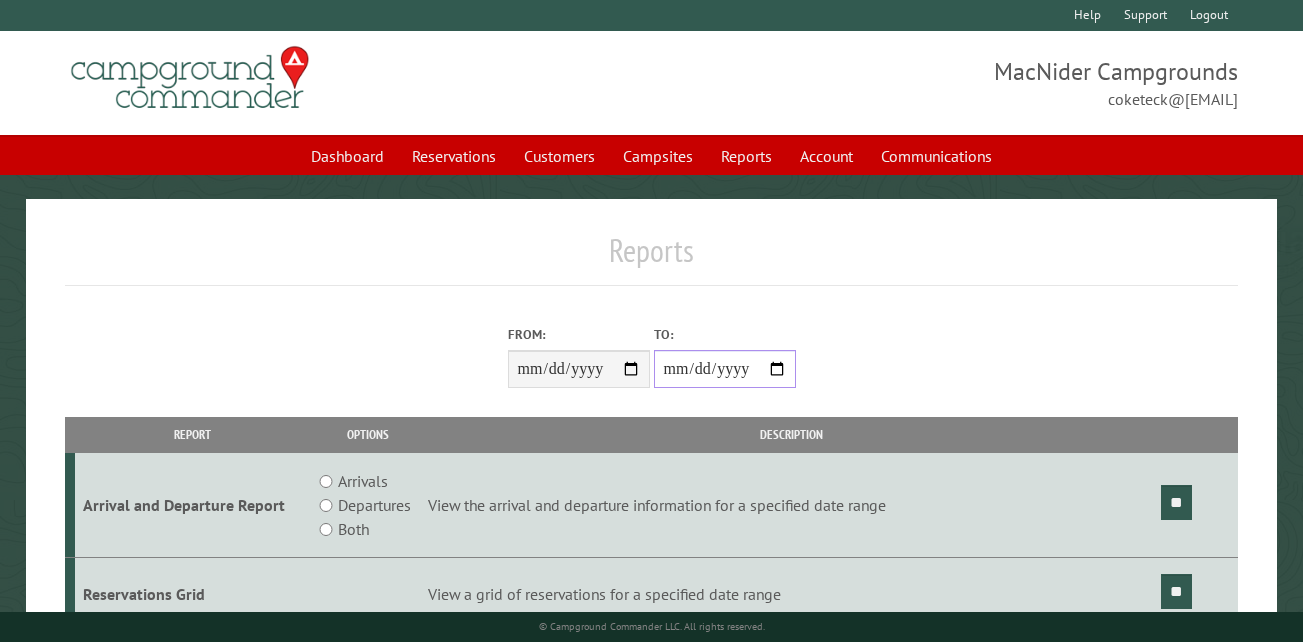 click on "**********" at bounding box center (725, 369) 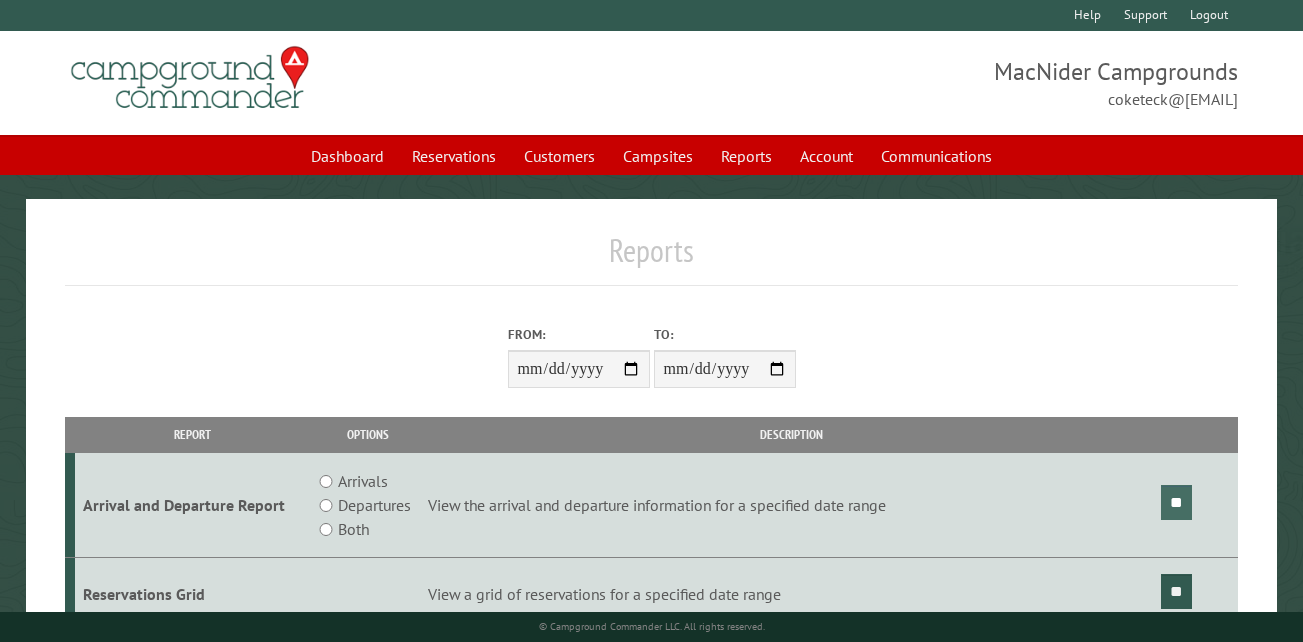 click on "**" at bounding box center (1176, 502) 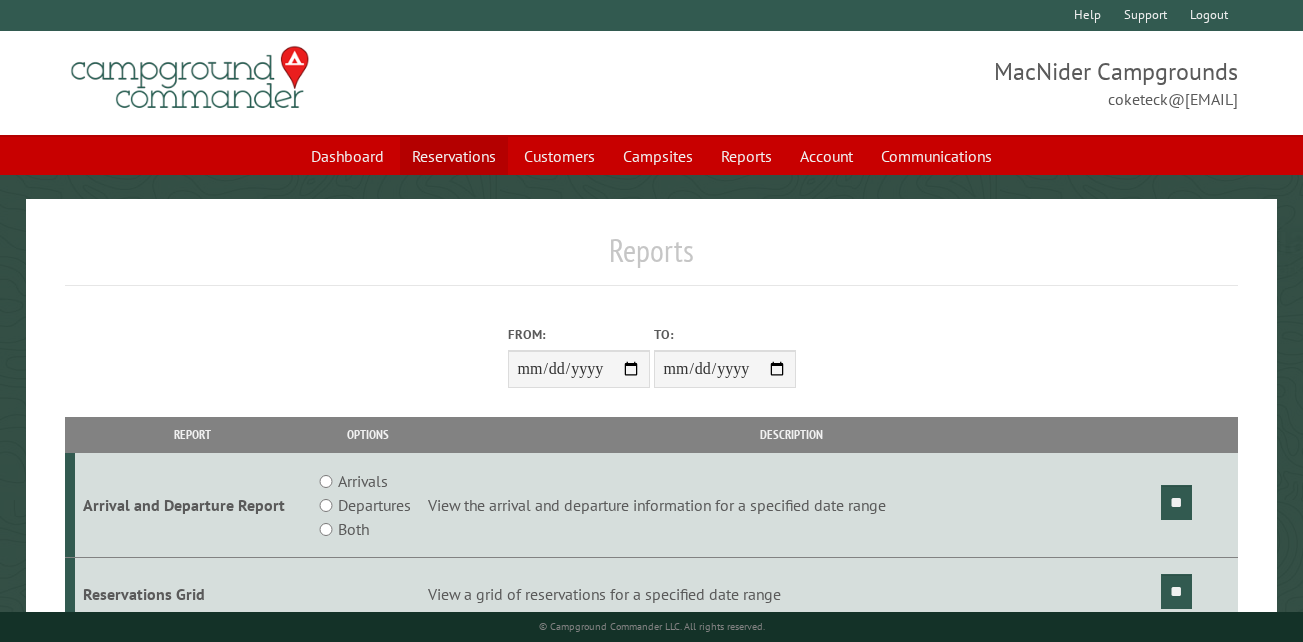 click on "Reservations" at bounding box center [454, 156] 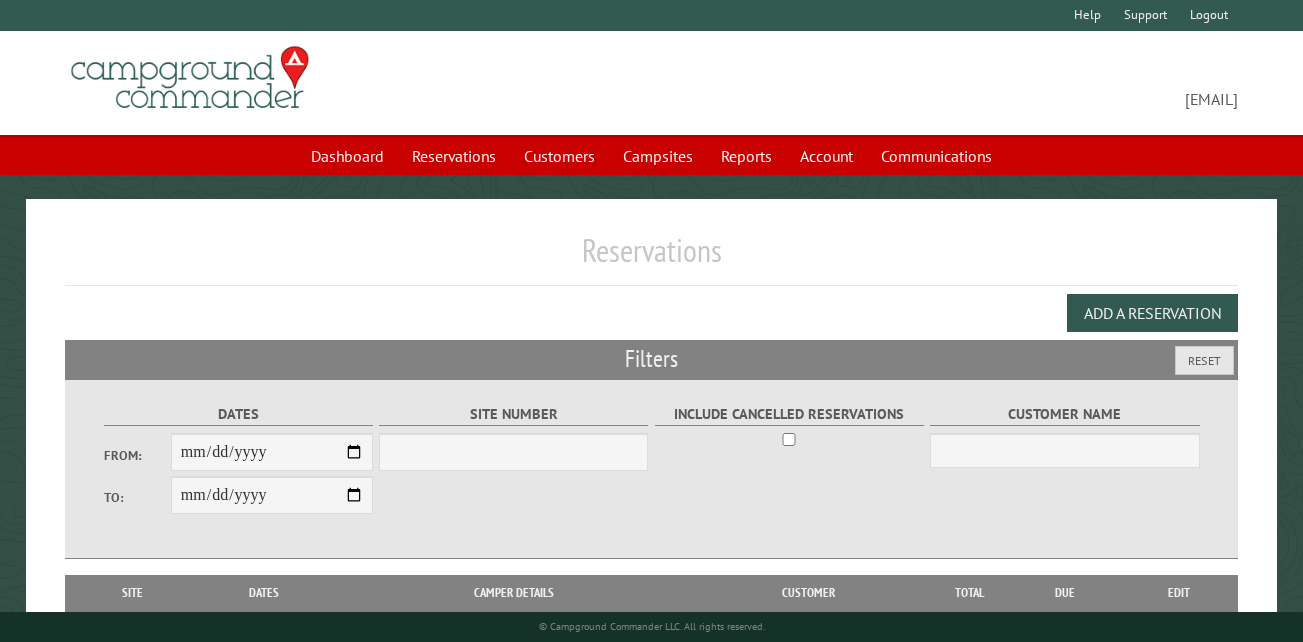 scroll, scrollTop: 0, scrollLeft: 0, axis: both 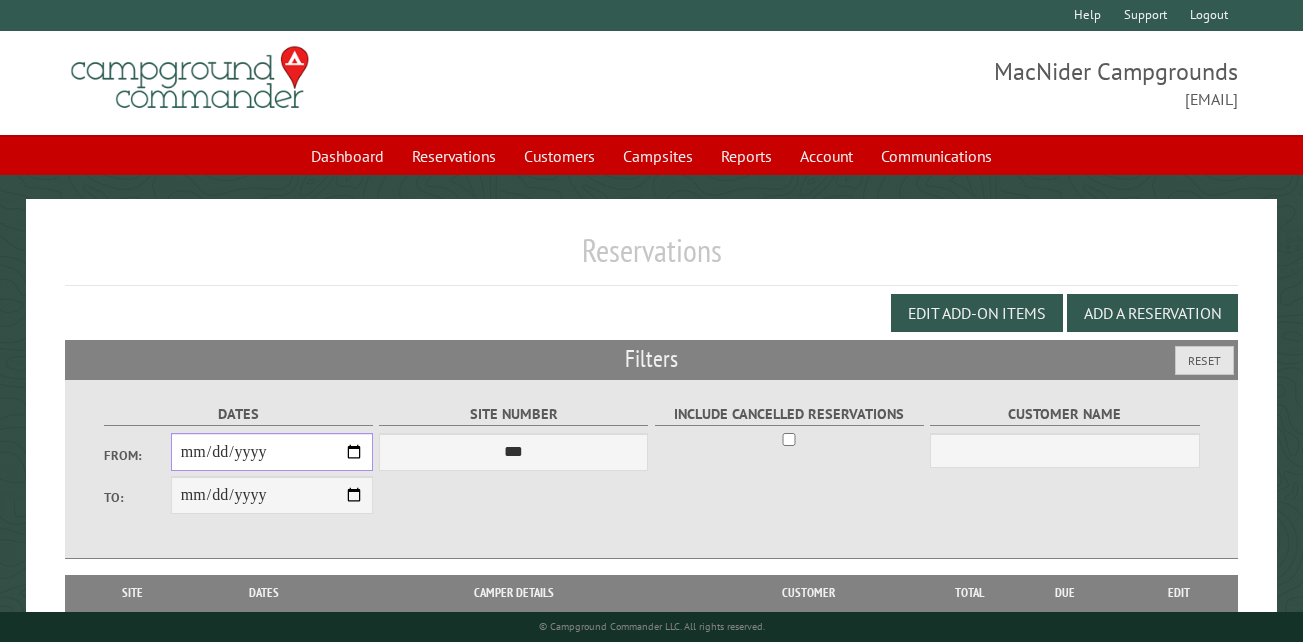 click on "From:" at bounding box center (272, 452) 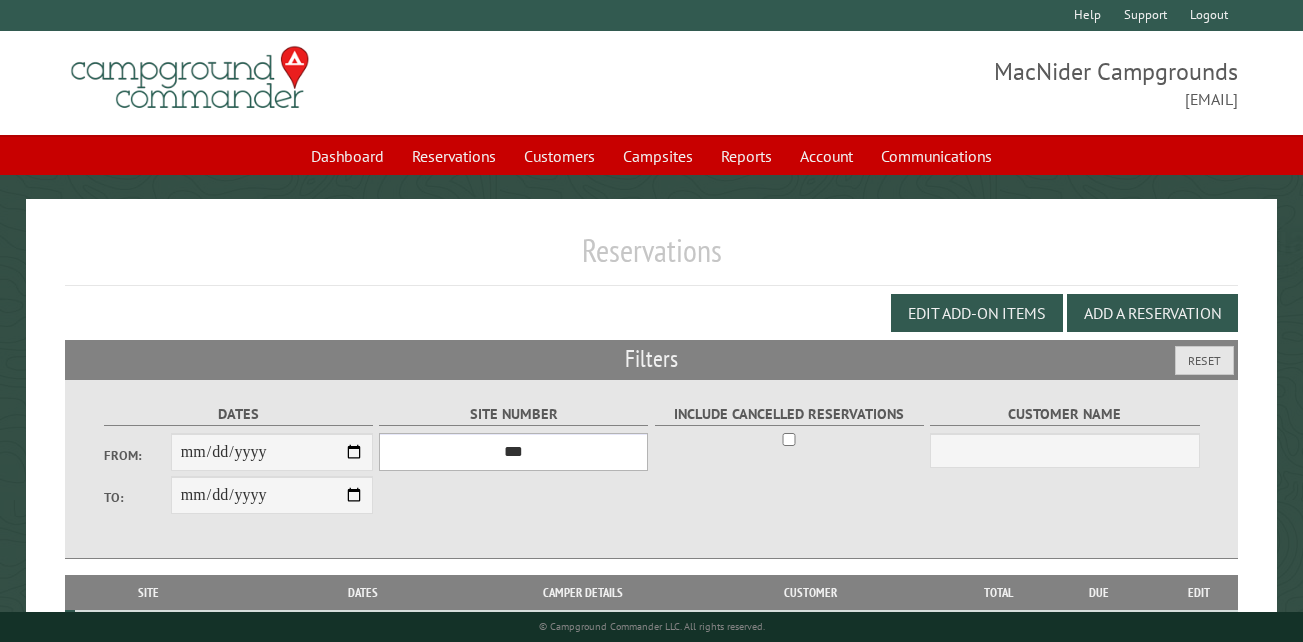 click on "*** ** ** ** ** ** ** ** ** ** *** *** *** *** ** ** ** ** ** ** ** ** ** *** *** ** ** ** ** ** ** ********* ** ** ** ** ** ** ** ** ** *** *** *** *** *** *** ** ** ** ** ** ** ** ** ** *** *** *** *** *** *** ** ** ** ** ** ** ** ** ** ** ** ** ** ** ** ** ** ** ** ** ** ** ** ** *** *** *** *** *** ***" at bounding box center (513, 452) 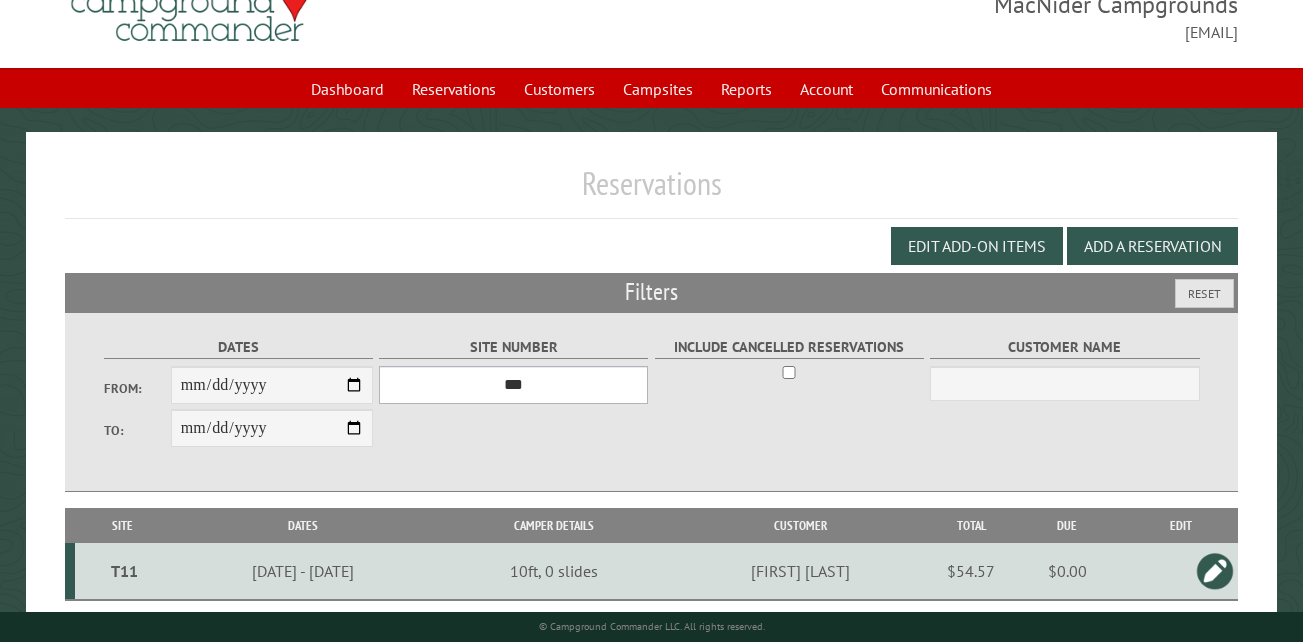 scroll, scrollTop: 133, scrollLeft: 0, axis: vertical 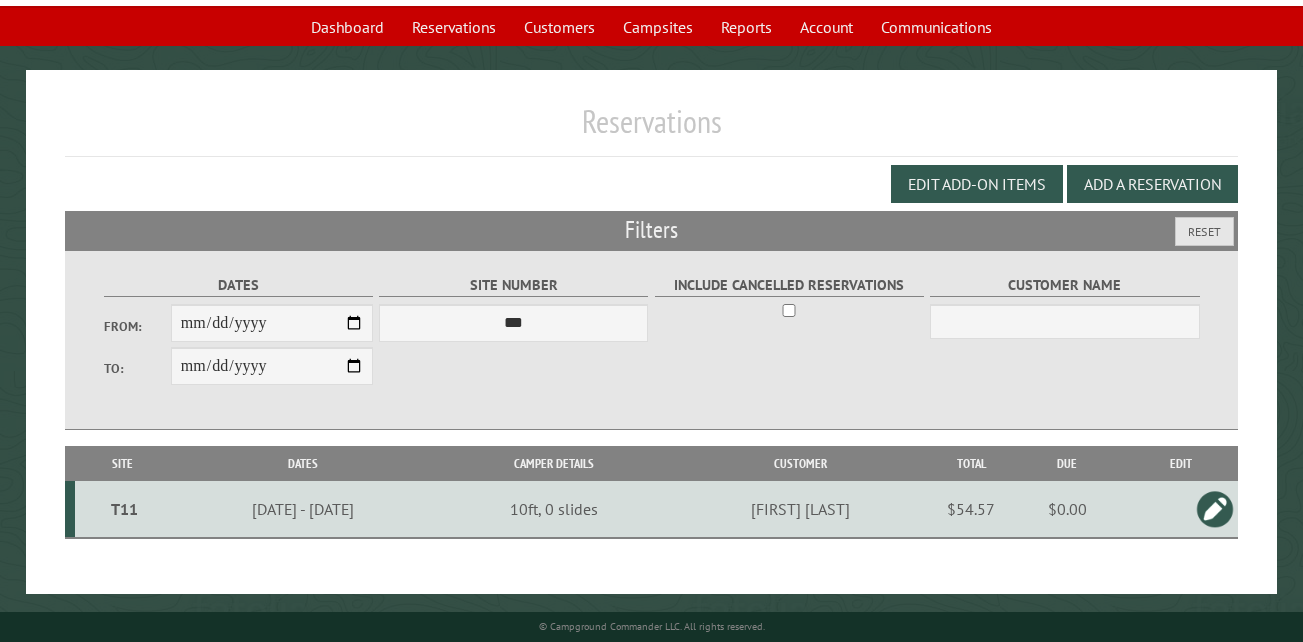 click on "T11" at bounding box center [124, 509] 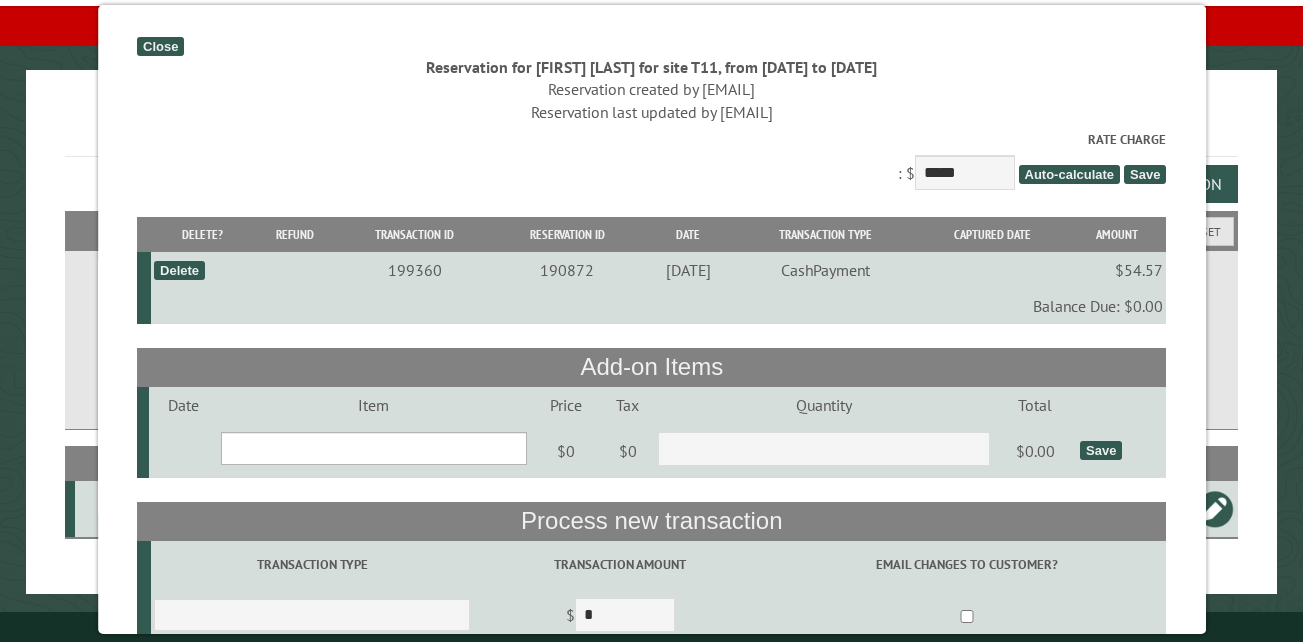 click on "**********" at bounding box center (373, 448) 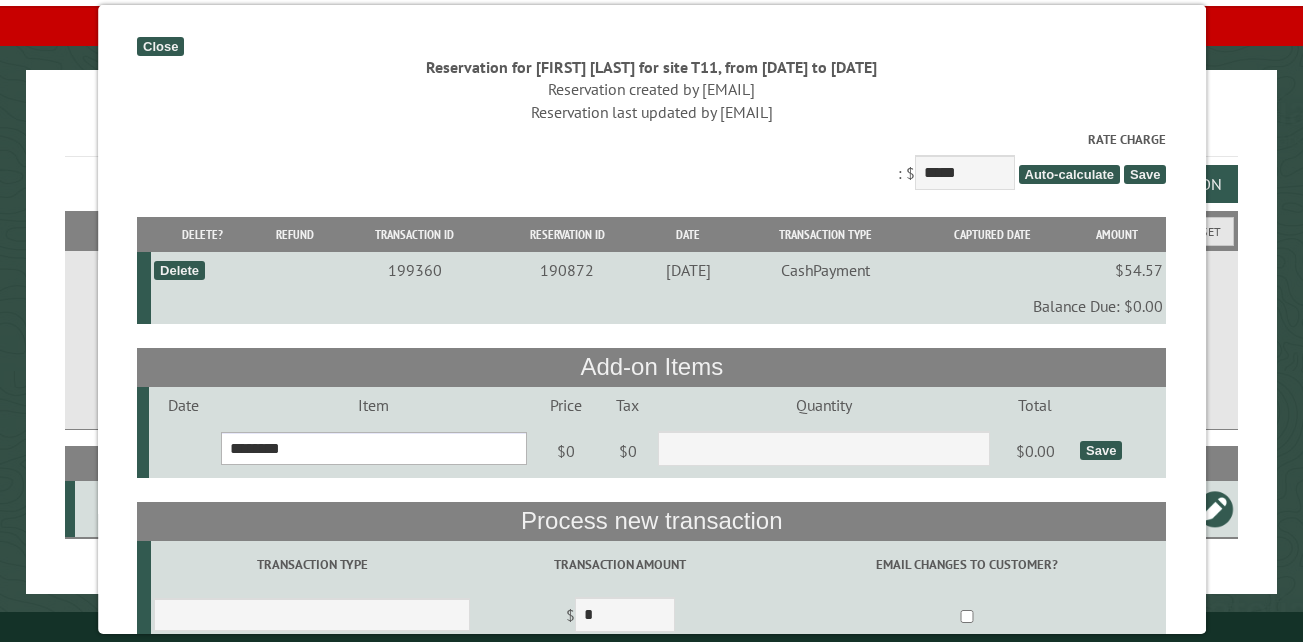 click on "**********" at bounding box center [373, 448] 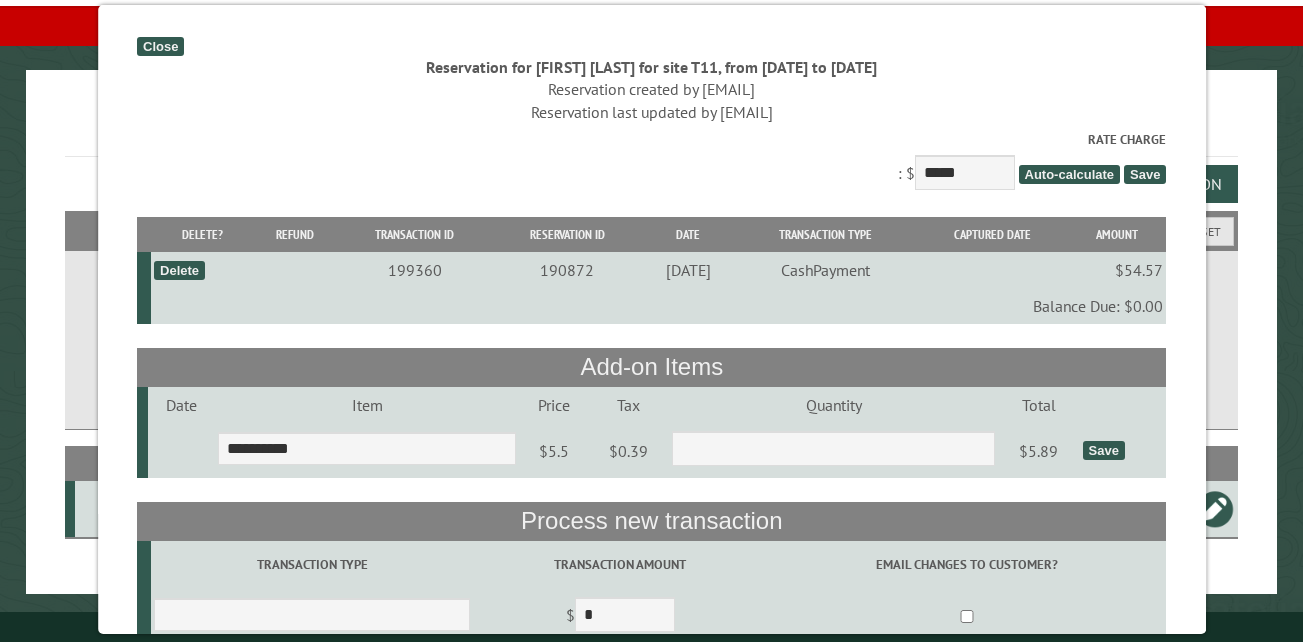 click on "Save" at bounding box center [1103, 450] 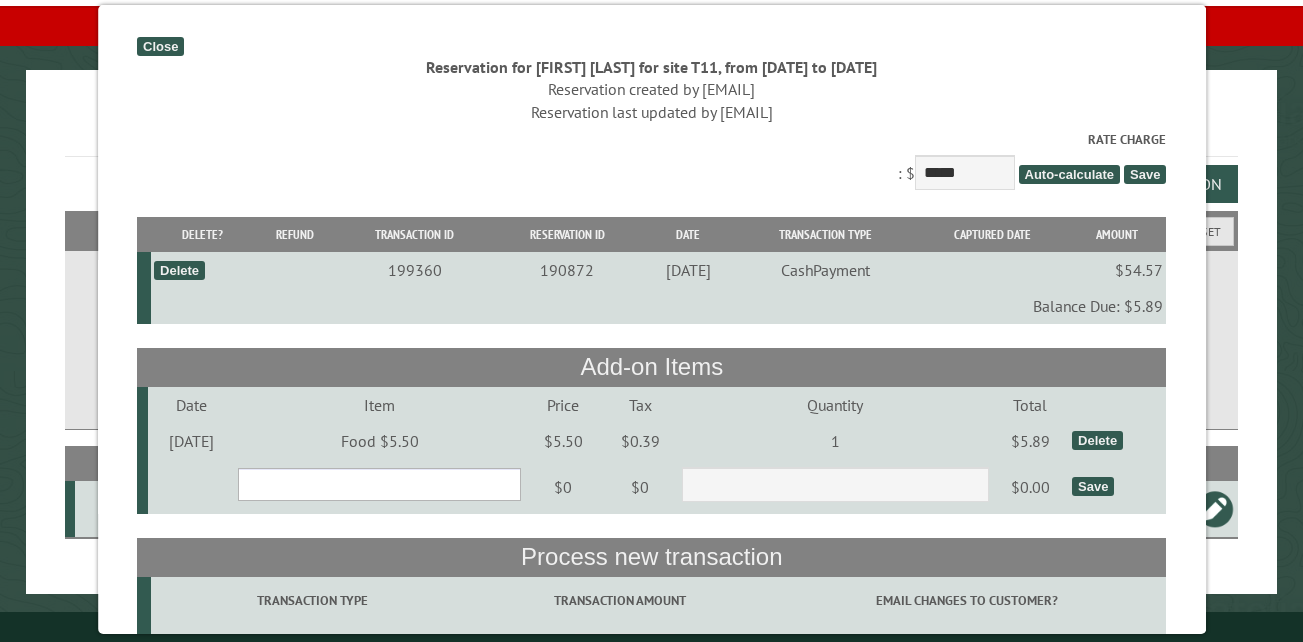 click on "**********" at bounding box center [379, 484] 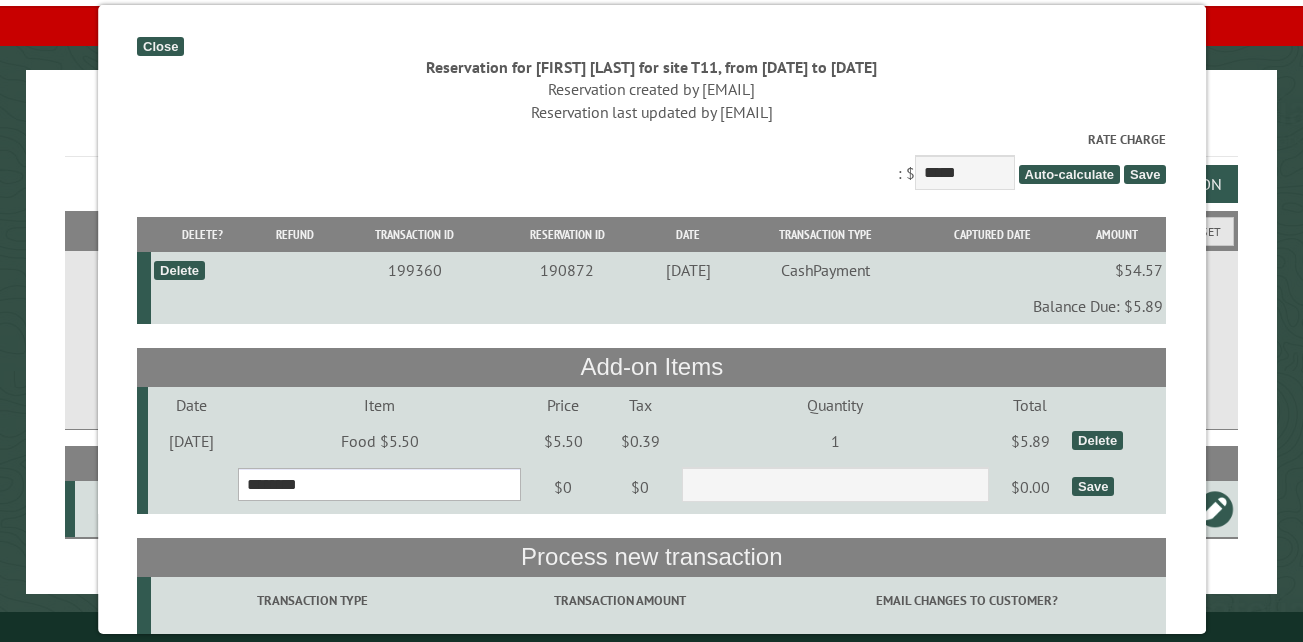 click on "**********" at bounding box center (379, 484) 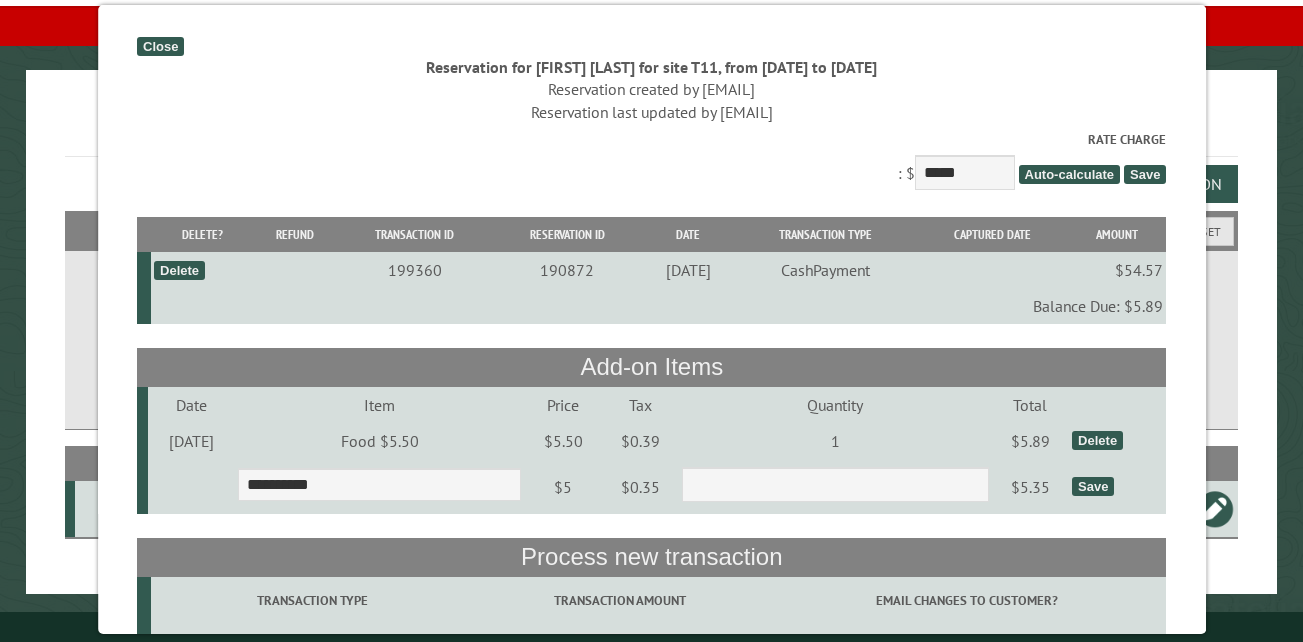 click on "Save" at bounding box center [1093, 486] 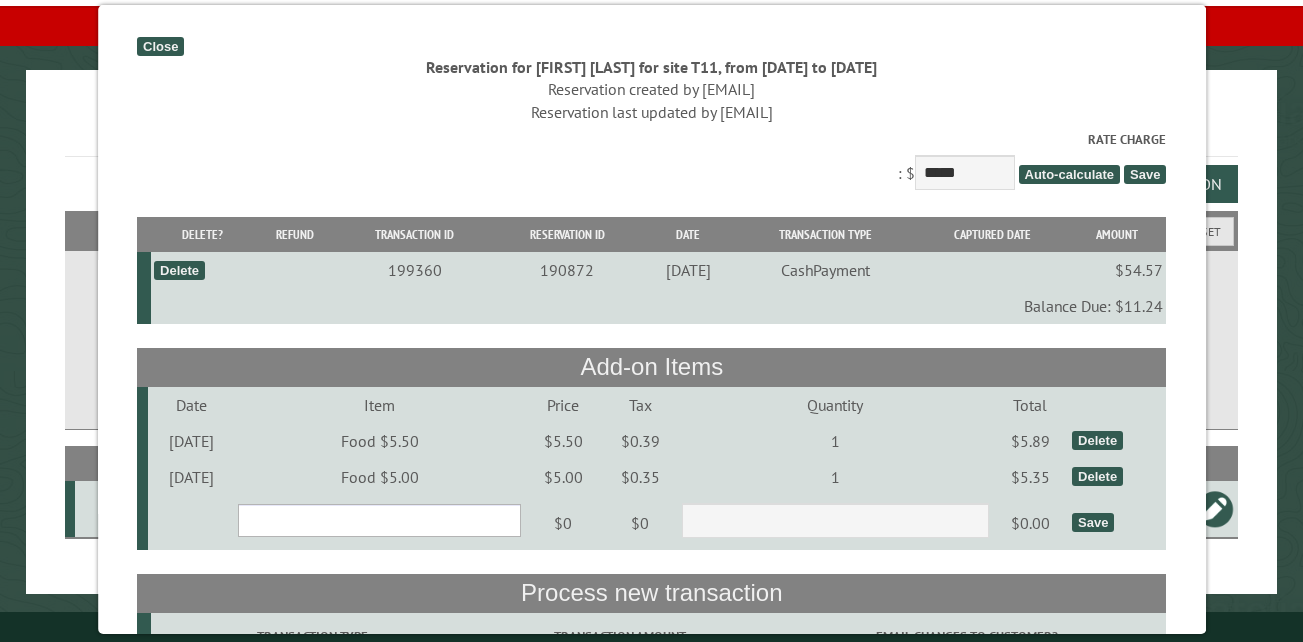 click on "**********" at bounding box center [379, 520] 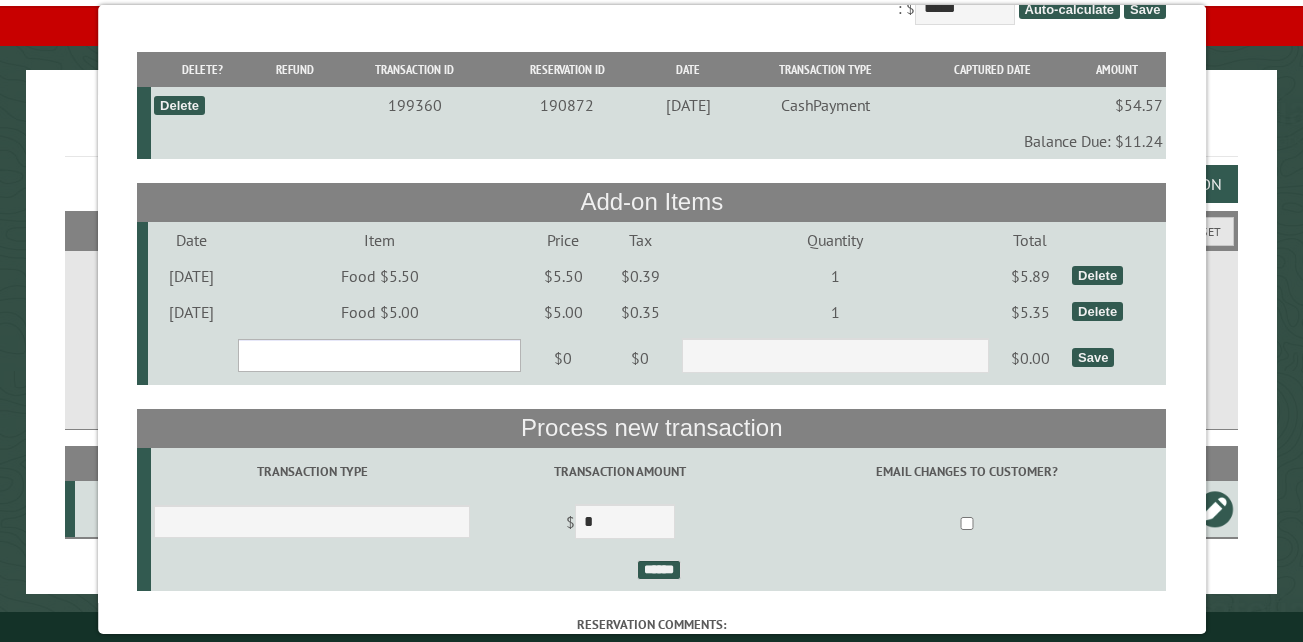 scroll, scrollTop: 200, scrollLeft: 0, axis: vertical 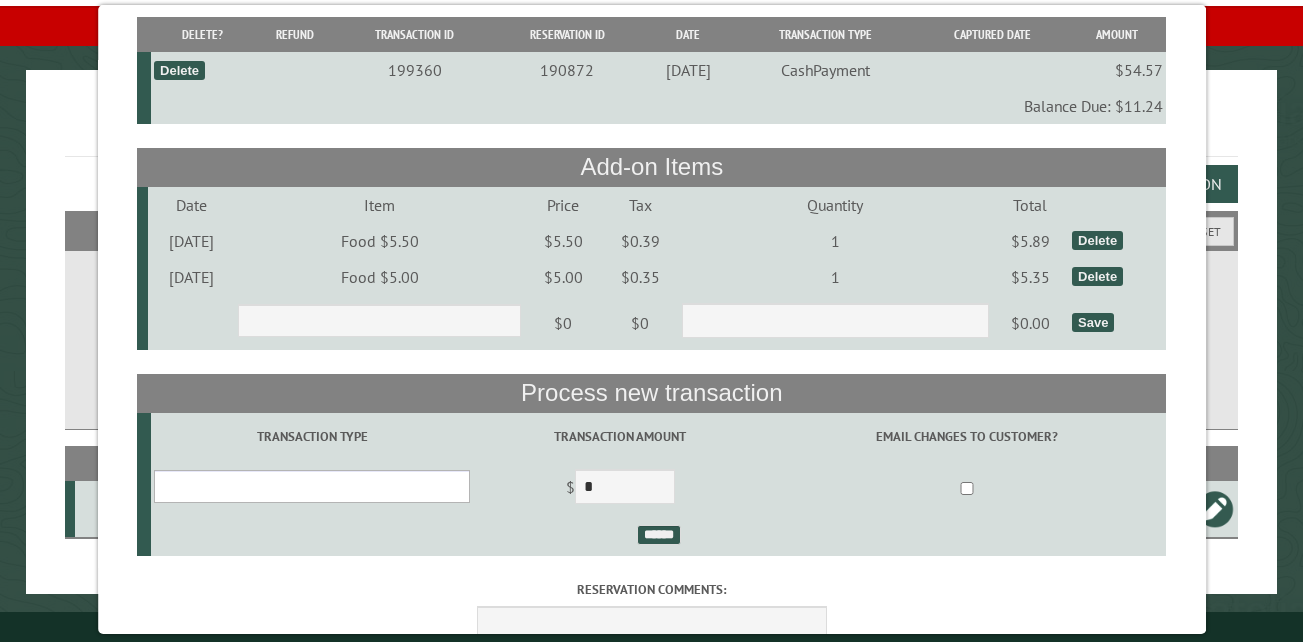 click on "**********" at bounding box center [312, 486] 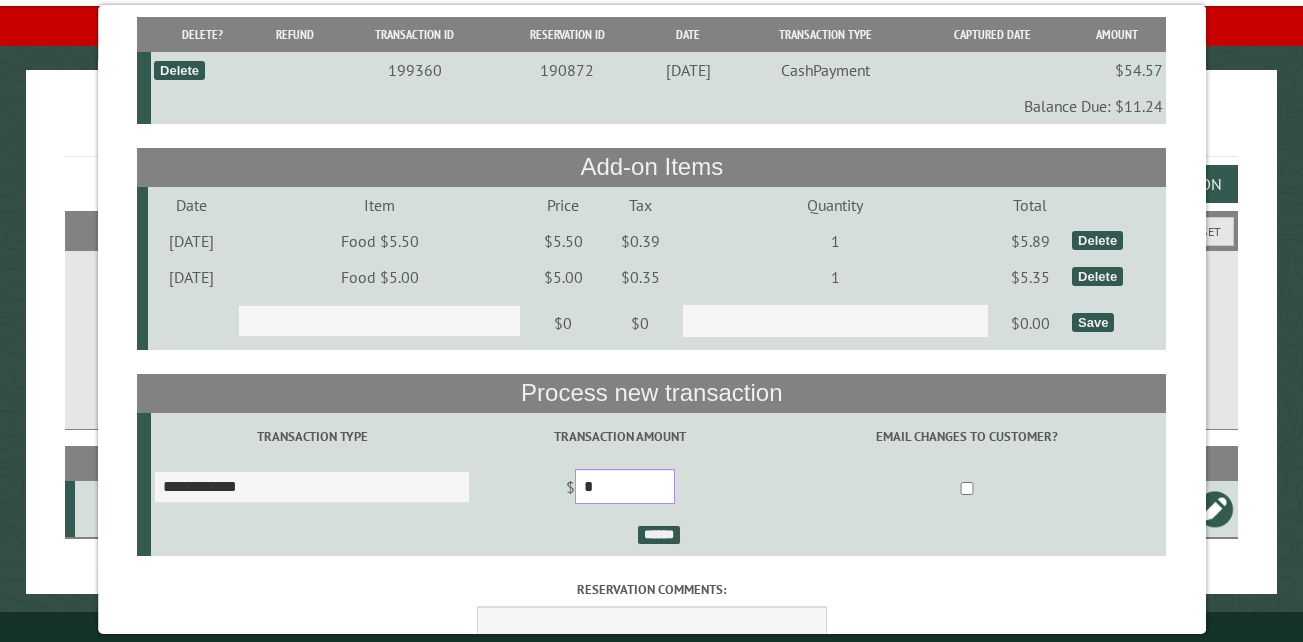 click on "*" at bounding box center [625, 486] 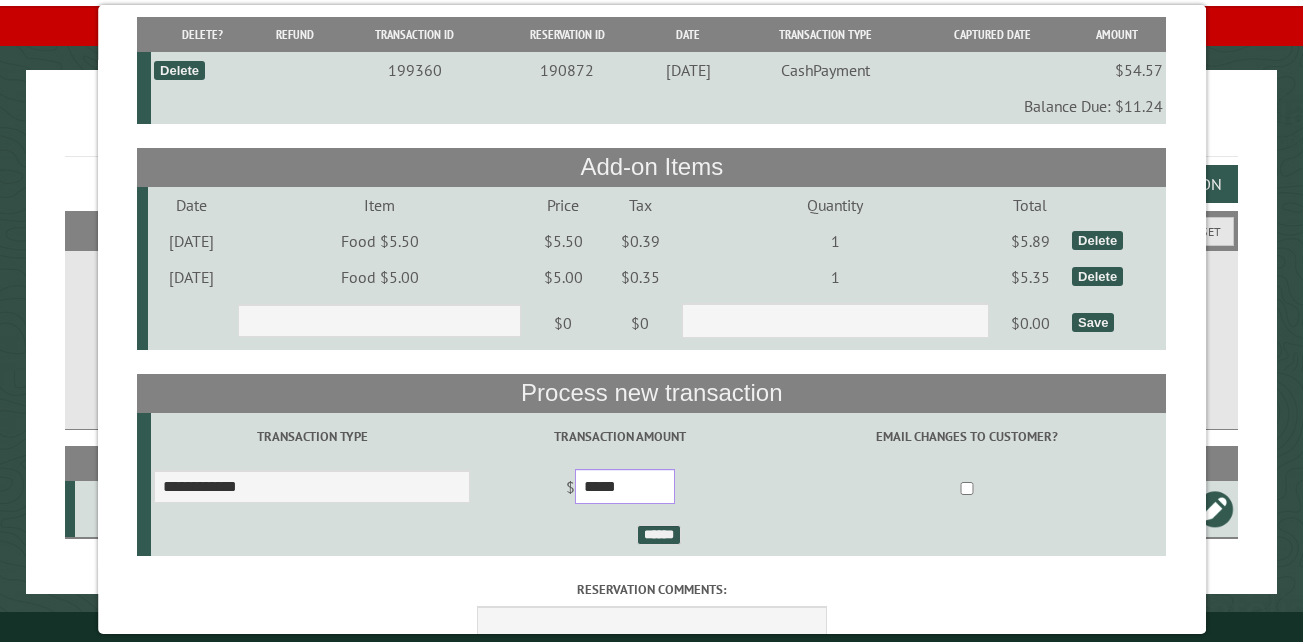 type on "*****" 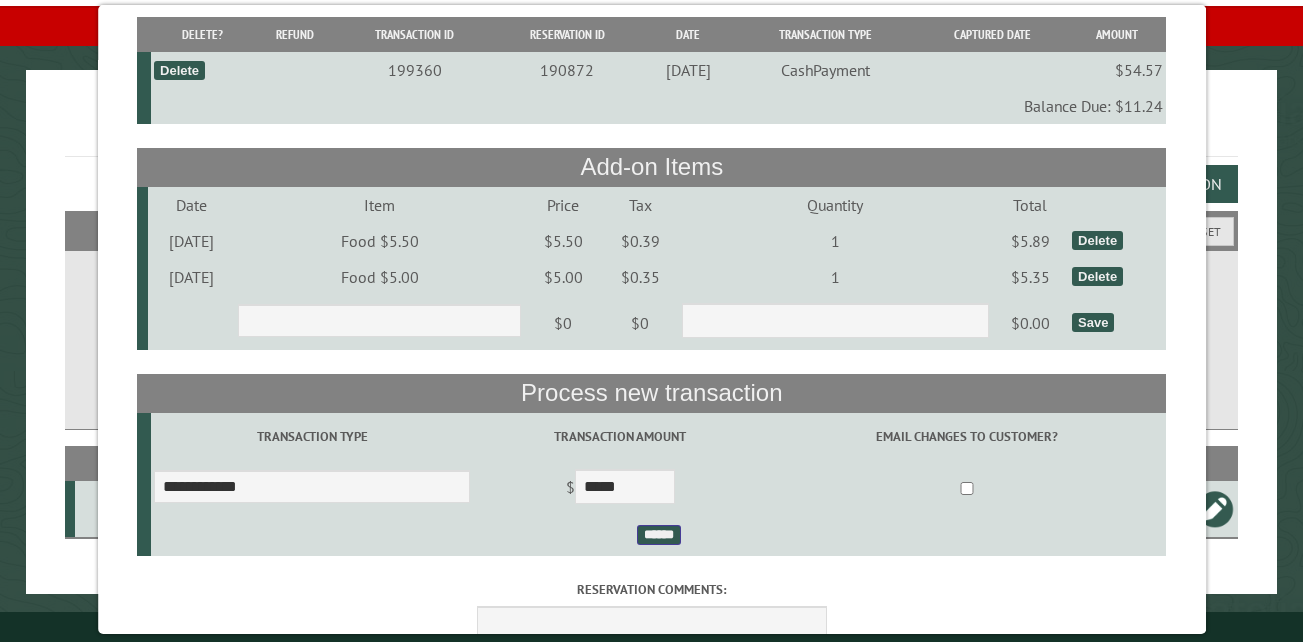 click on "******" at bounding box center [658, 535] 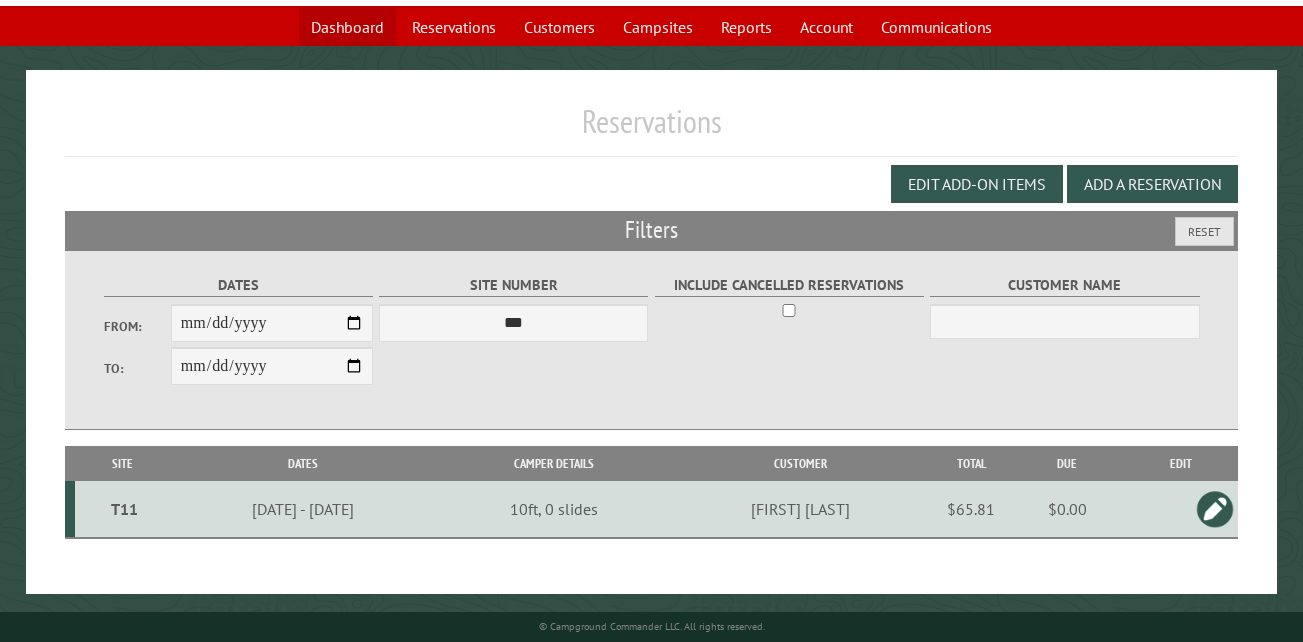 click on "Dashboard" at bounding box center [347, 27] 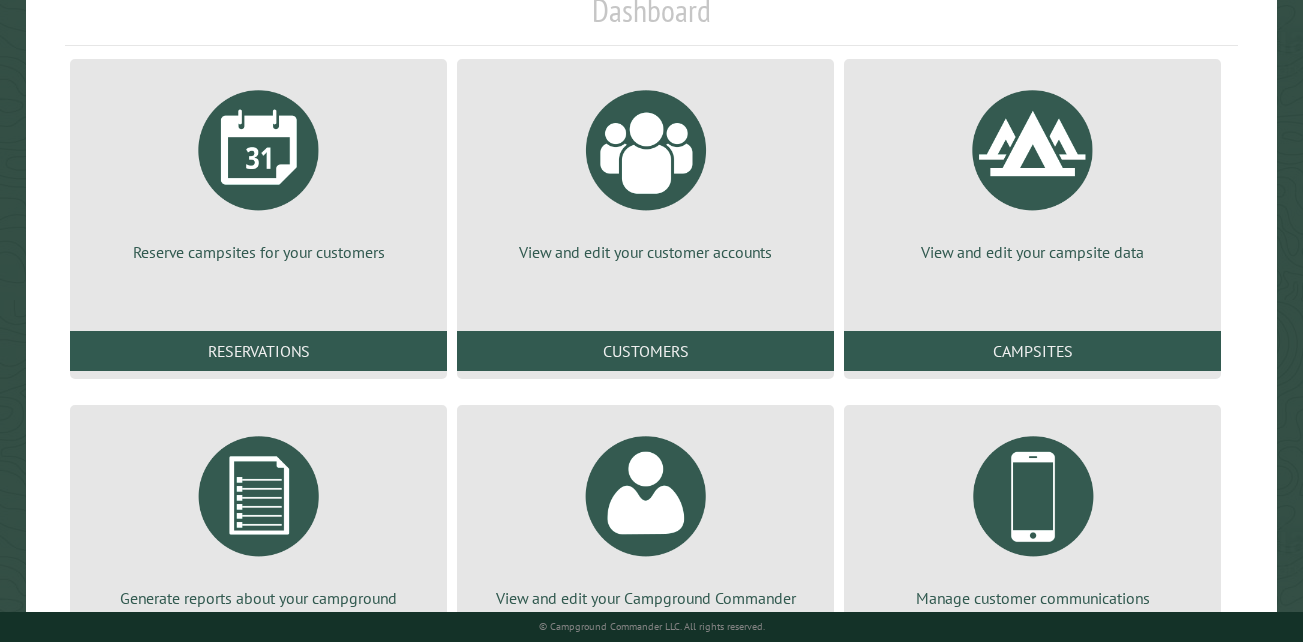 scroll, scrollTop: 360, scrollLeft: 0, axis: vertical 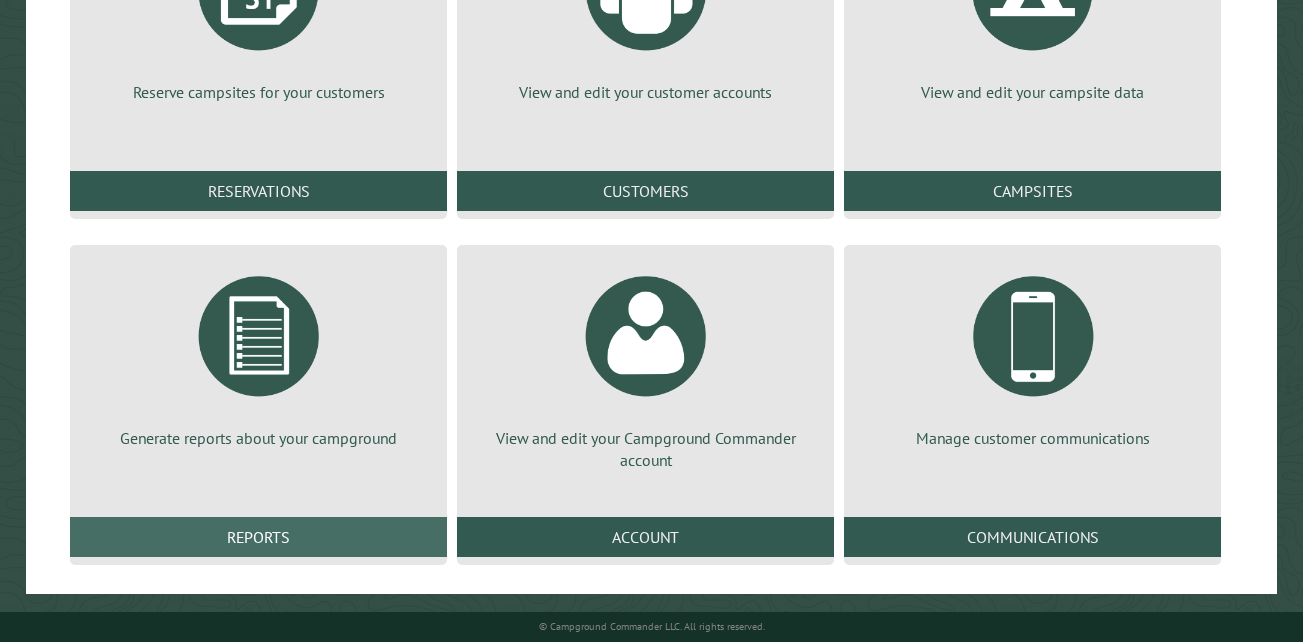 click on "Reports" at bounding box center (258, 537) 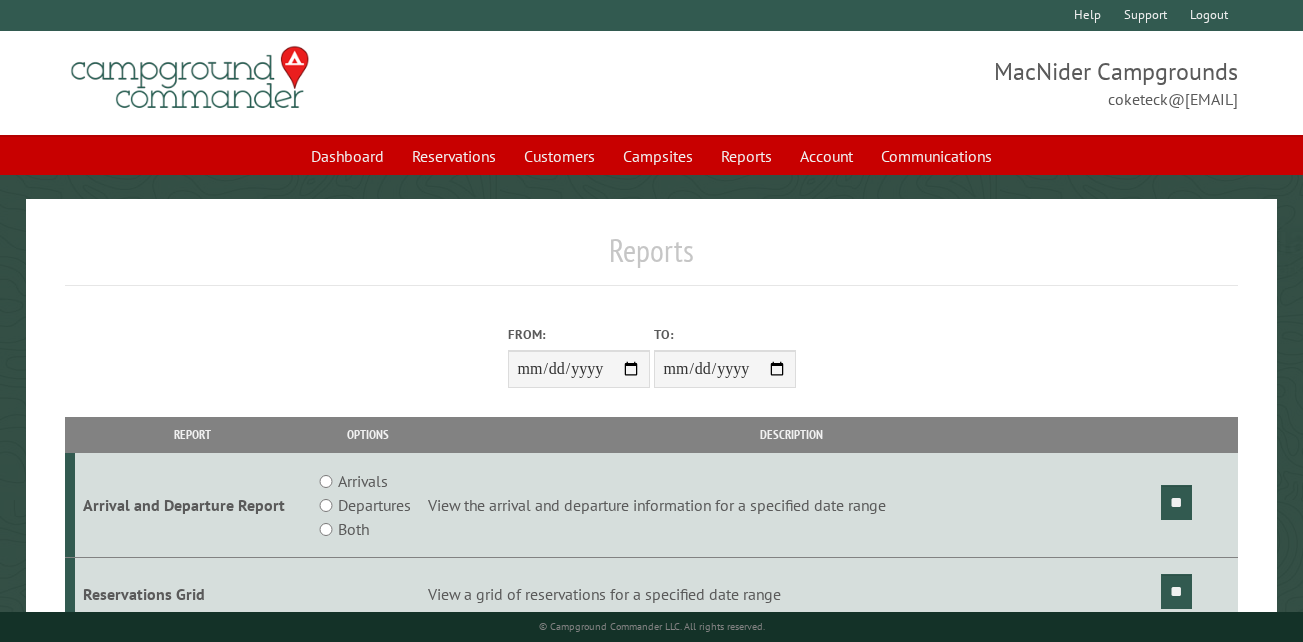 scroll, scrollTop: 0, scrollLeft: 0, axis: both 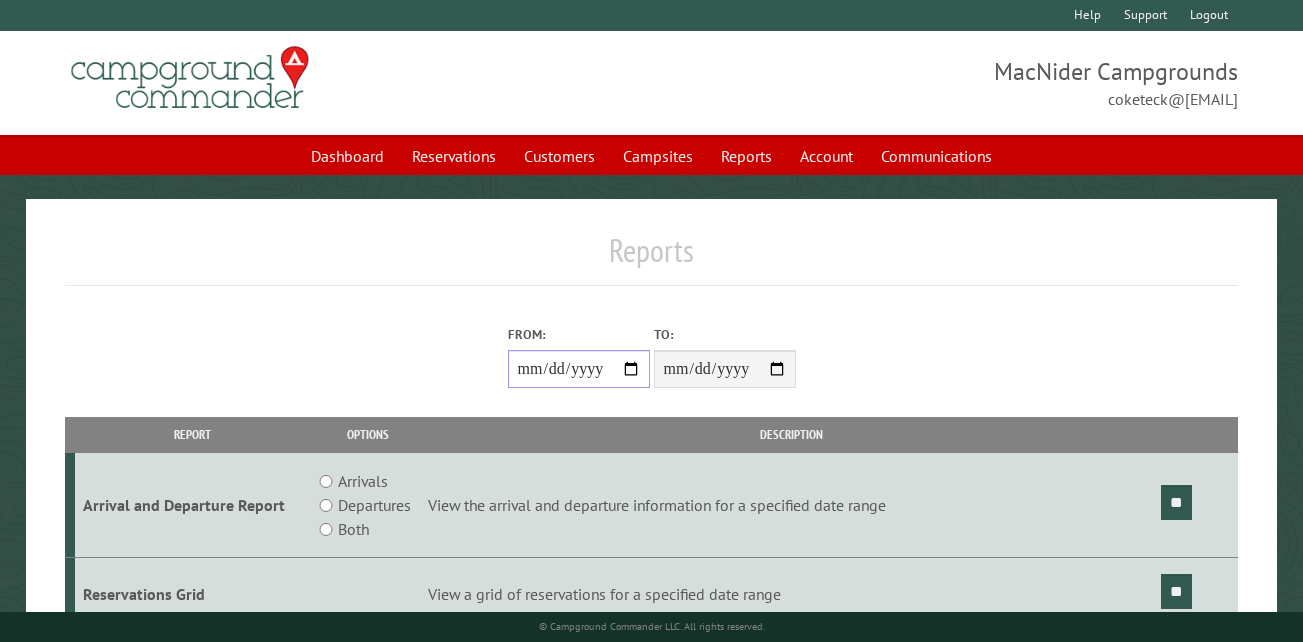 click on "From:" at bounding box center (579, 369) 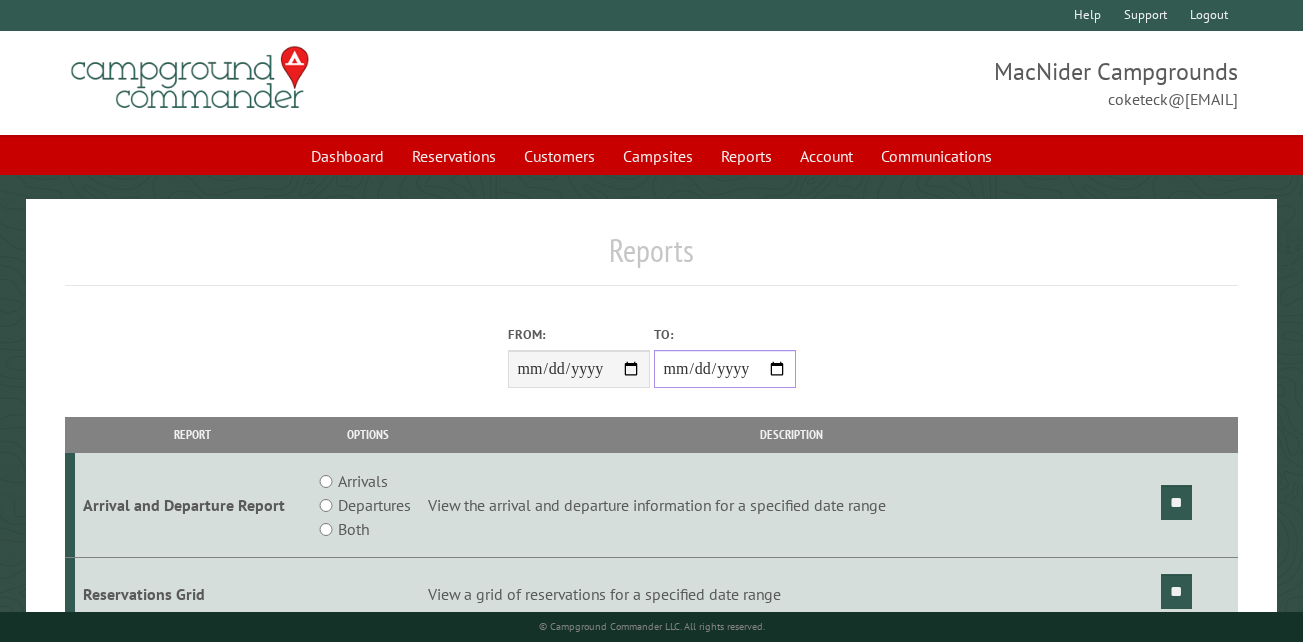 click on "**********" at bounding box center (725, 369) 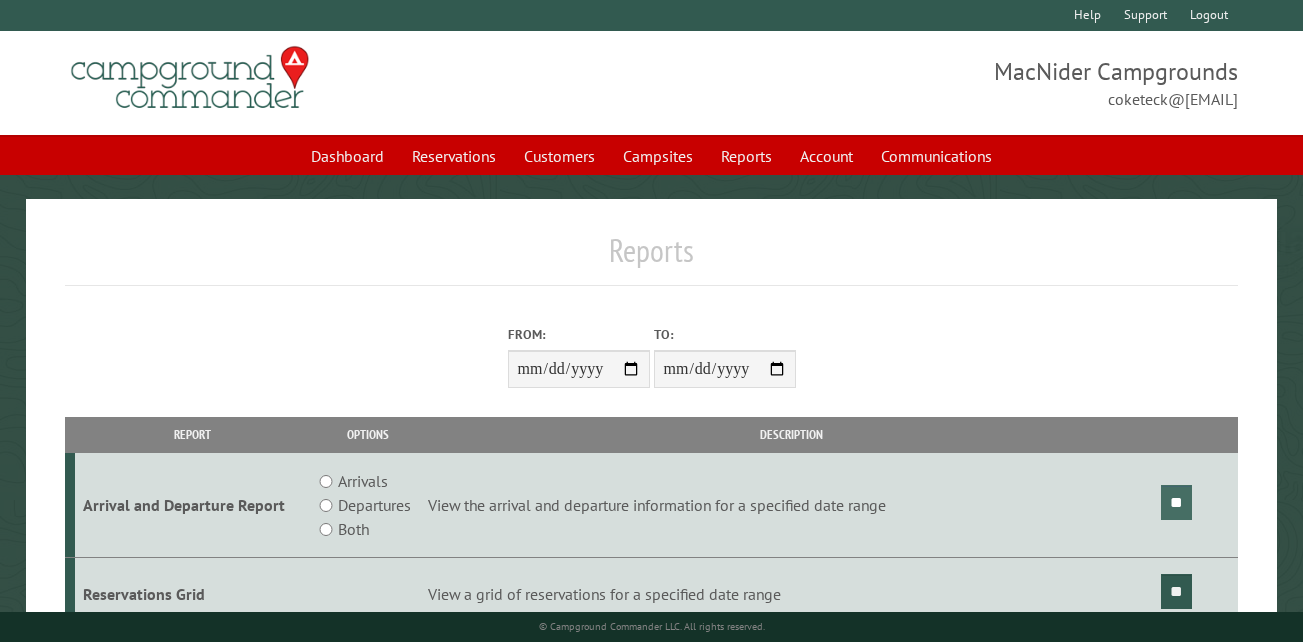 click on "**" at bounding box center [1176, 502] 